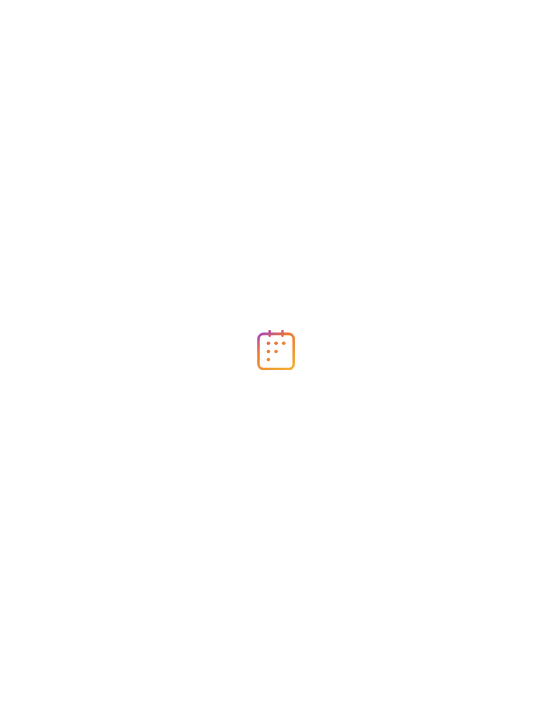 scroll, scrollTop: 0, scrollLeft: 0, axis: both 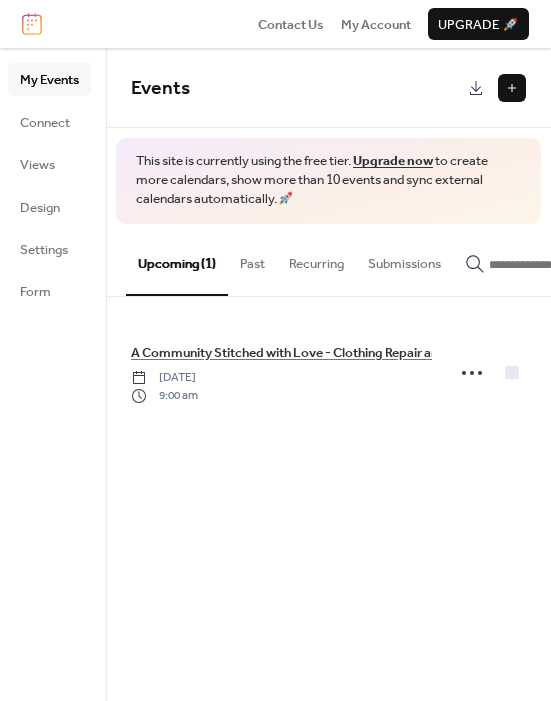 click at bounding box center (512, 88) 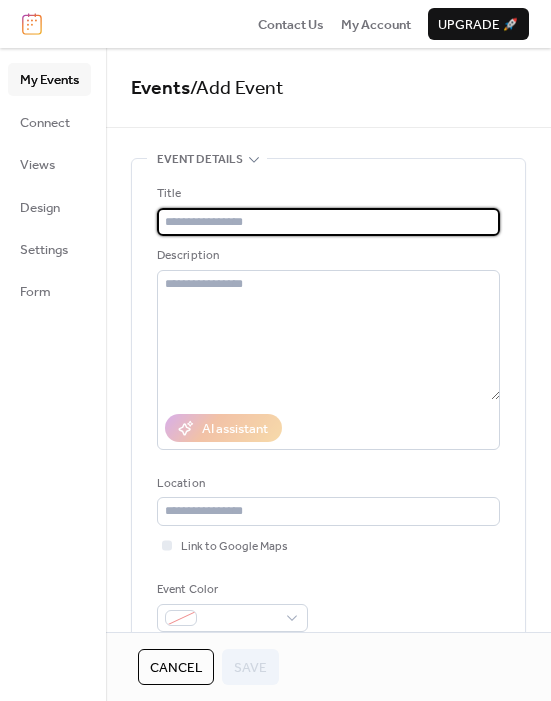 click at bounding box center (328, 222) 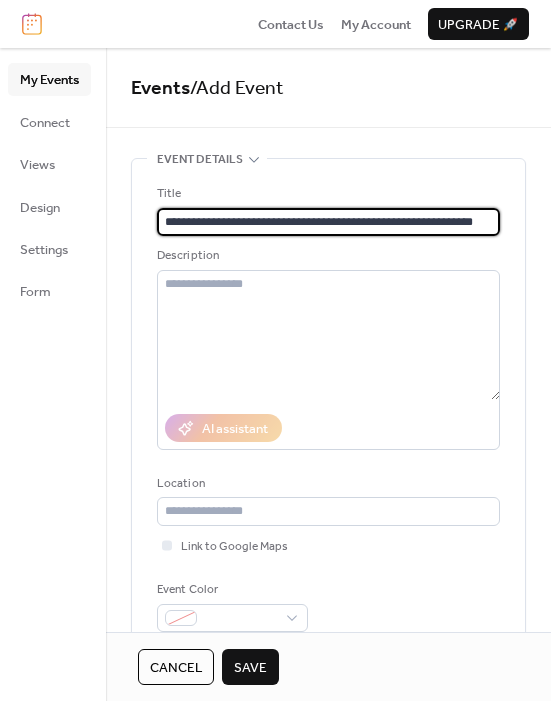 type on "**********" 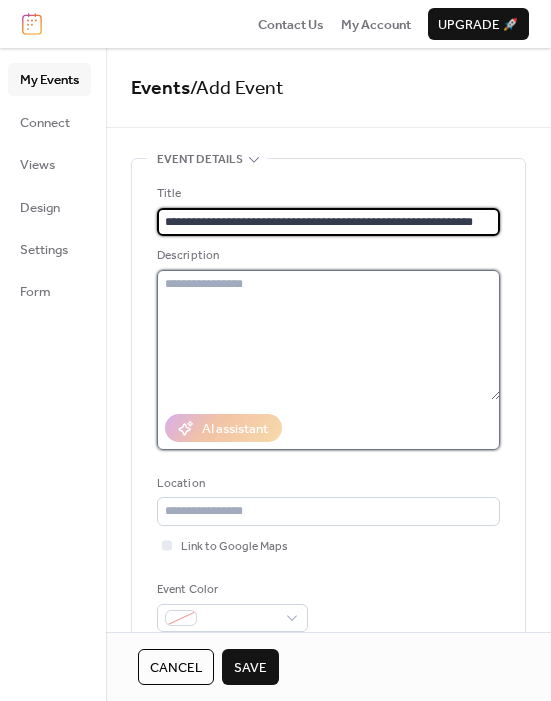 click at bounding box center (328, 335) 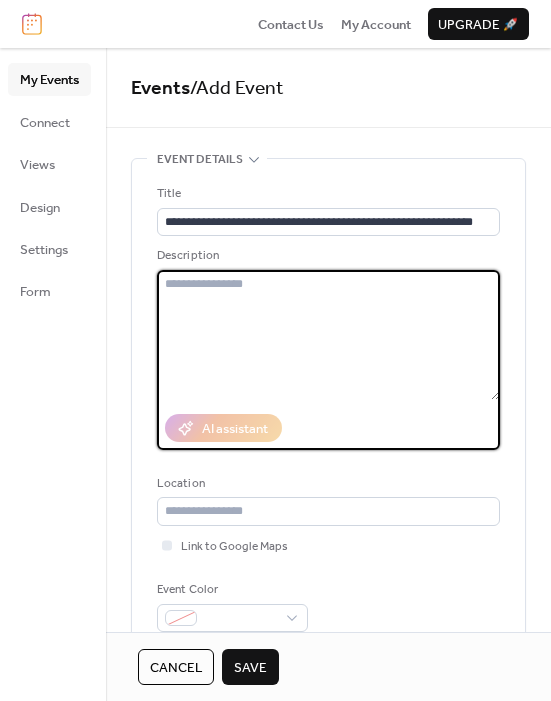 paste on "**********" 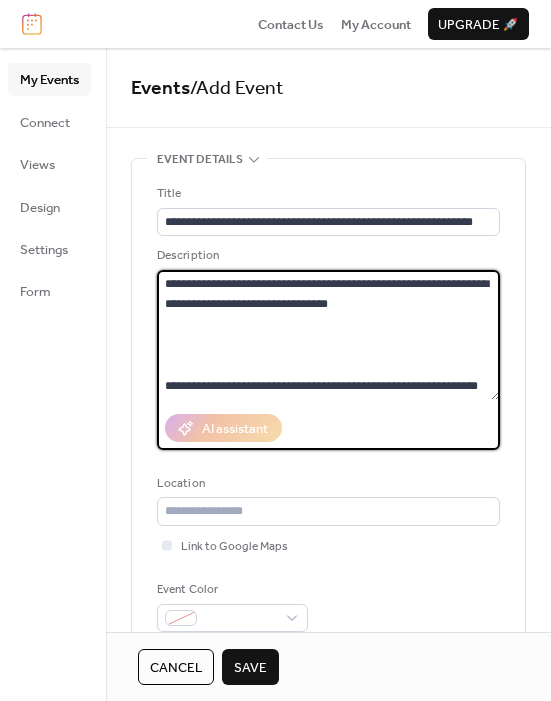 scroll, scrollTop: 2079, scrollLeft: 0, axis: vertical 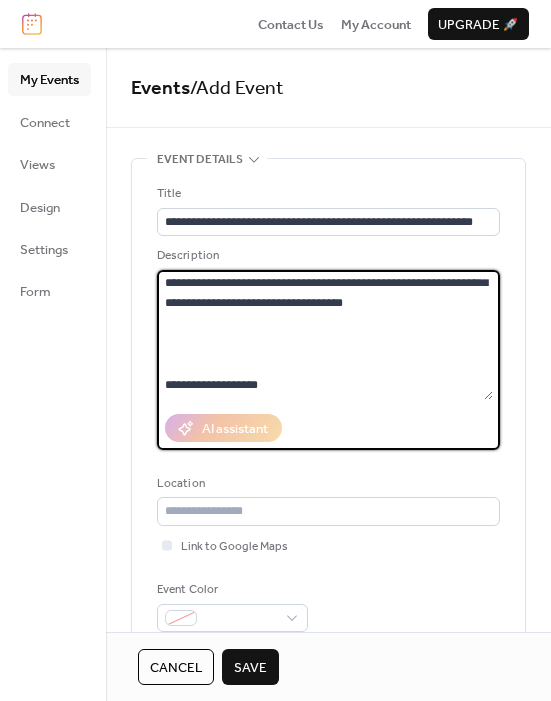 click at bounding box center [325, 335] 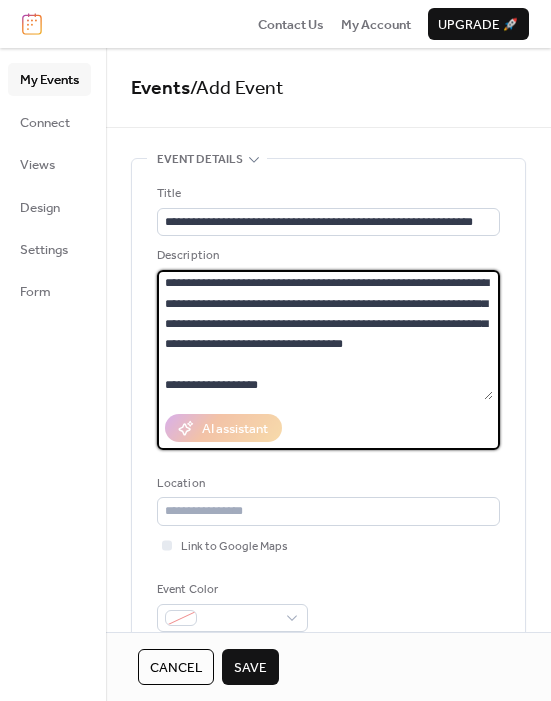 scroll, scrollTop: 2041, scrollLeft: 0, axis: vertical 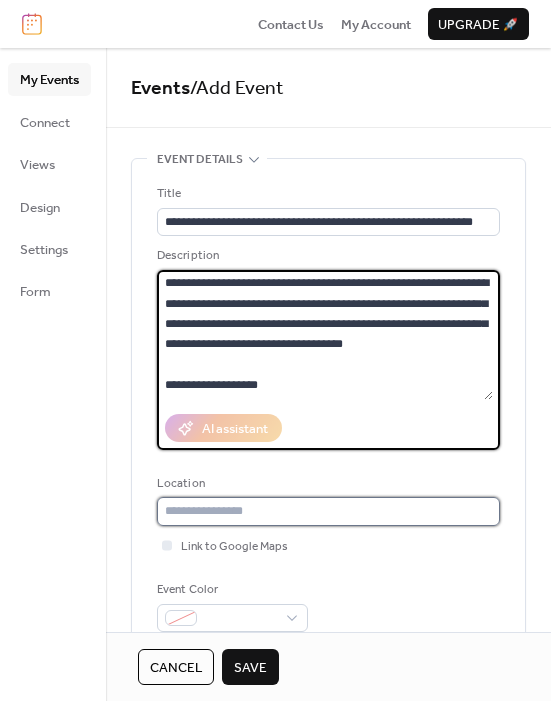 click at bounding box center [328, 511] 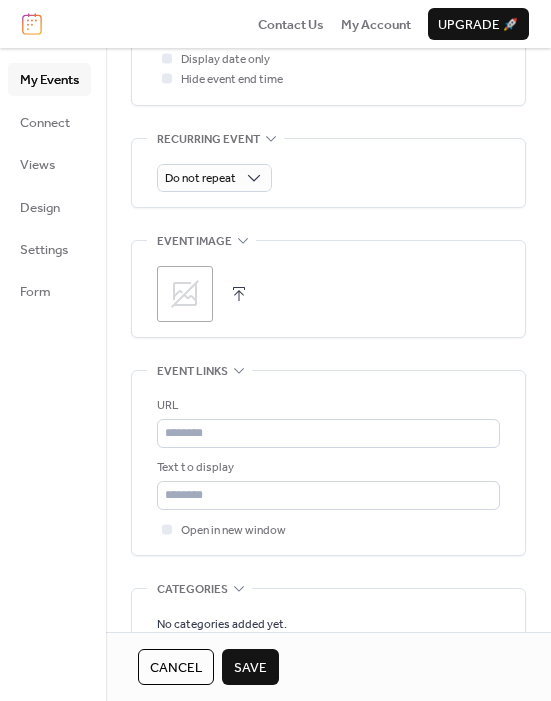 scroll, scrollTop: 873, scrollLeft: 0, axis: vertical 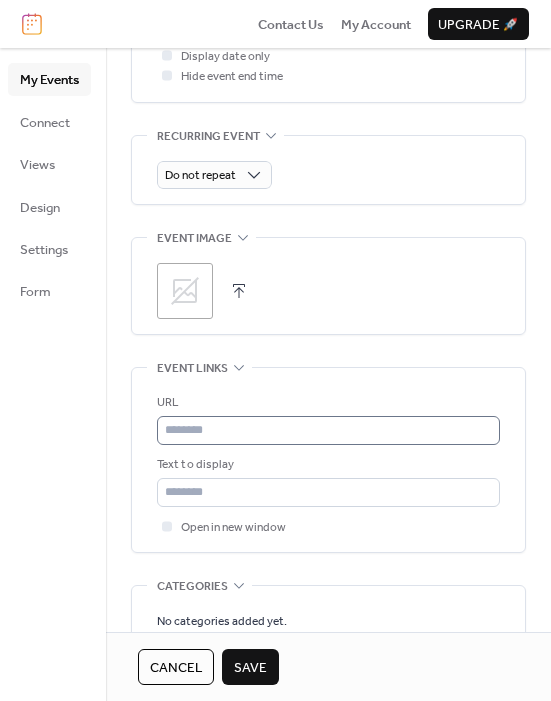 type on "*******" 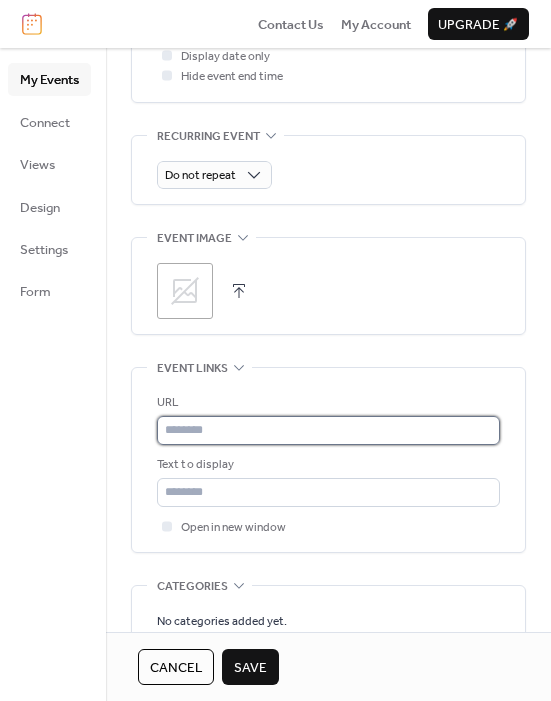click at bounding box center (328, 430) 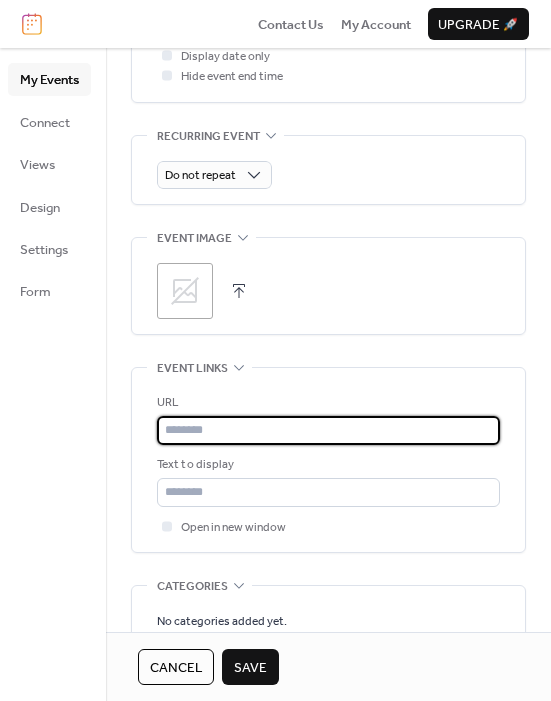 paste on "**********" 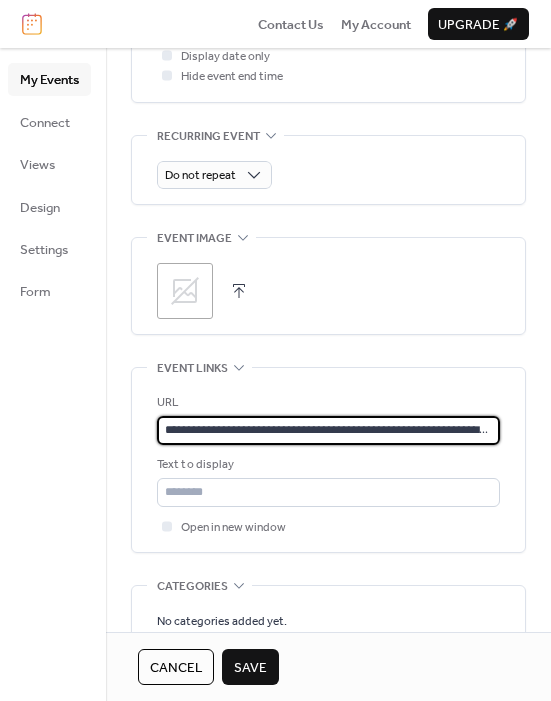 scroll, scrollTop: 0, scrollLeft: 145, axis: horizontal 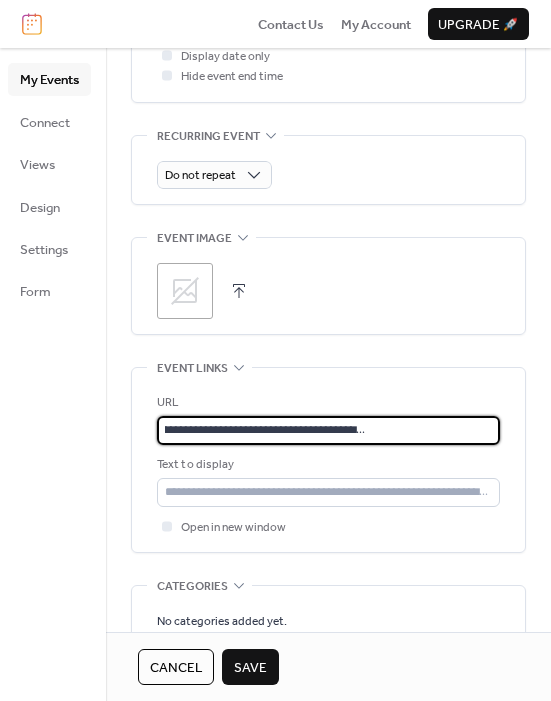 type on "**********" 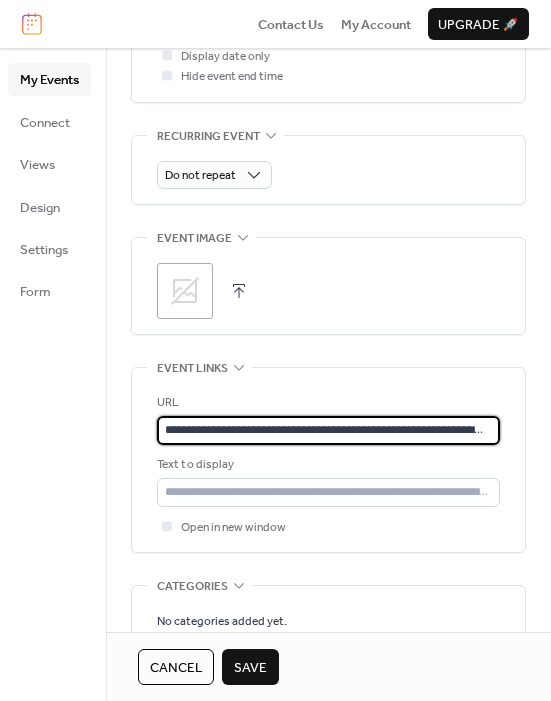 click on ";" at bounding box center [185, 291] 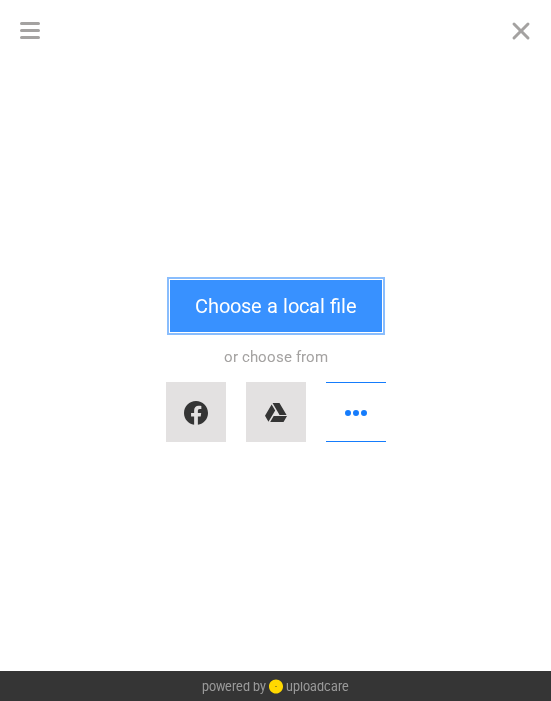 click on "Choose a local file" at bounding box center (276, 306) 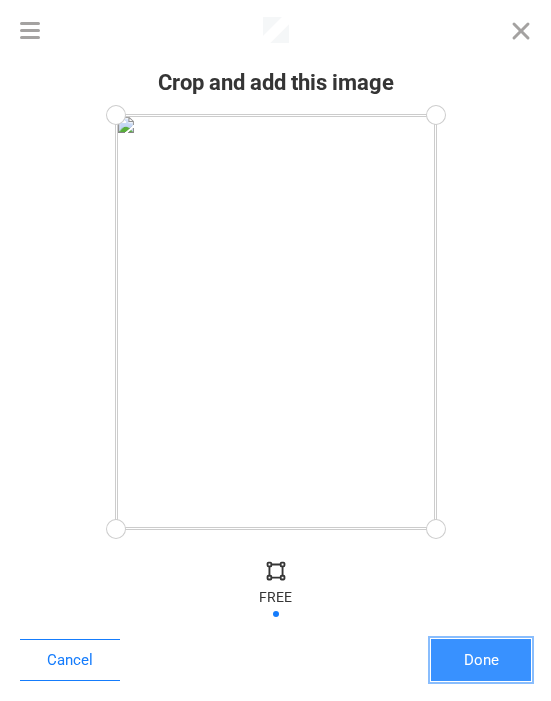 click on "Done" at bounding box center [481, 660] 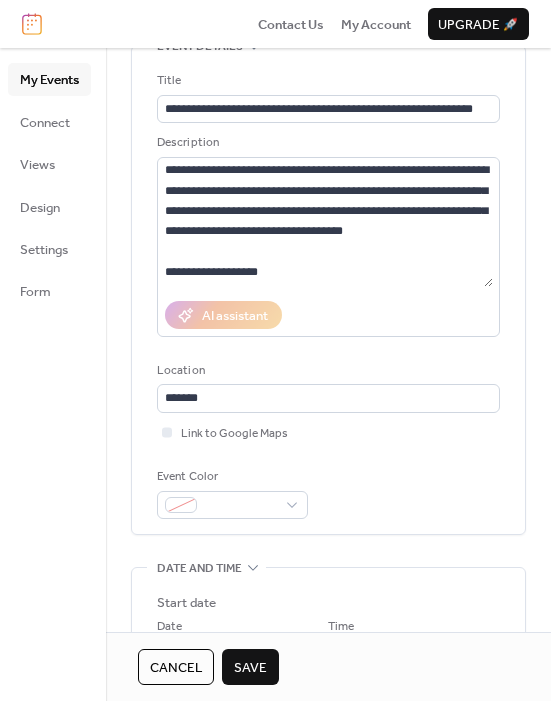 scroll, scrollTop: 0, scrollLeft: 0, axis: both 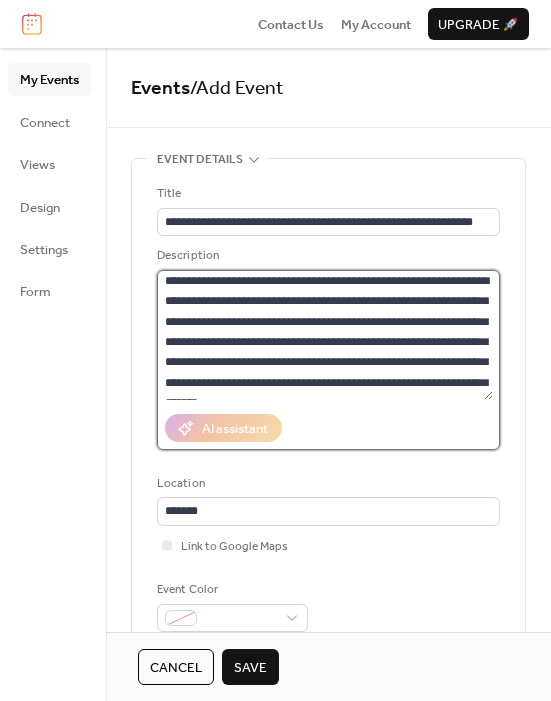 click at bounding box center (325, 335) 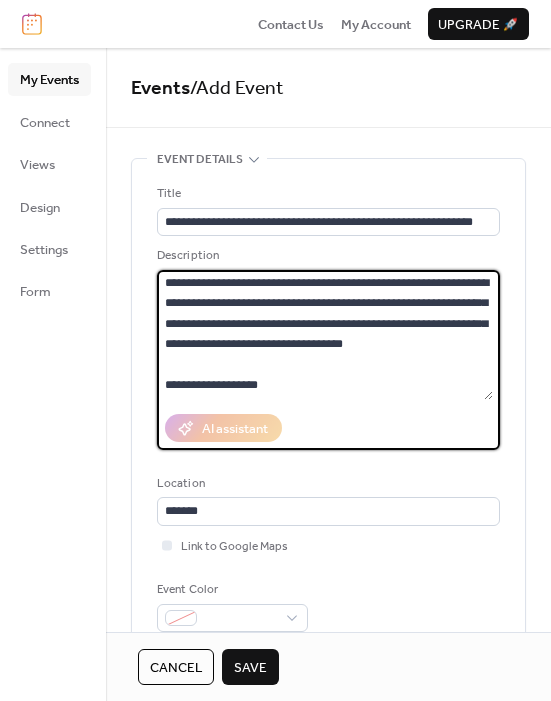 scroll, scrollTop: 1912, scrollLeft: 0, axis: vertical 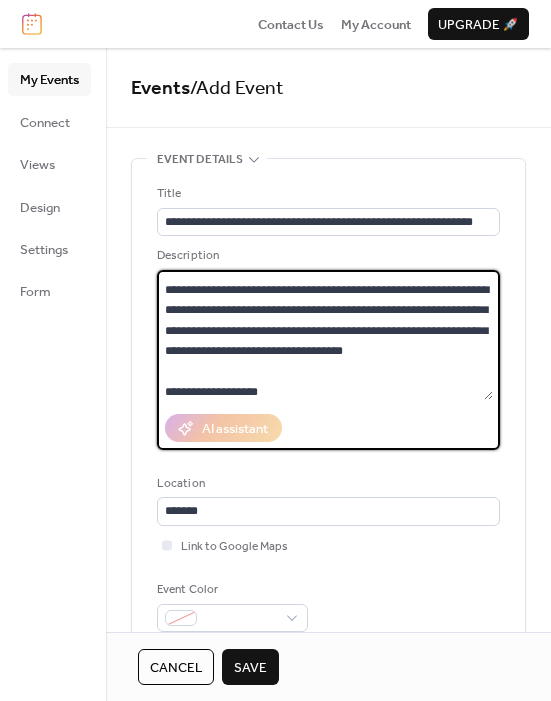click at bounding box center [325, 335] 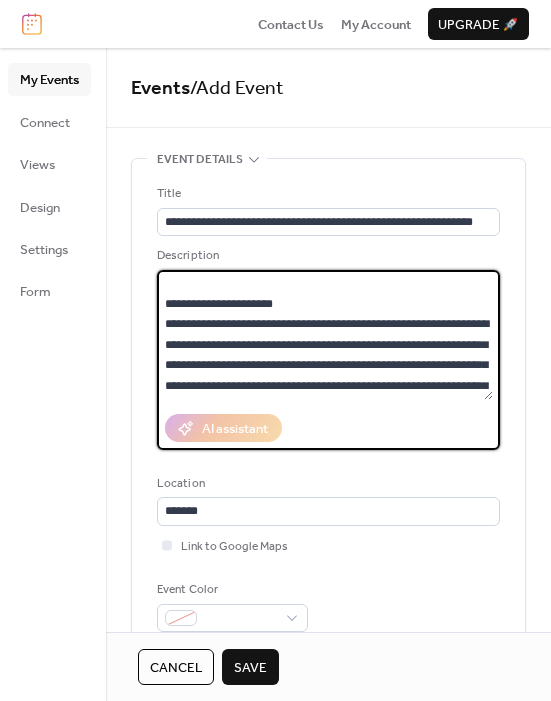 scroll, scrollTop: 1642, scrollLeft: 0, axis: vertical 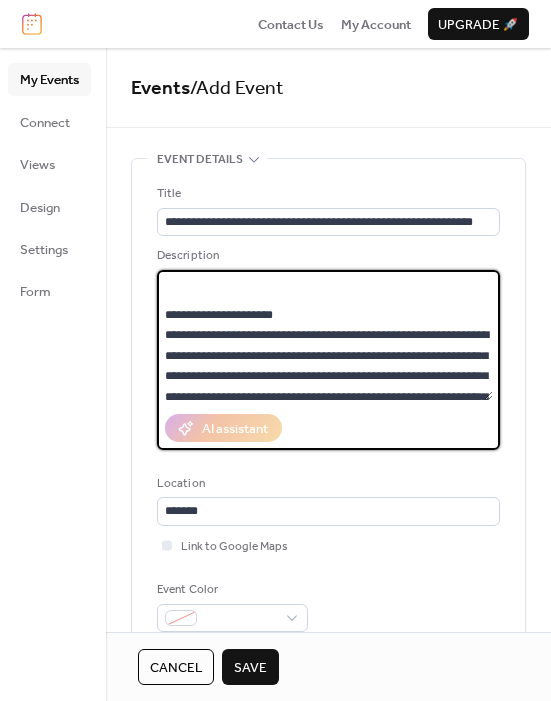 click at bounding box center (325, 335) 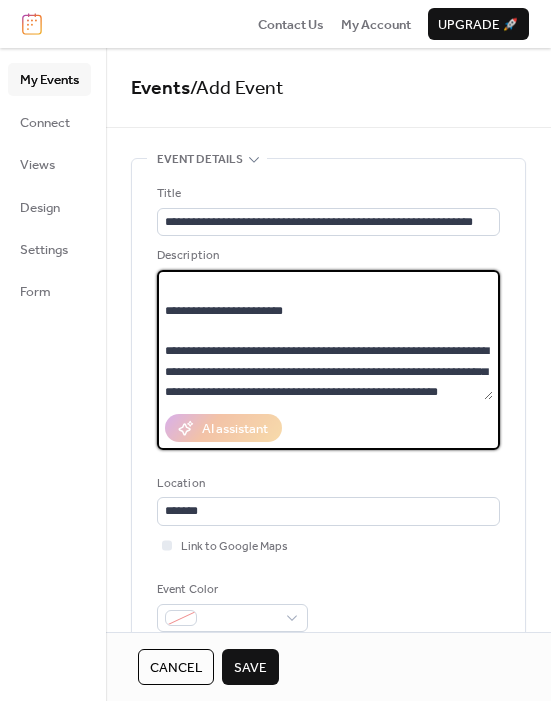 scroll, scrollTop: 1485, scrollLeft: 0, axis: vertical 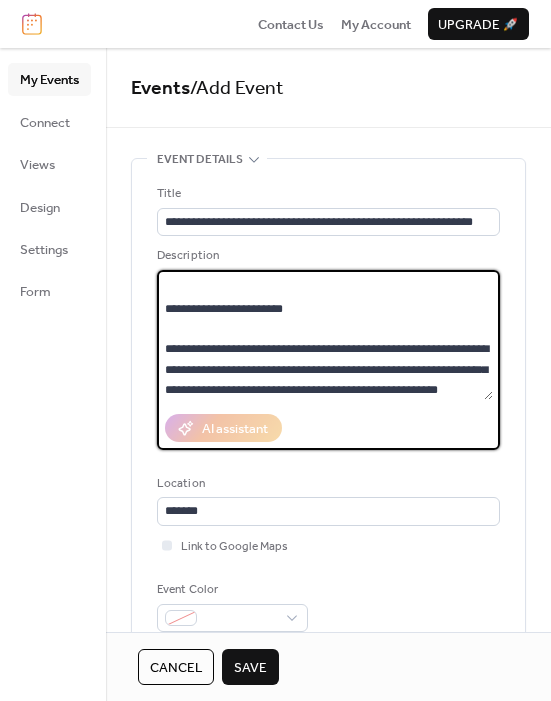 click at bounding box center (325, 335) 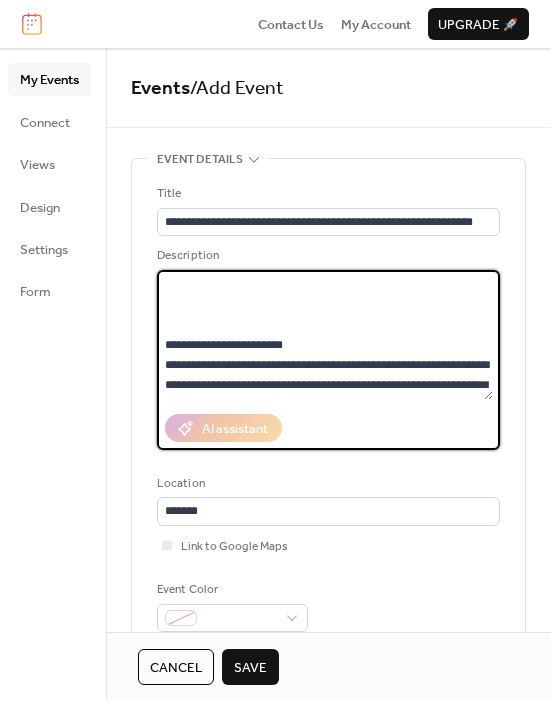 scroll, scrollTop: 1462, scrollLeft: 0, axis: vertical 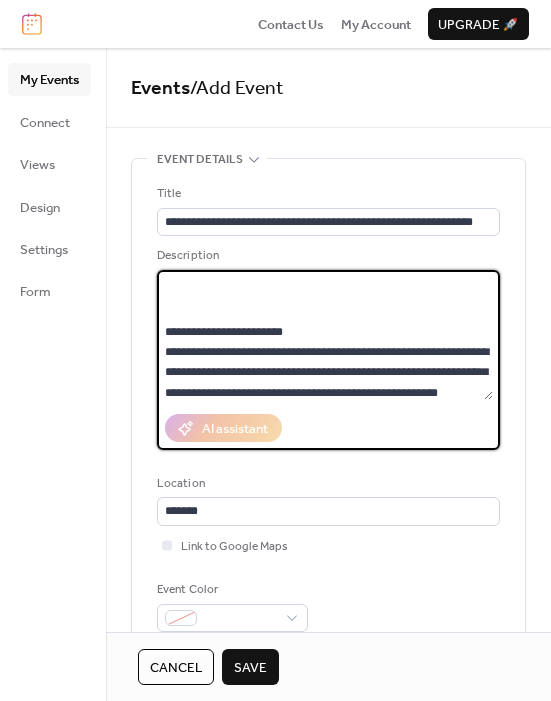 click at bounding box center [325, 335] 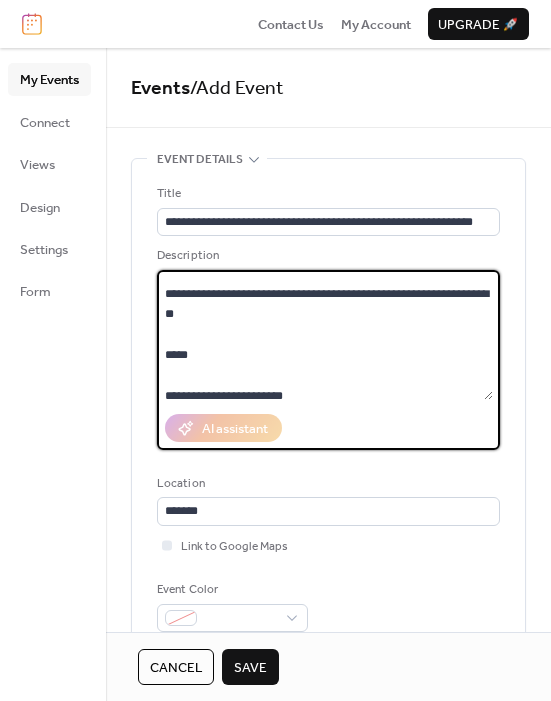 scroll, scrollTop: 1357, scrollLeft: 0, axis: vertical 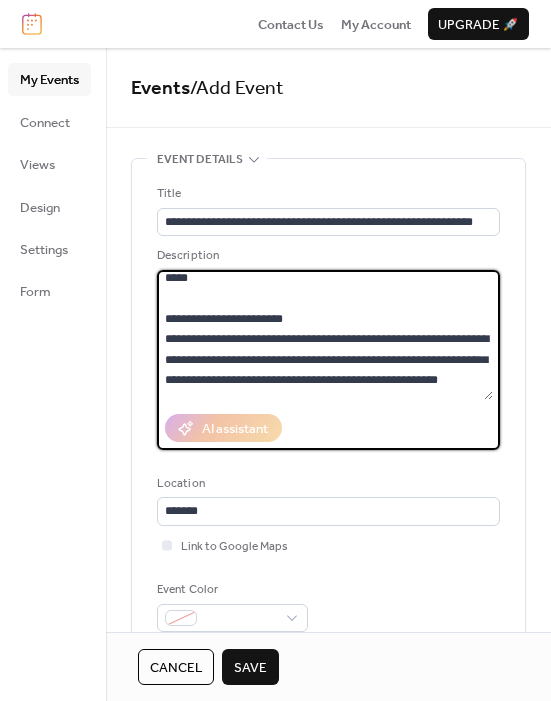 drag, startPoint x: 203, startPoint y: 349, endPoint x: 153, endPoint y: 291, distance: 76.57676 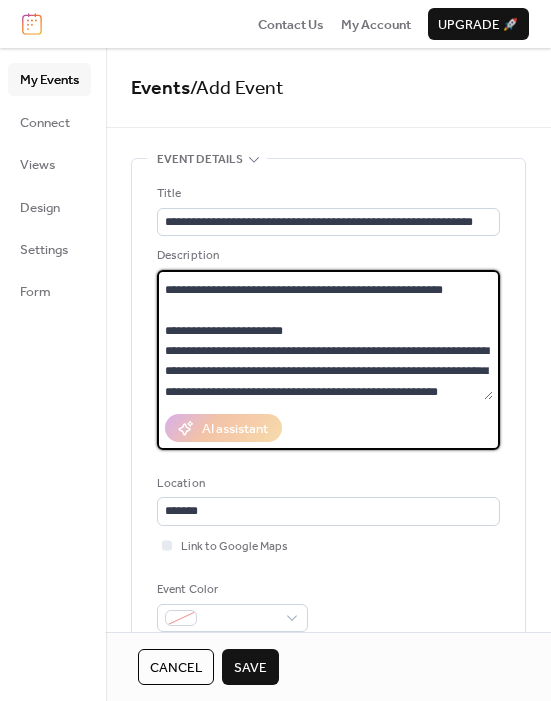 scroll, scrollTop: 1359, scrollLeft: 0, axis: vertical 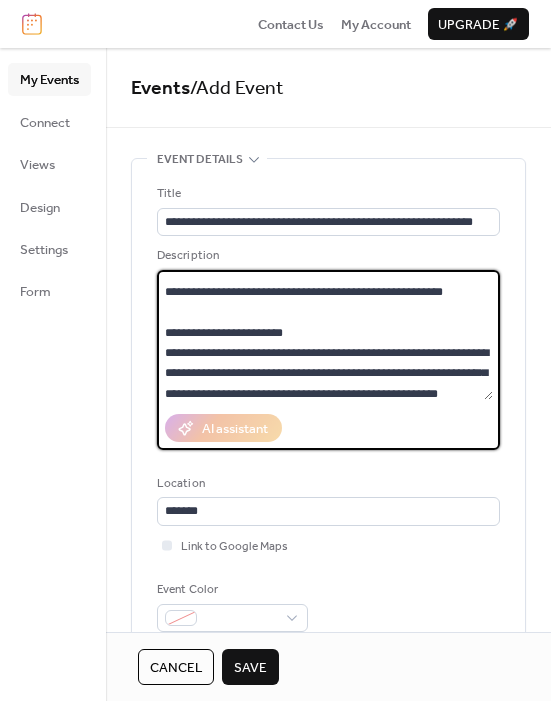 drag, startPoint x: 462, startPoint y: 356, endPoint x: 161, endPoint y: 314, distance: 303.9161 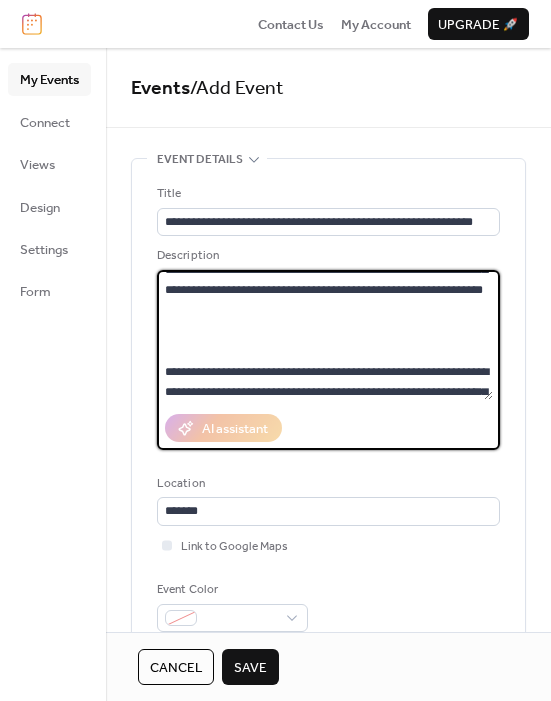 scroll, scrollTop: 1010, scrollLeft: 0, axis: vertical 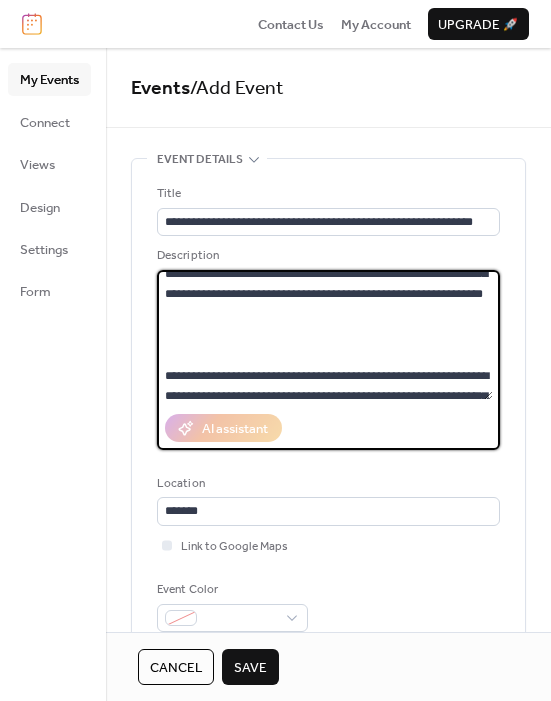 click at bounding box center (325, 335) 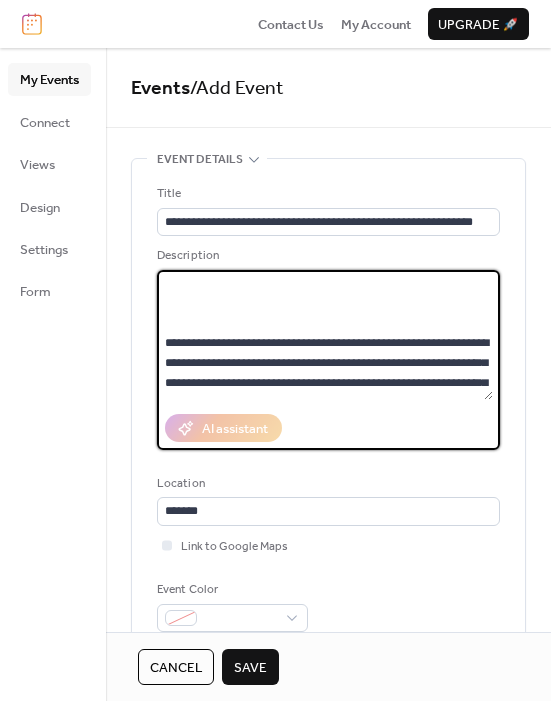scroll, scrollTop: 789, scrollLeft: 0, axis: vertical 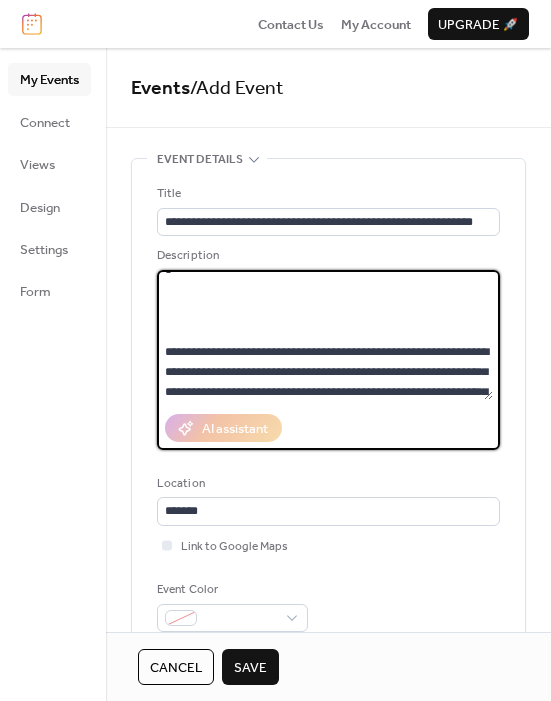 click at bounding box center [325, 335] 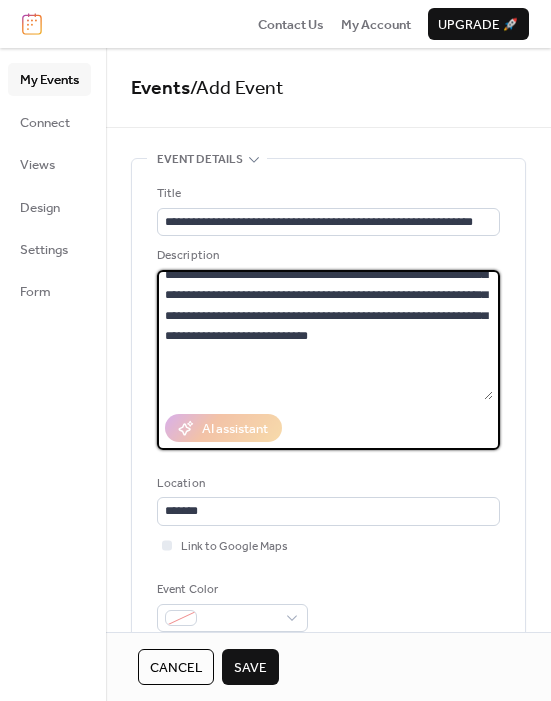 scroll, scrollTop: 416, scrollLeft: 0, axis: vertical 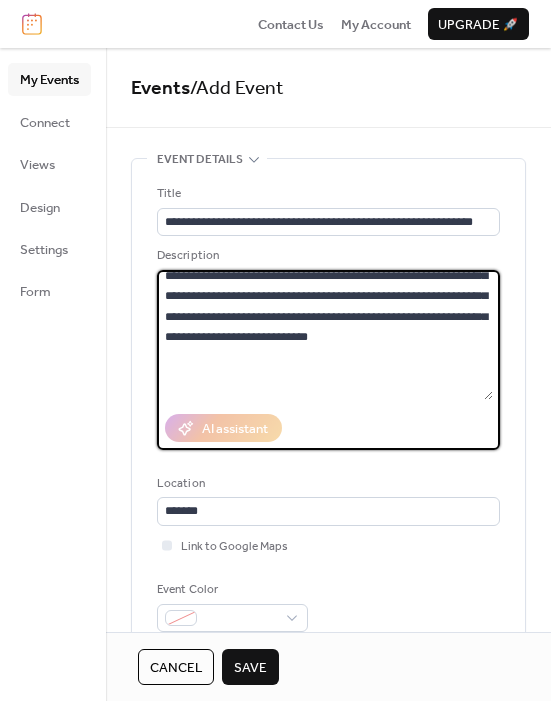 click at bounding box center [325, 335] 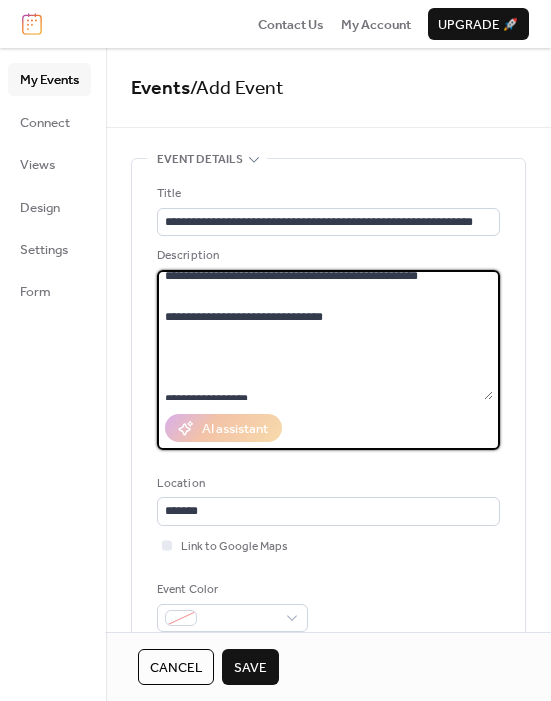 scroll, scrollTop: 185, scrollLeft: 0, axis: vertical 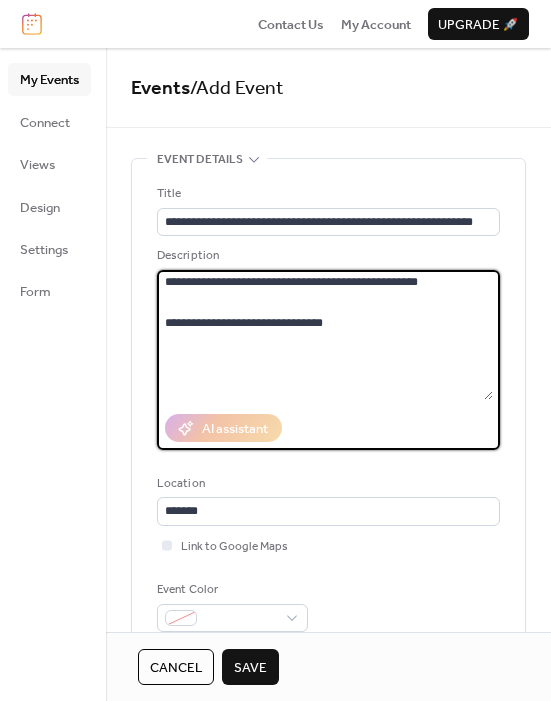 click at bounding box center (325, 335) 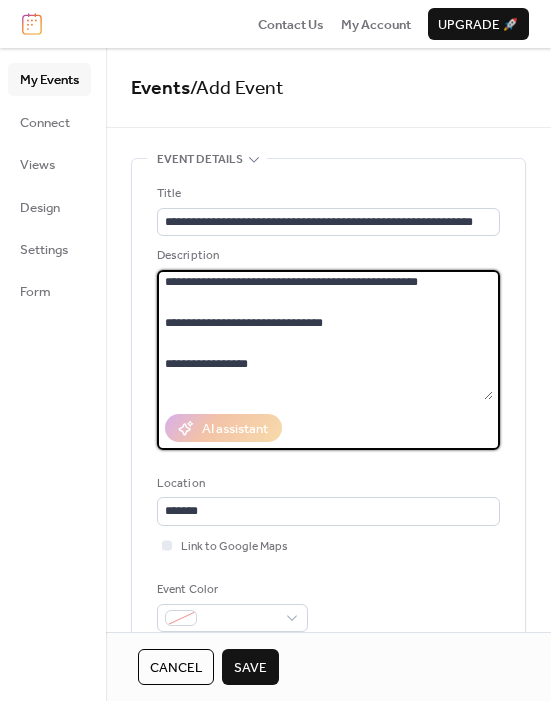 click at bounding box center (328, 360) 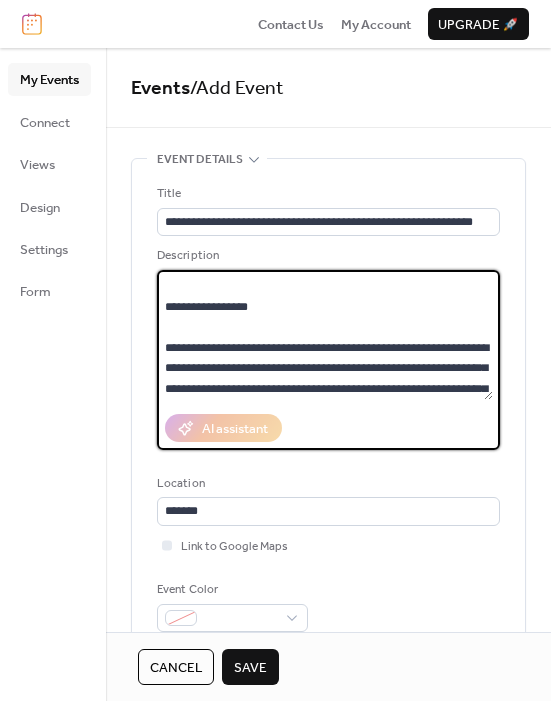scroll, scrollTop: 245, scrollLeft: 0, axis: vertical 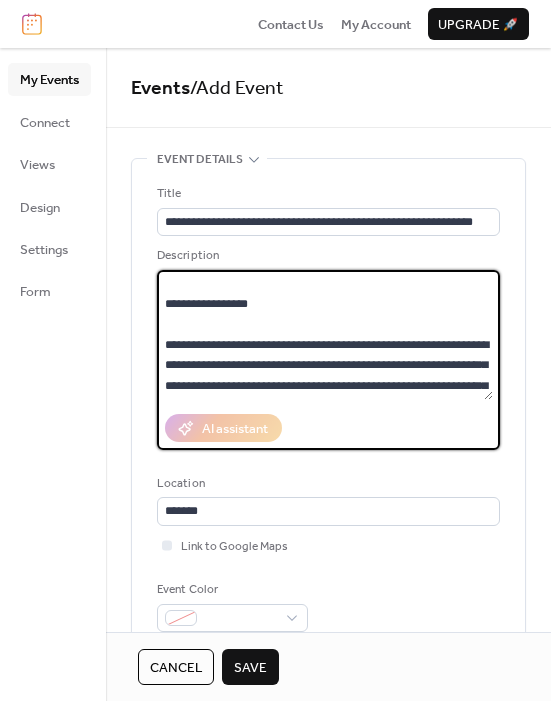 click at bounding box center [325, 335] 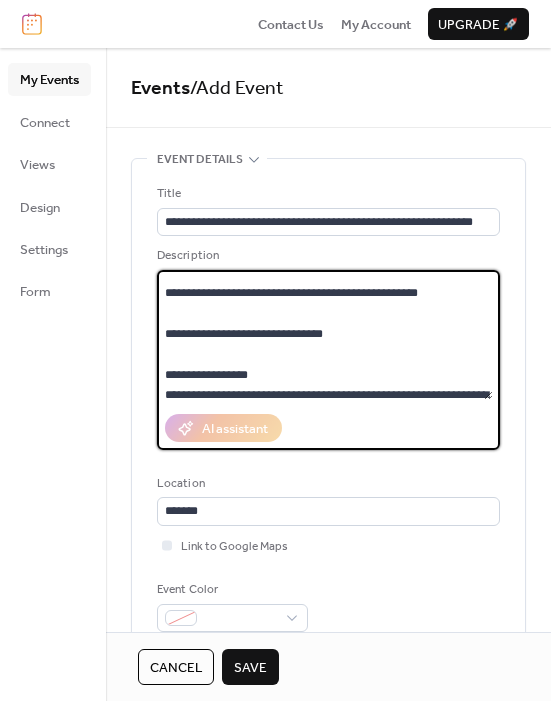 scroll, scrollTop: 173, scrollLeft: 0, axis: vertical 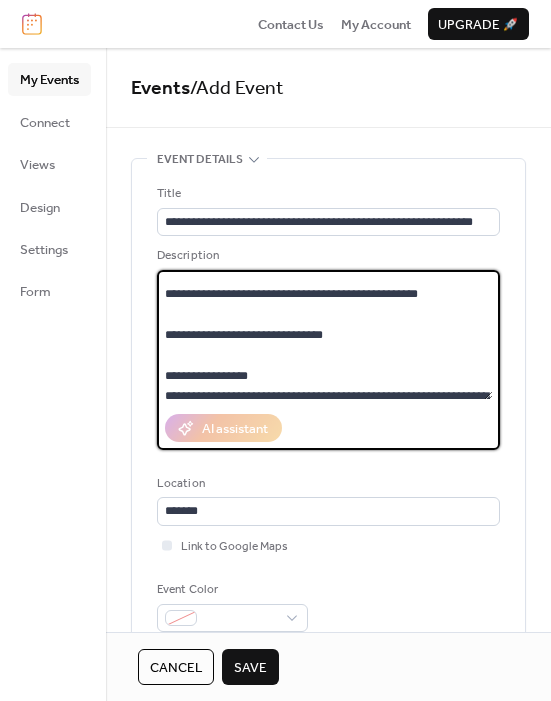 click at bounding box center (325, 335) 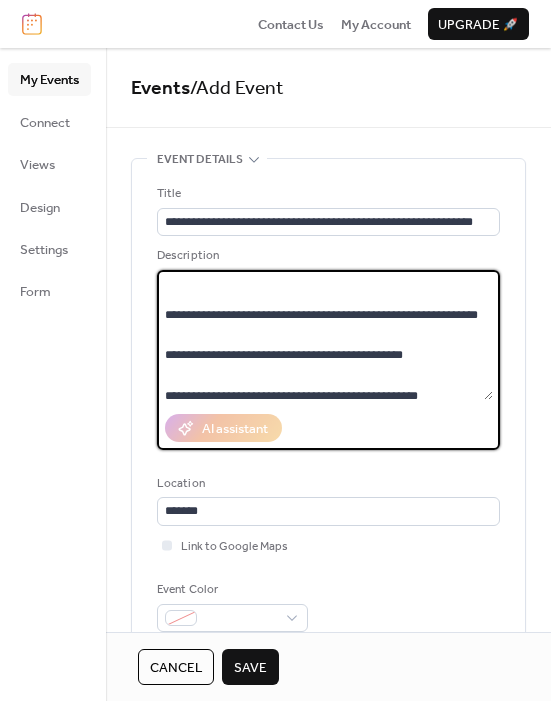 scroll, scrollTop: 0, scrollLeft: 0, axis: both 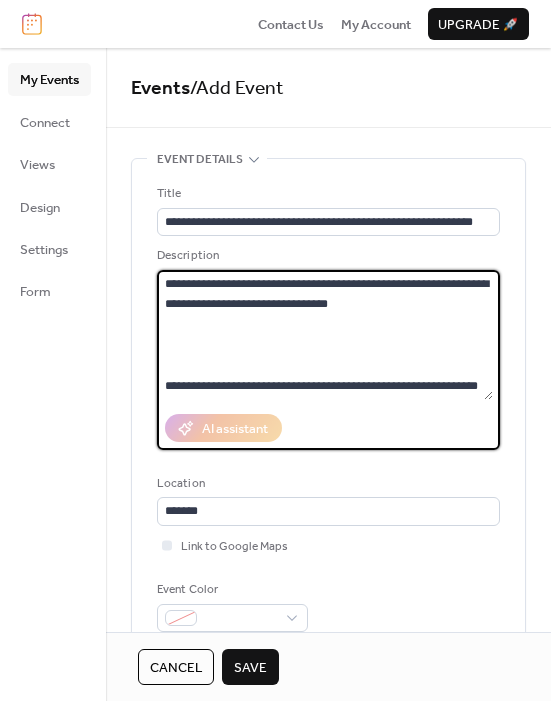 click at bounding box center [325, 335] 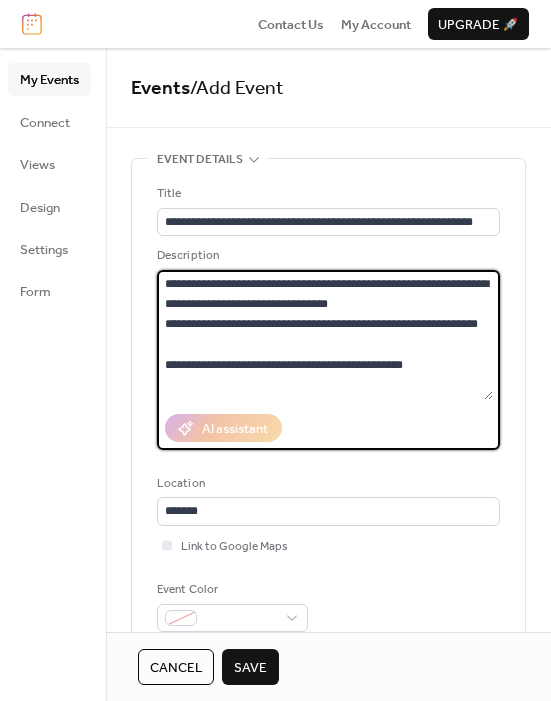 click at bounding box center [325, 335] 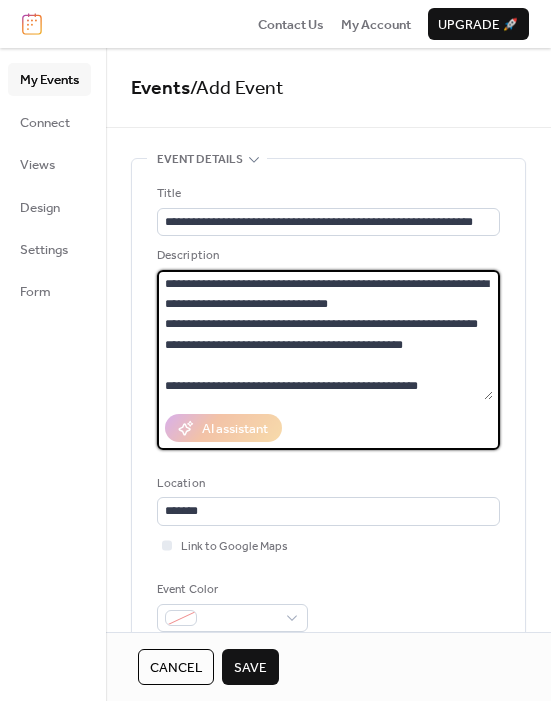 click at bounding box center [325, 335] 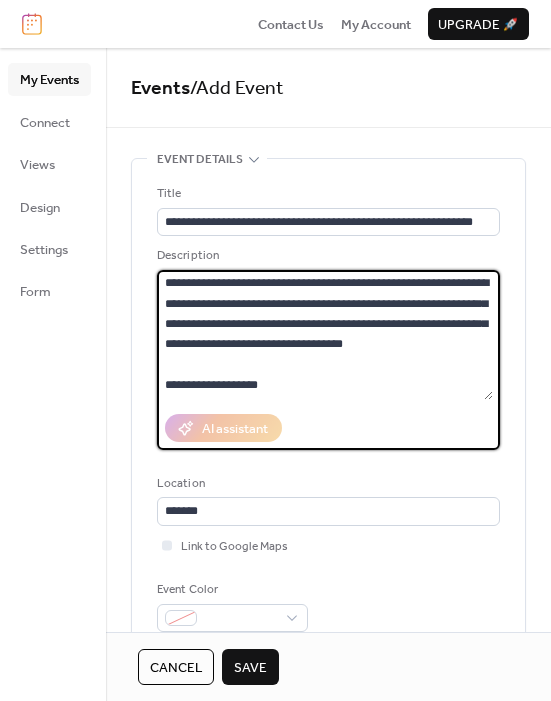 scroll, scrollTop: 1388, scrollLeft: 0, axis: vertical 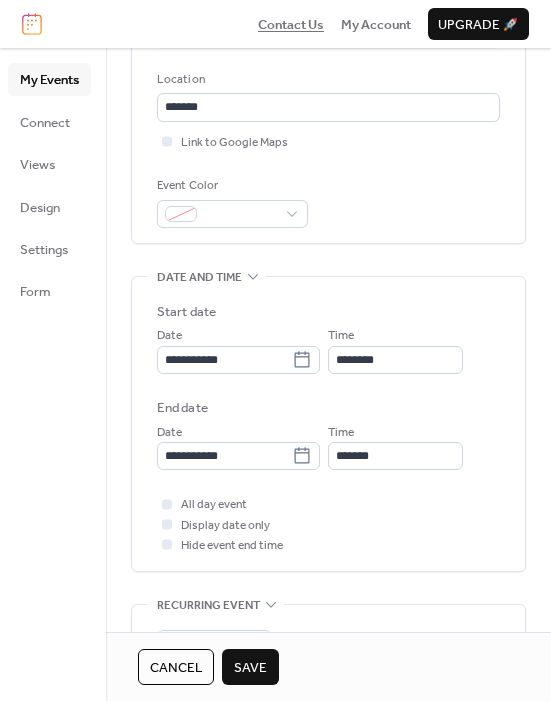 type on "**********" 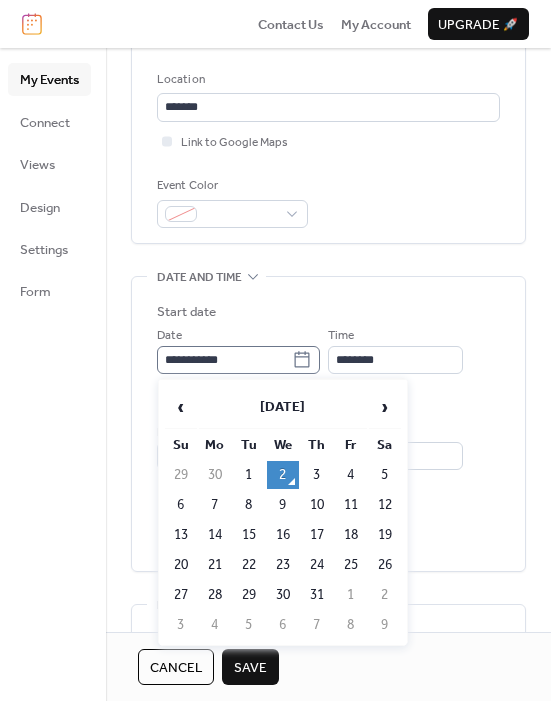 click 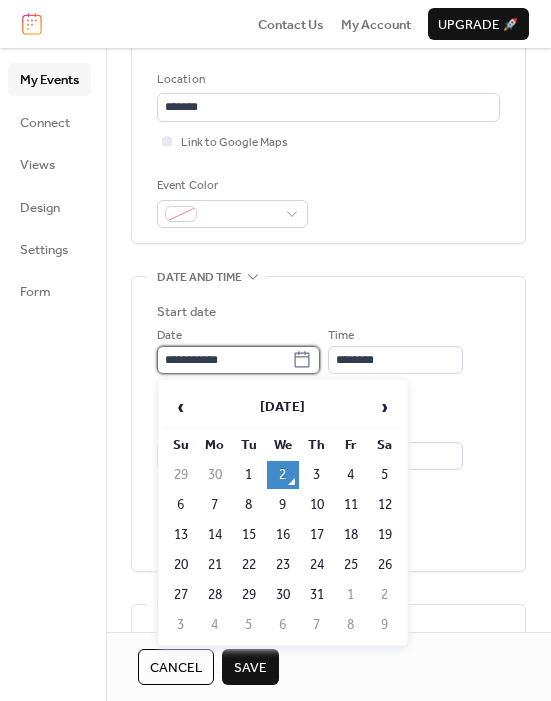 click on "**********" at bounding box center (224, 360) 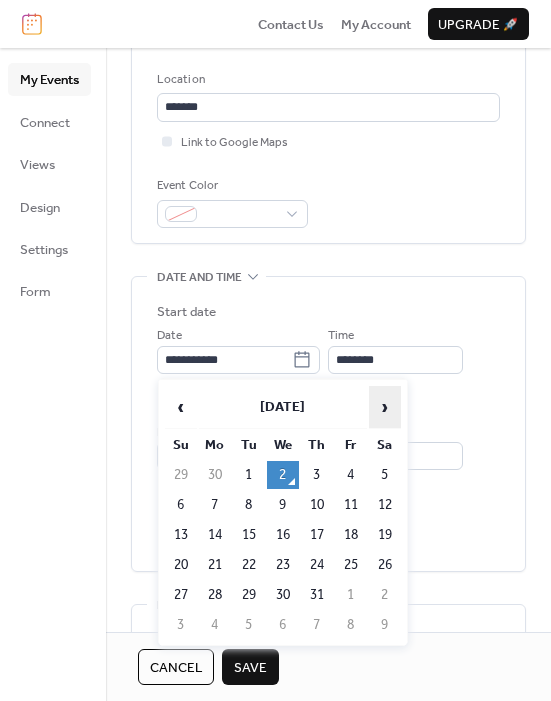 click on "›" at bounding box center [385, 407] 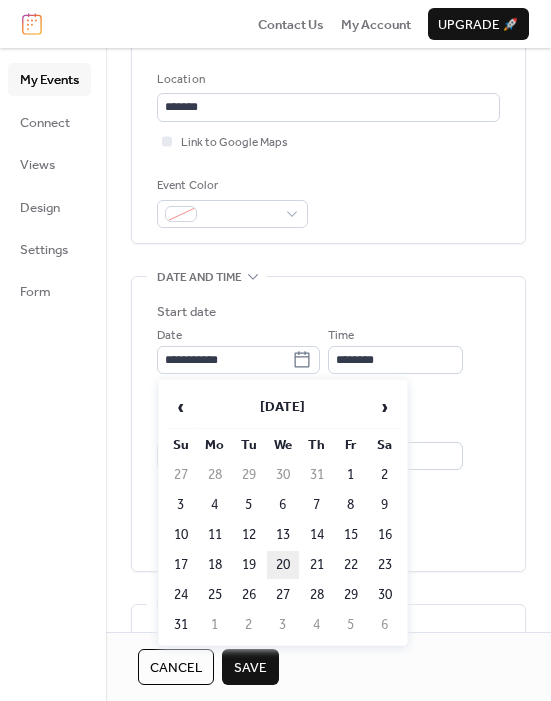 click on "20" at bounding box center [283, 565] 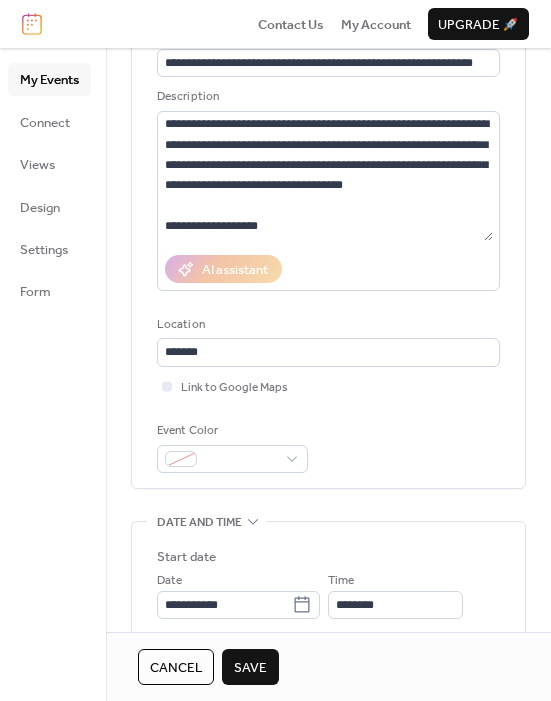 scroll, scrollTop: 0, scrollLeft: 0, axis: both 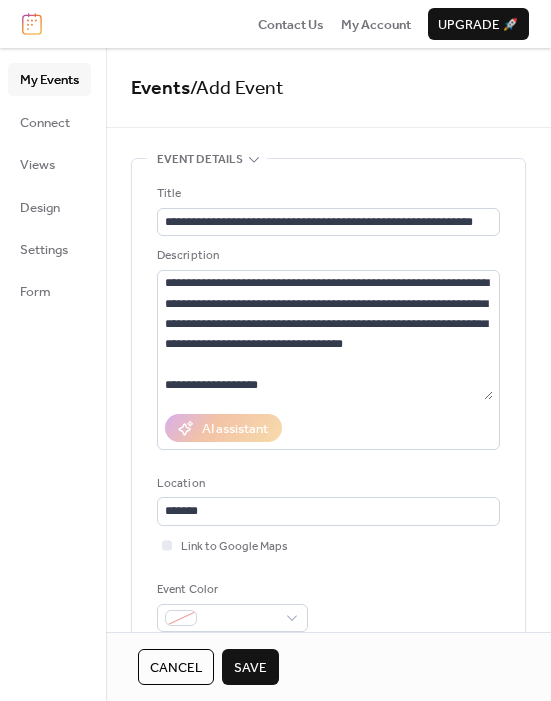 click on "Save" at bounding box center (250, 668) 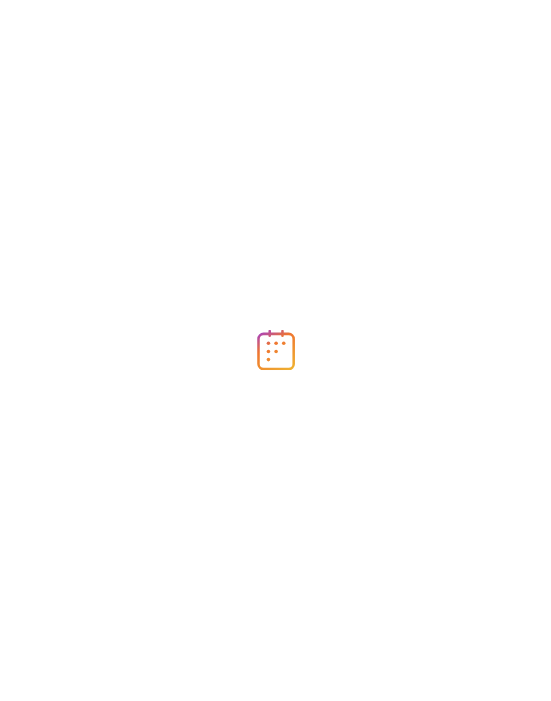 scroll, scrollTop: 0, scrollLeft: 0, axis: both 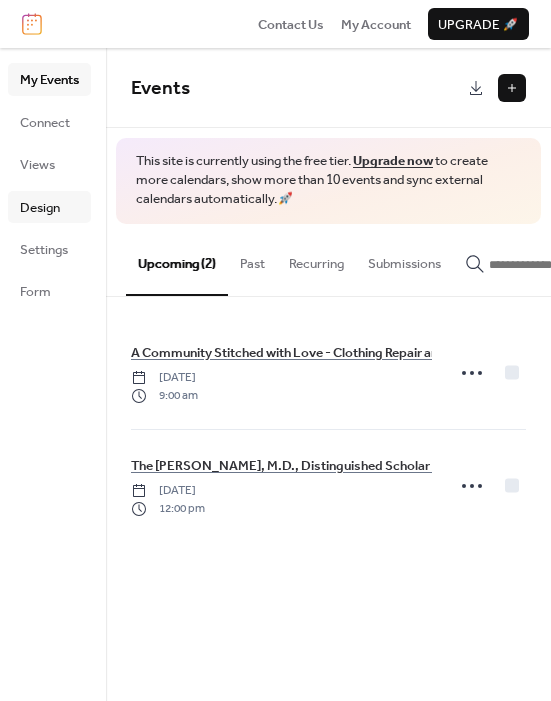 click on "Design" at bounding box center [40, 208] 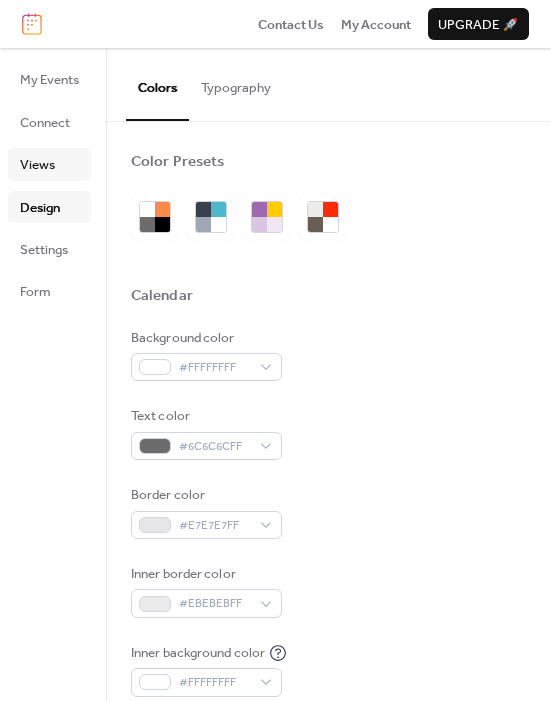 click on "Views" at bounding box center (37, 165) 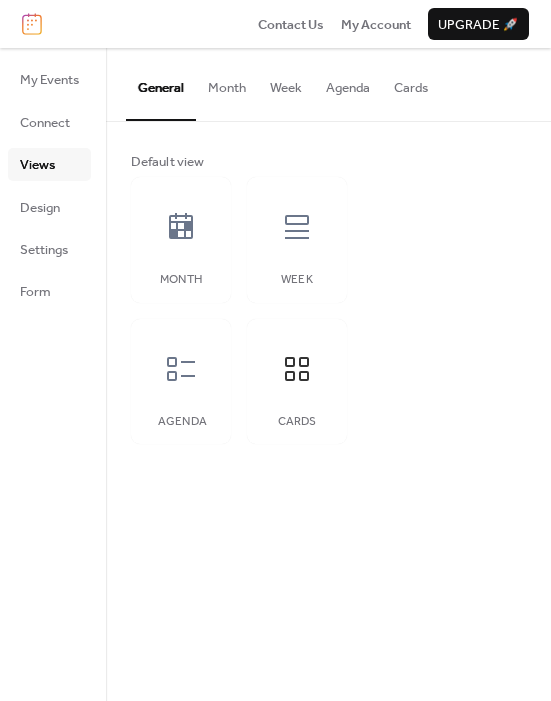 click on "My Events Connect Views Design Settings Form" at bounding box center (49, 185) 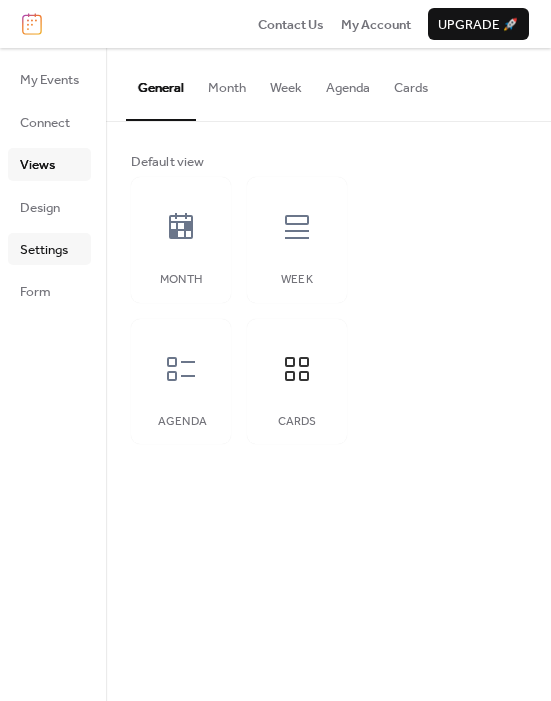 click on "Settings" at bounding box center [44, 250] 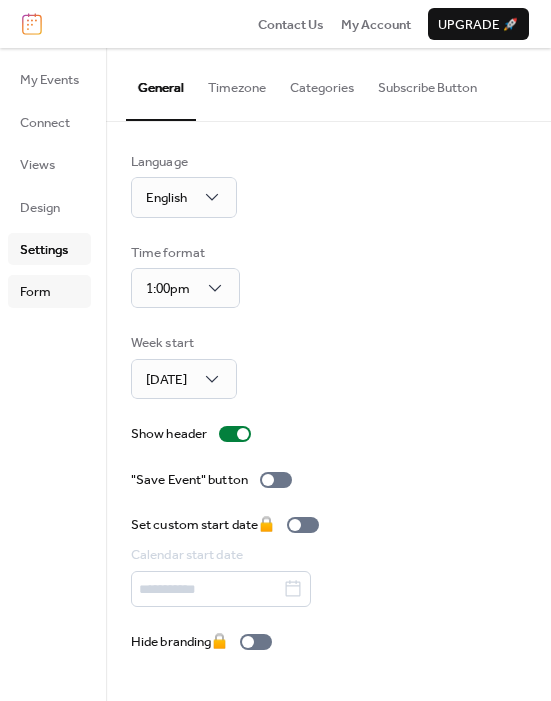click on "Form" at bounding box center [35, 292] 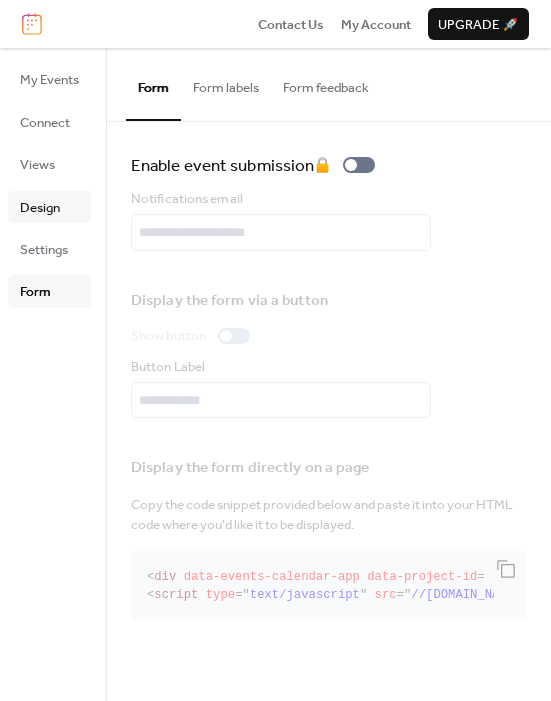 click on "Design" at bounding box center (40, 208) 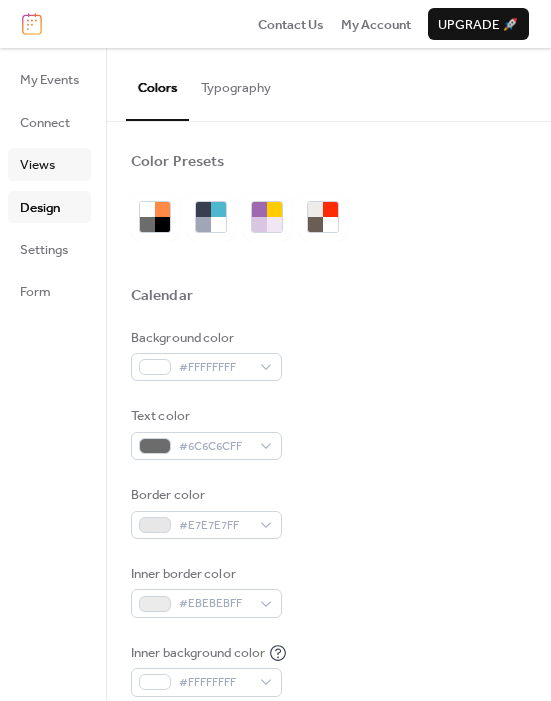 click on "Views" at bounding box center (37, 165) 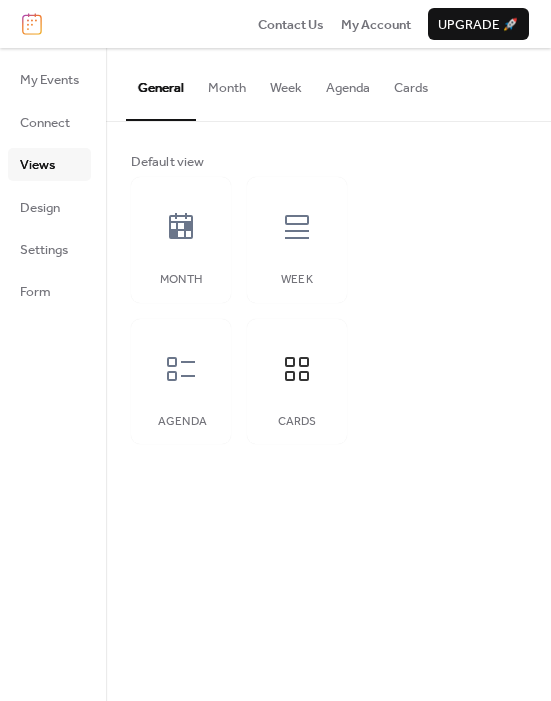 click on "Cards" at bounding box center [411, 83] 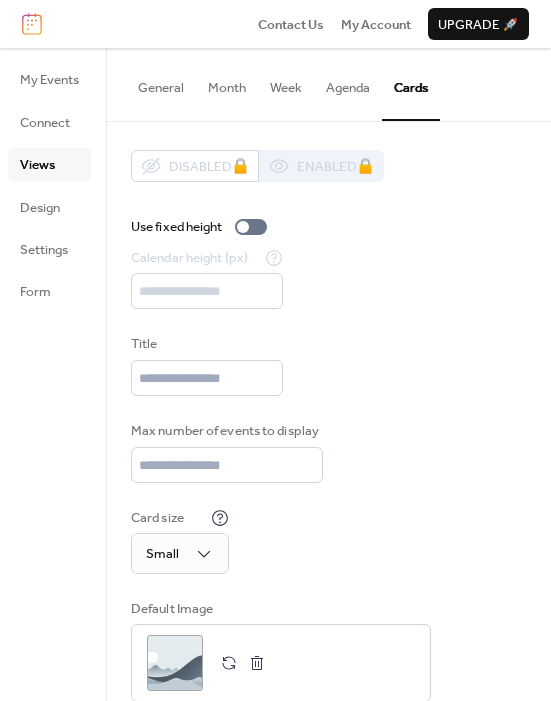scroll, scrollTop: 3, scrollLeft: 0, axis: vertical 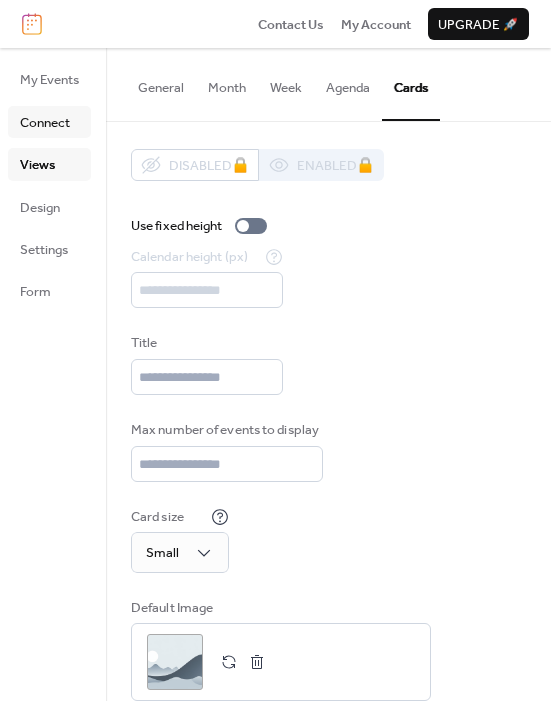 click on "Connect" at bounding box center [45, 123] 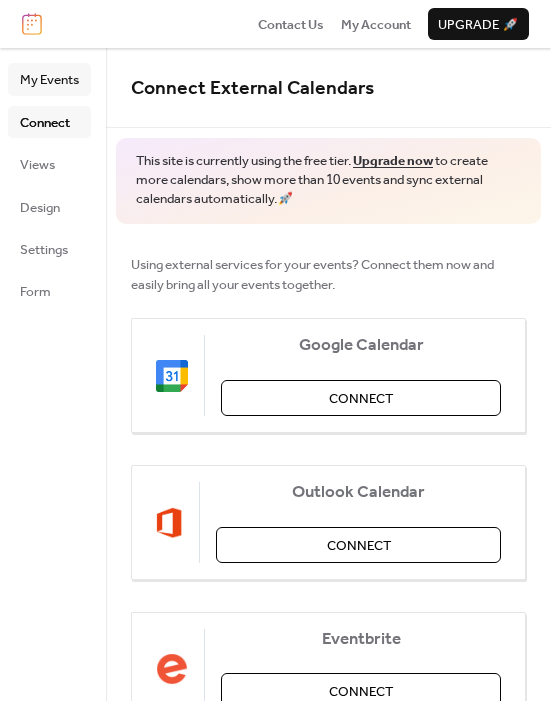 click on "My Events" at bounding box center [49, 80] 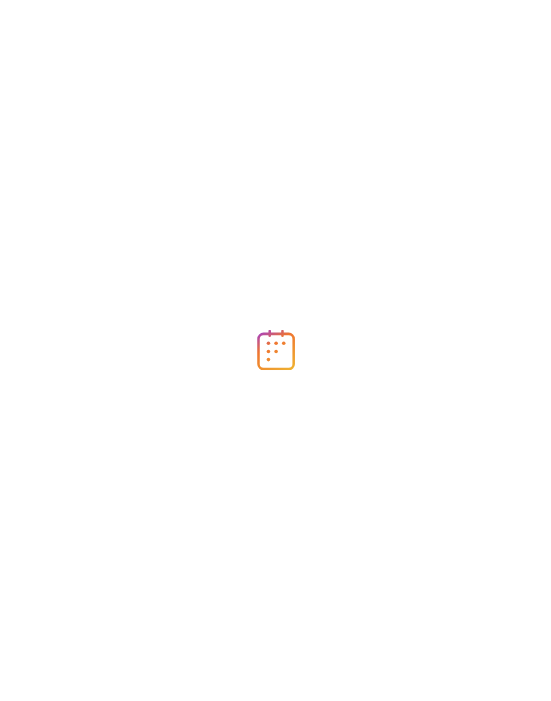 scroll, scrollTop: 0, scrollLeft: 0, axis: both 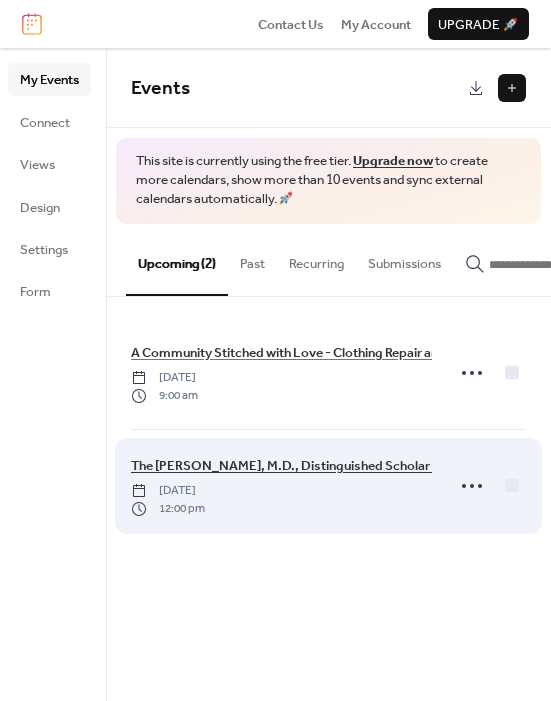 click on "The [PERSON_NAME], M.D., Distinguished Scholar Lecture - Virtual" at bounding box center [329, 466] 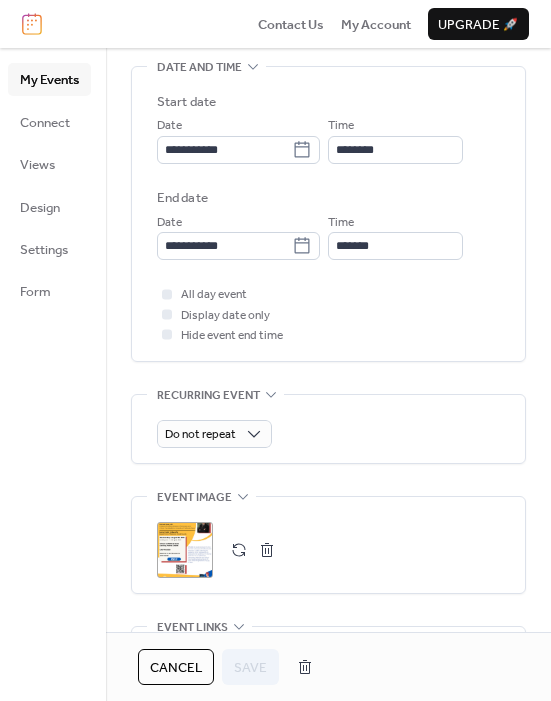 scroll, scrollTop: 617, scrollLeft: 0, axis: vertical 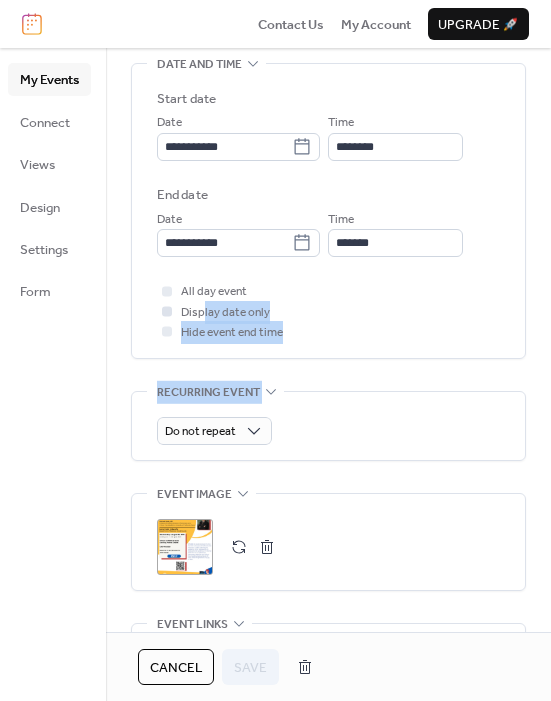 drag, startPoint x: 200, startPoint y: 473, endPoint x: 204, endPoint y: 305, distance: 168.0476 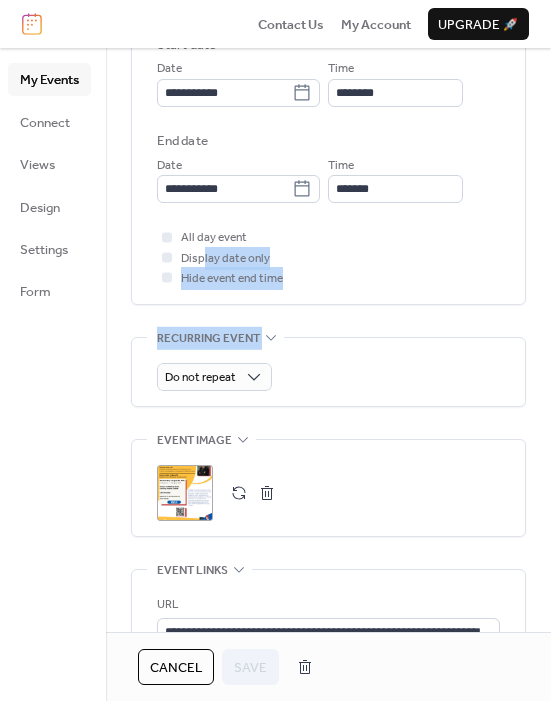 scroll, scrollTop: 680, scrollLeft: 0, axis: vertical 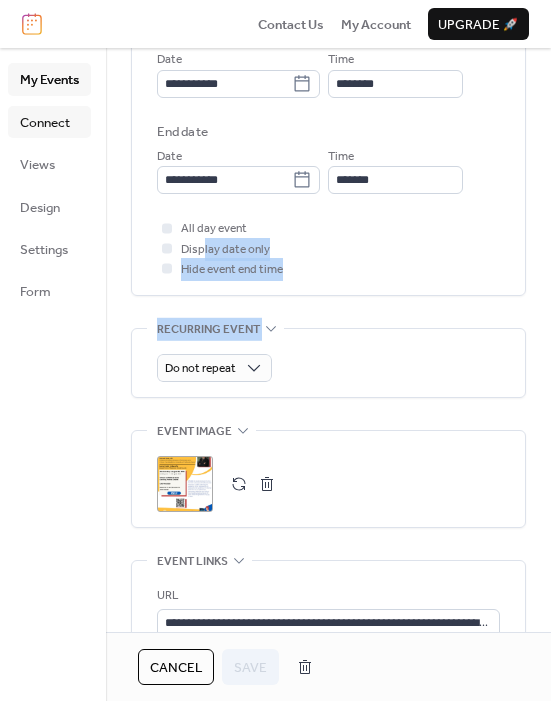 click on "Connect" at bounding box center [49, 122] 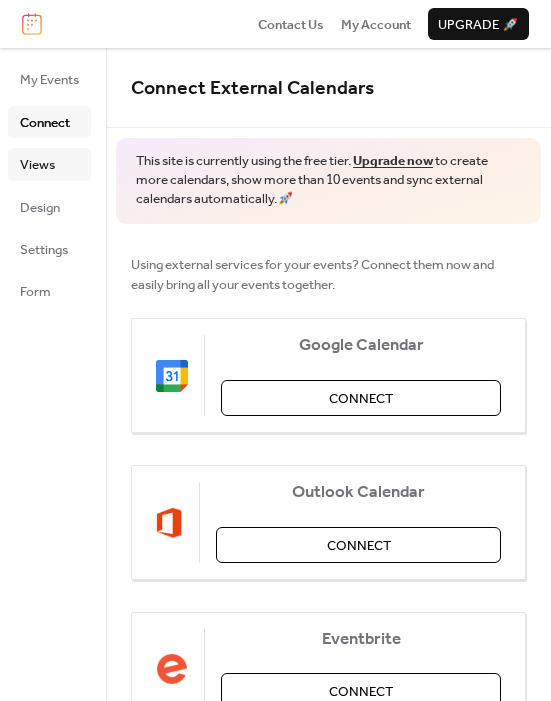 click on "Views" at bounding box center (49, 164) 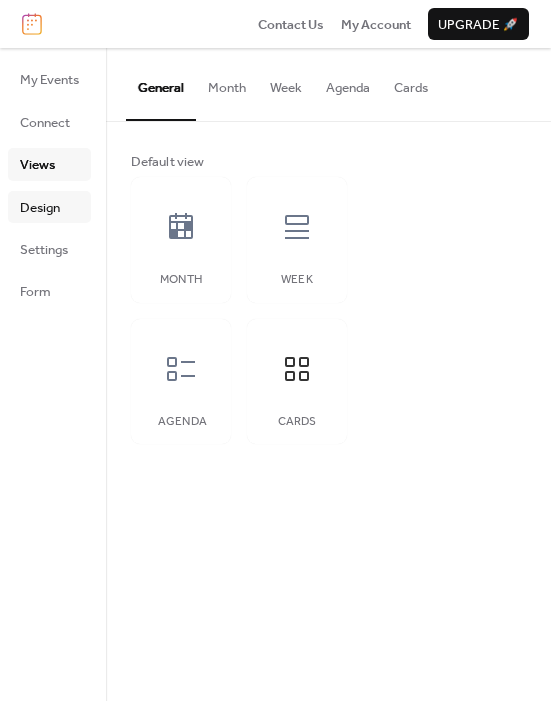 click on "Design" at bounding box center [40, 208] 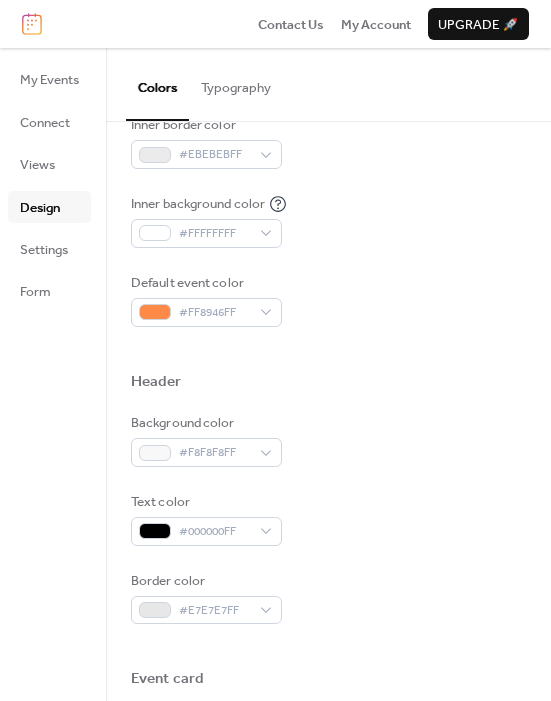 scroll, scrollTop: 953, scrollLeft: 0, axis: vertical 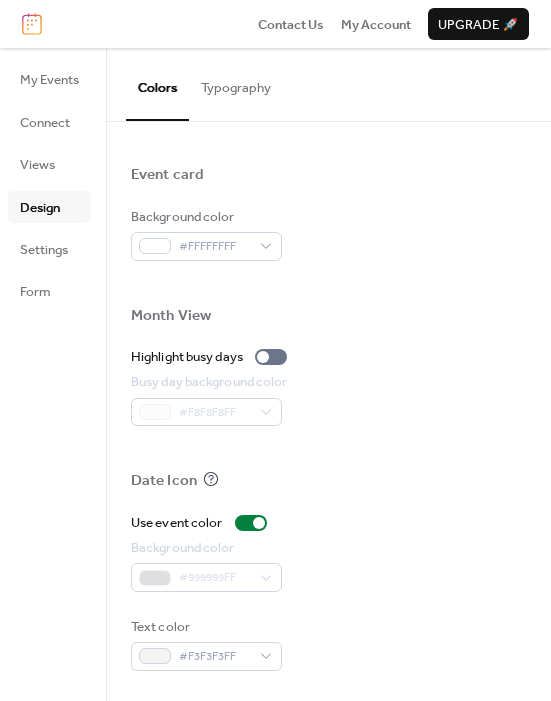 click on "My Events Connect Views Design Settings Form" at bounding box center [49, 185] 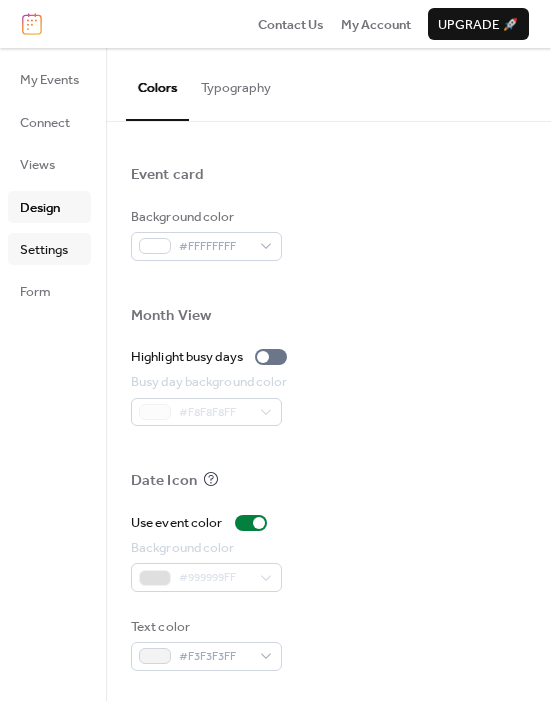 click on "Settings" at bounding box center (44, 250) 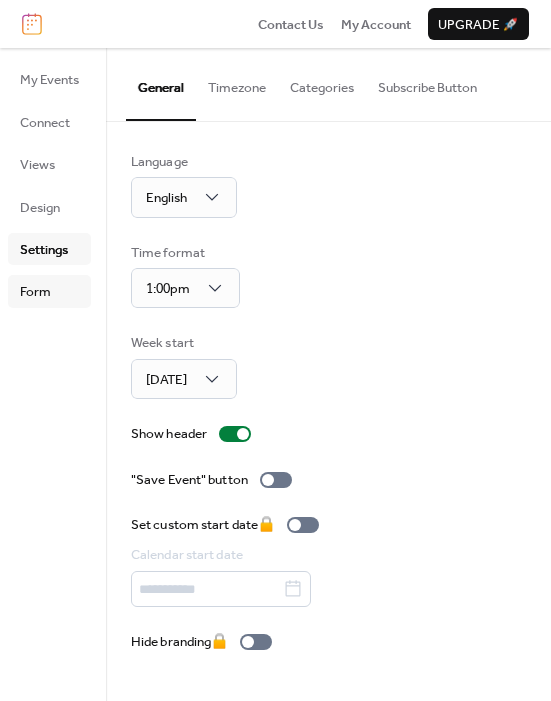 click on "Form" at bounding box center (35, 292) 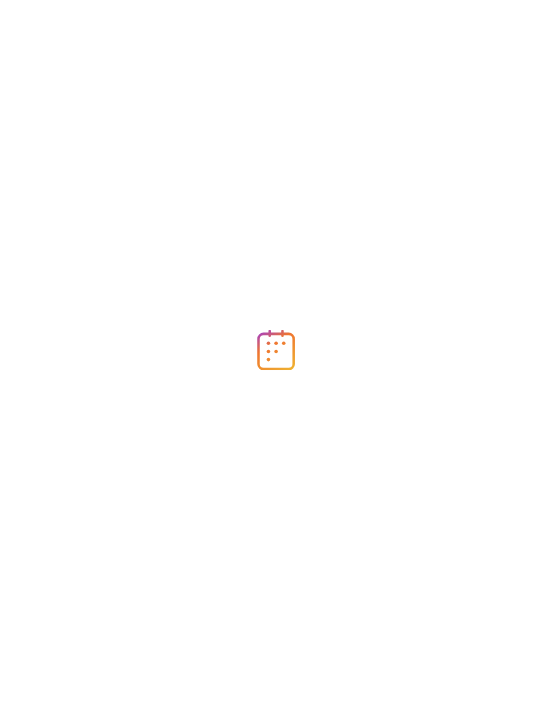 scroll, scrollTop: 0, scrollLeft: 0, axis: both 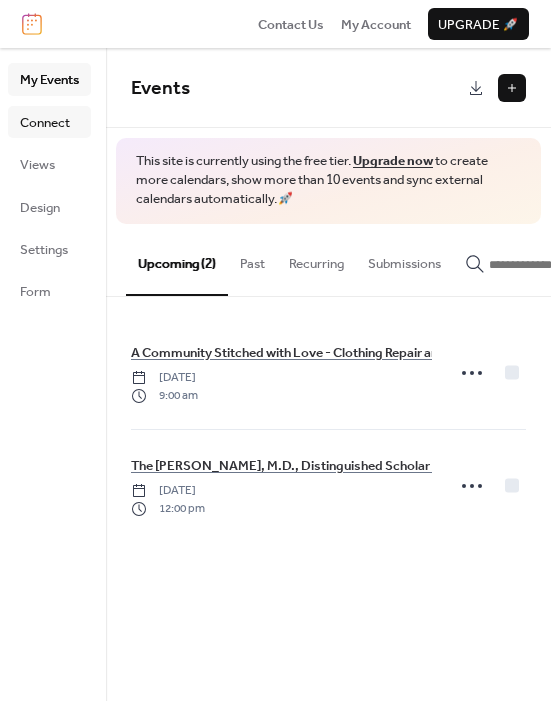 click on "Connect" at bounding box center [45, 123] 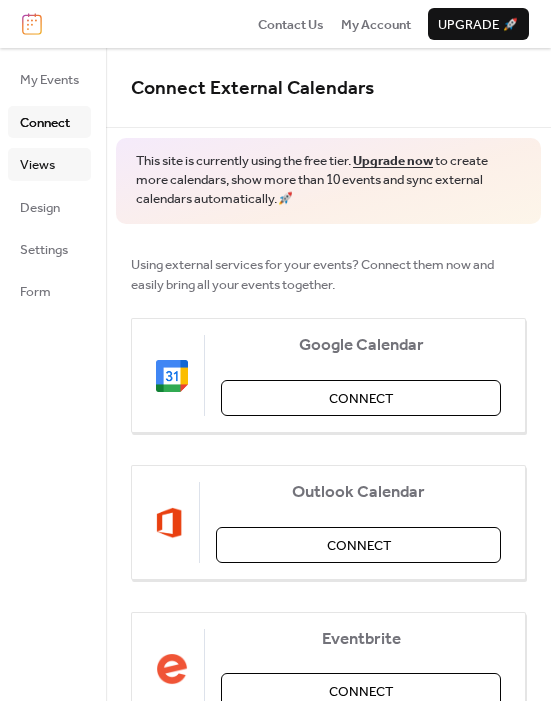 click on "Views" at bounding box center (49, 164) 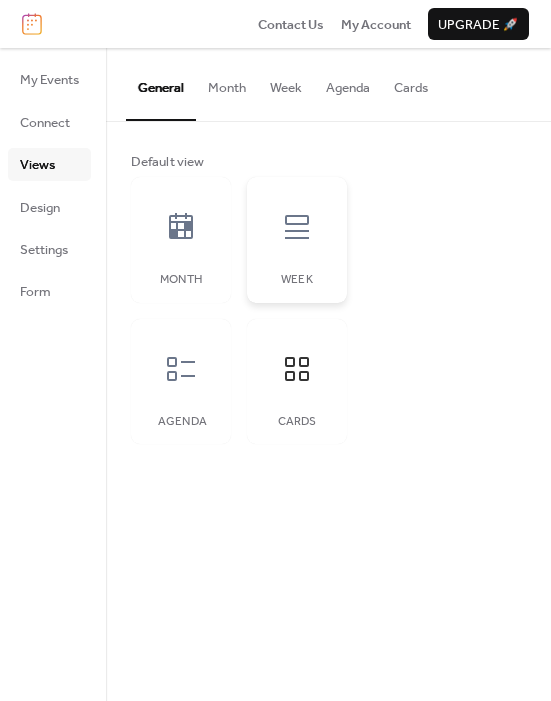 click at bounding box center [297, 227] 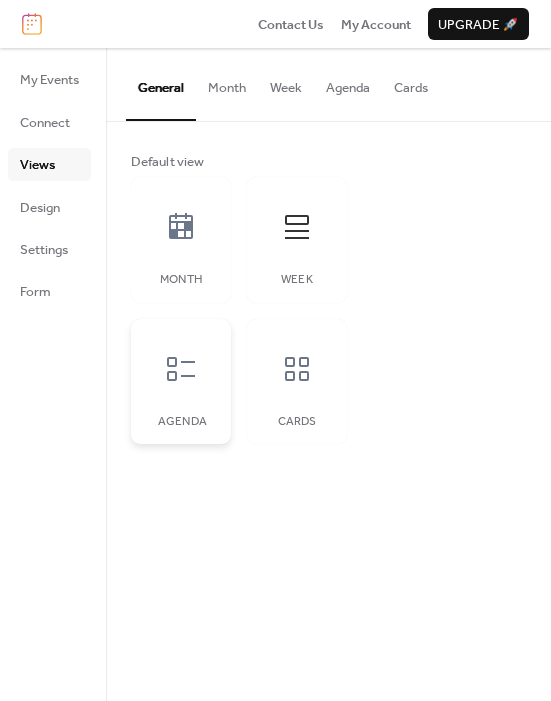 click at bounding box center [181, 369] 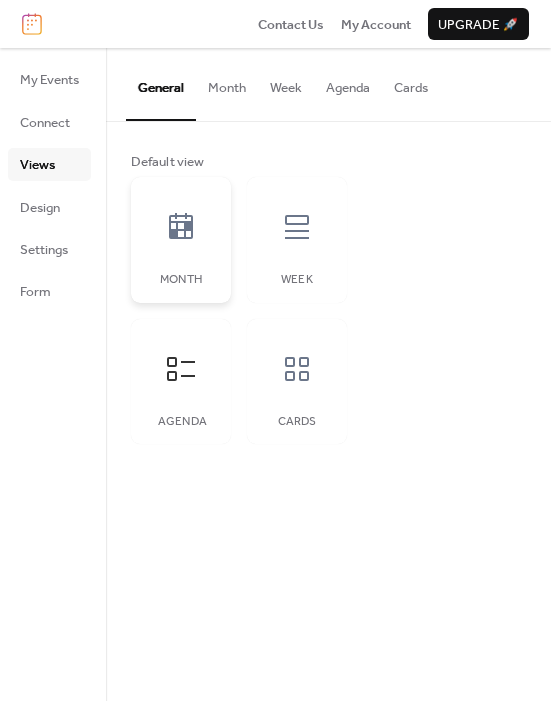 click at bounding box center (181, 227) 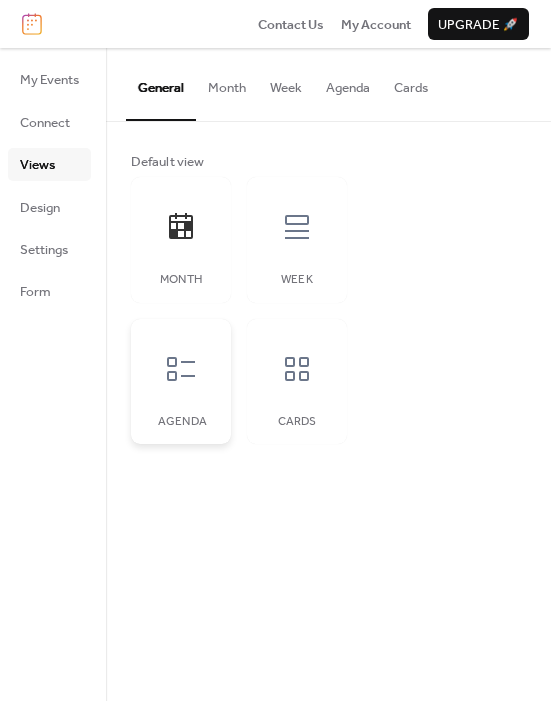 click on "Agenda" at bounding box center (181, 382) 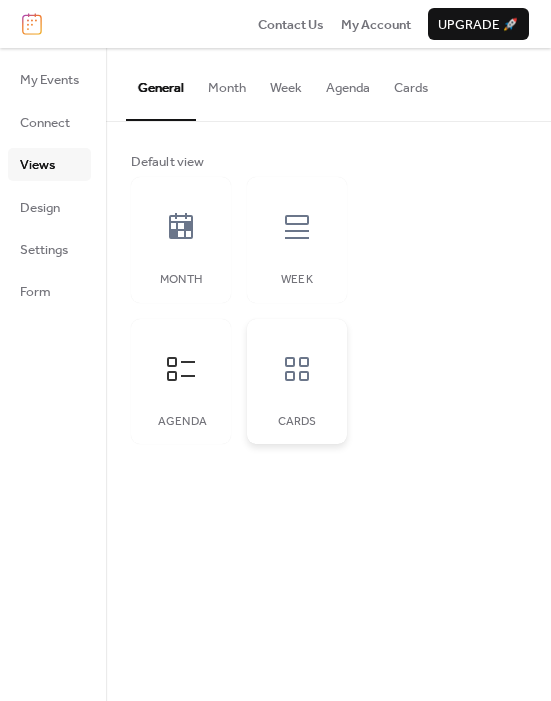 click at bounding box center [297, 369] 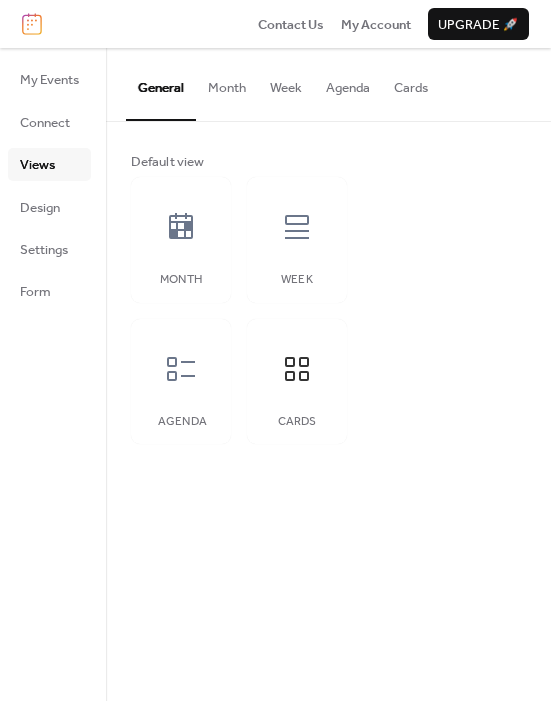 click on "Cards" at bounding box center (411, 83) 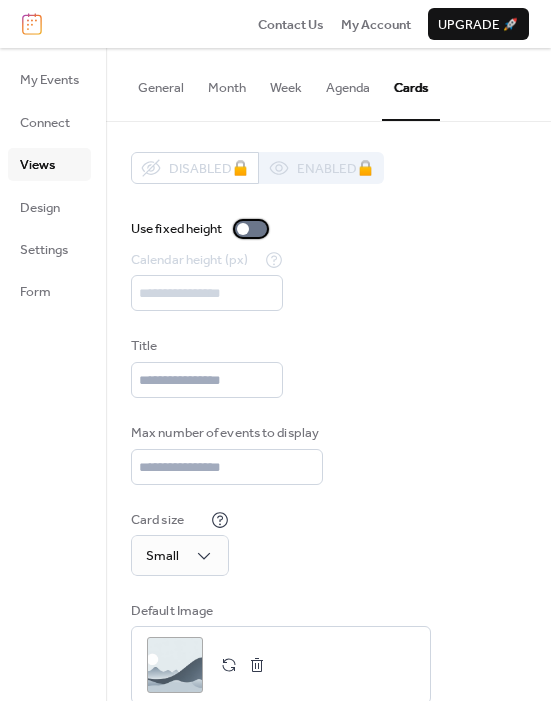 click on "Use fixed height" at bounding box center [203, 229] 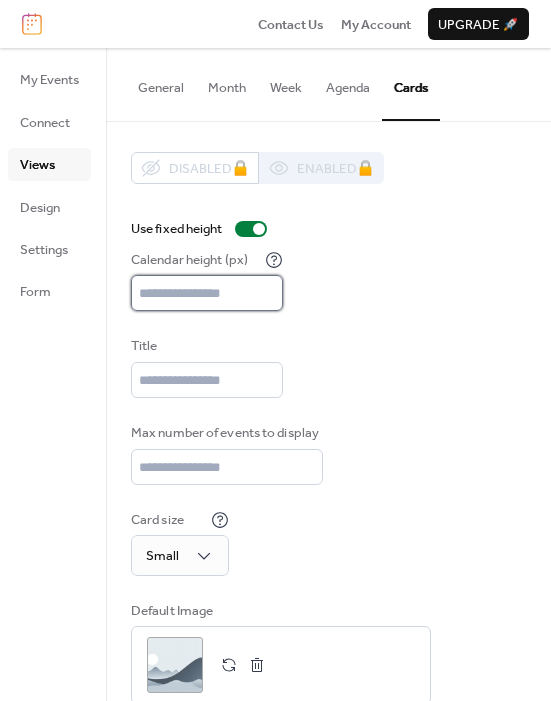 click on "***" at bounding box center [207, 293] 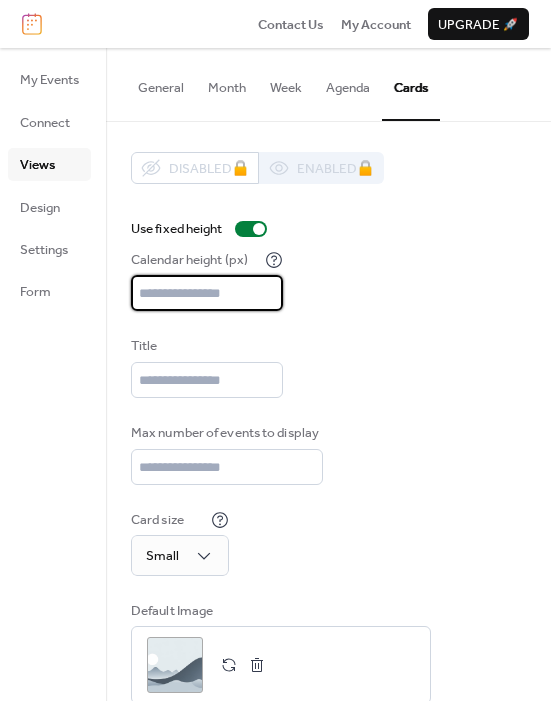 scroll, scrollTop: 3, scrollLeft: 0, axis: vertical 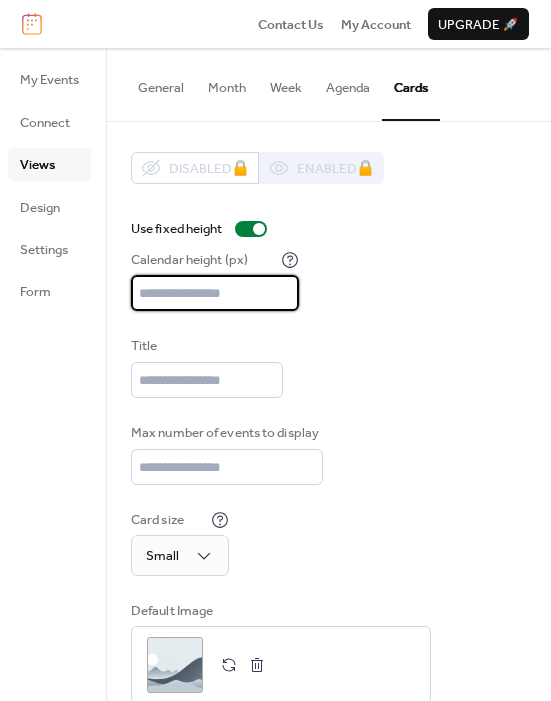 drag, startPoint x: 195, startPoint y: 298, endPoint x: 146, endPoint y: 304, distance: 49.365982 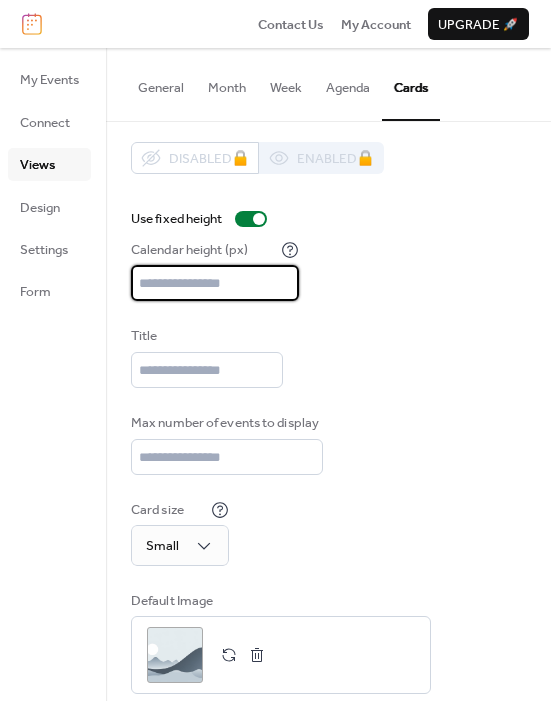 scroll, scrollTop: 33, scrollLeft: 0, axis: vertical 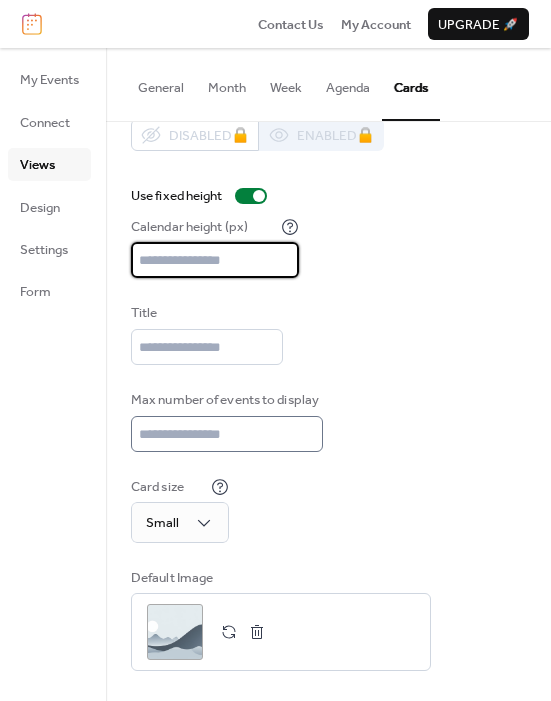 type on "***" 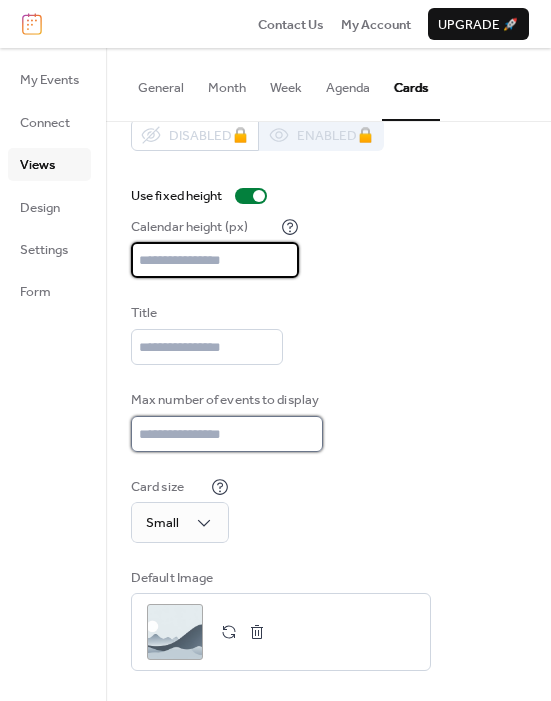 click on "**" at bounding box center (227, 434) 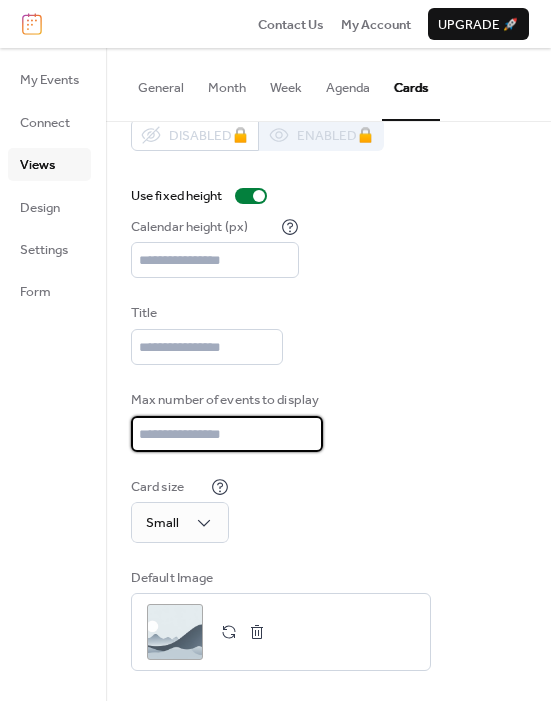 type on "*" 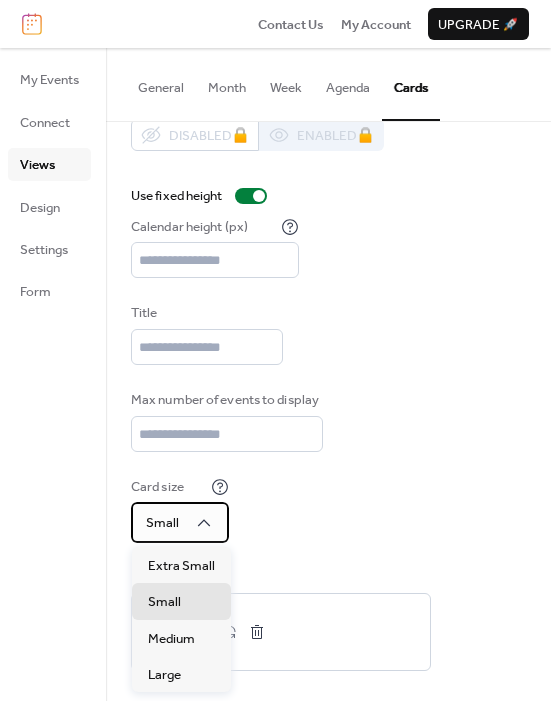 click on "Small" at bounding box center (180, 522) 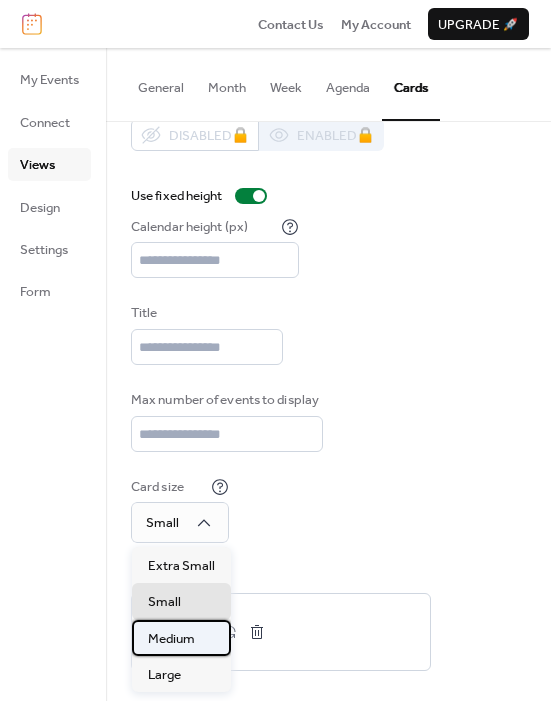 click on "Medium" at bounding box center [181, 638] 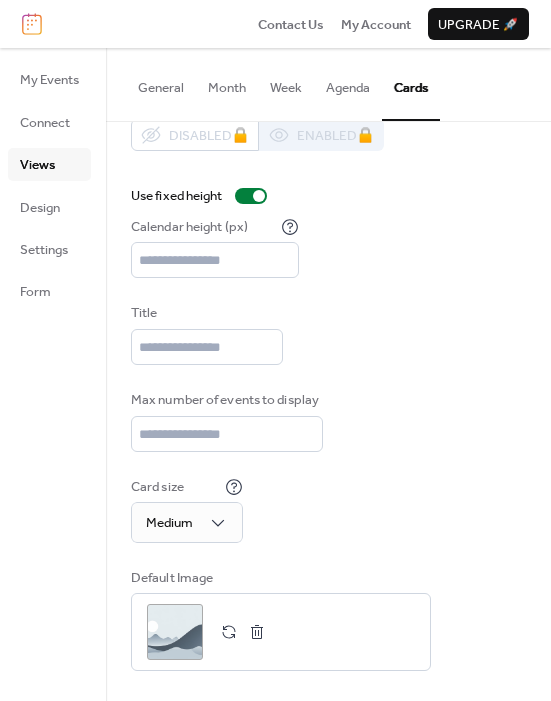 click on "My Events Connect Views Design Settings Form" at bounding box center [53, 374] 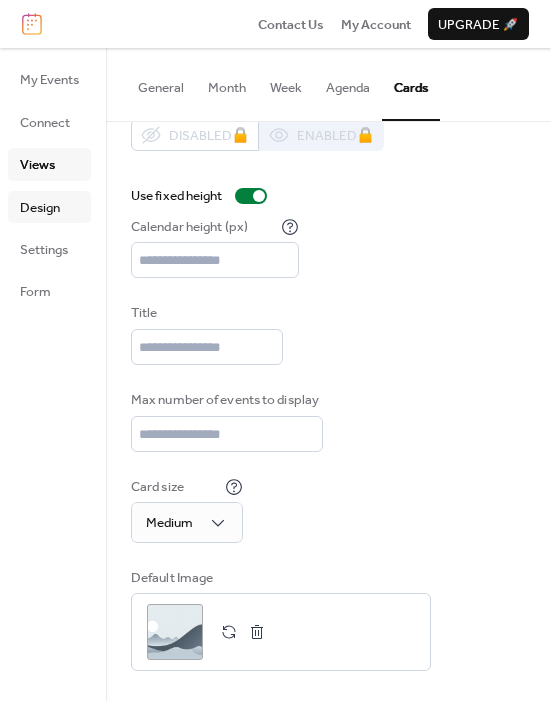 click on "Design" at bounding box center (40, 208) 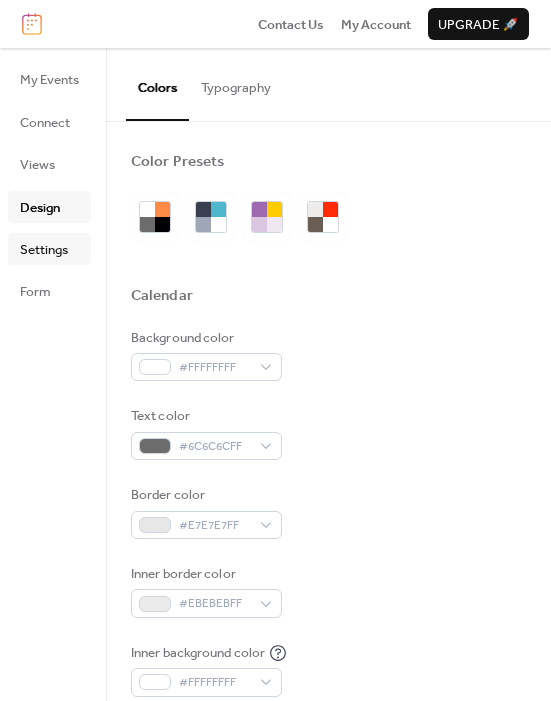 click on "Settings" at bounding box center (44, 250) 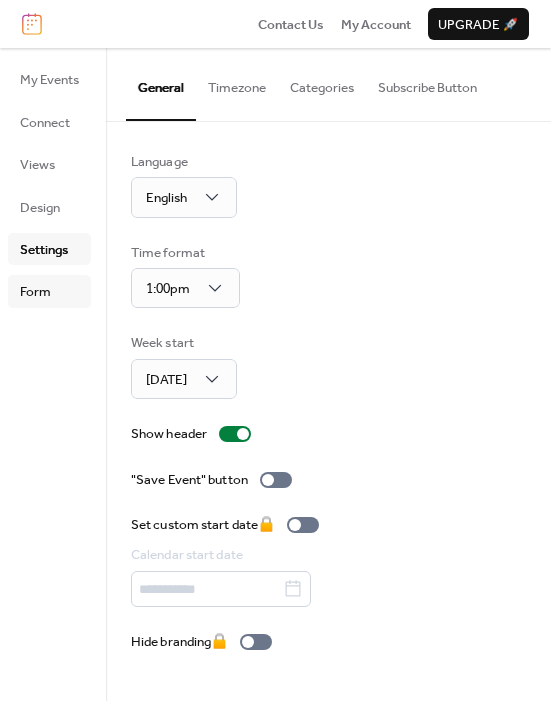 click on "Form" at bounding box center [49, 291] 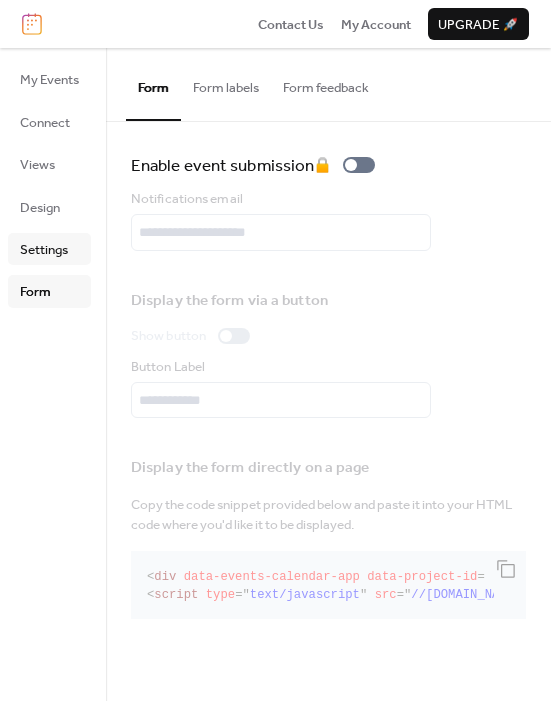 click on "Settings" at bounding box center (44, 250) 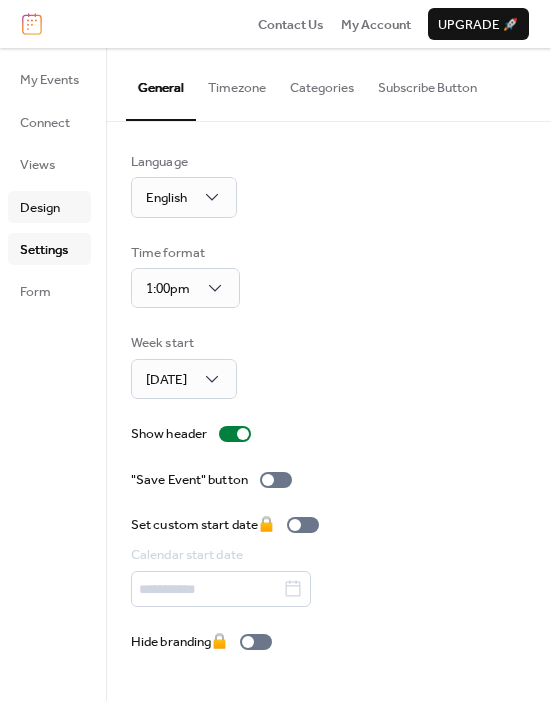 click on "Design" at bounding box center [40, 208] 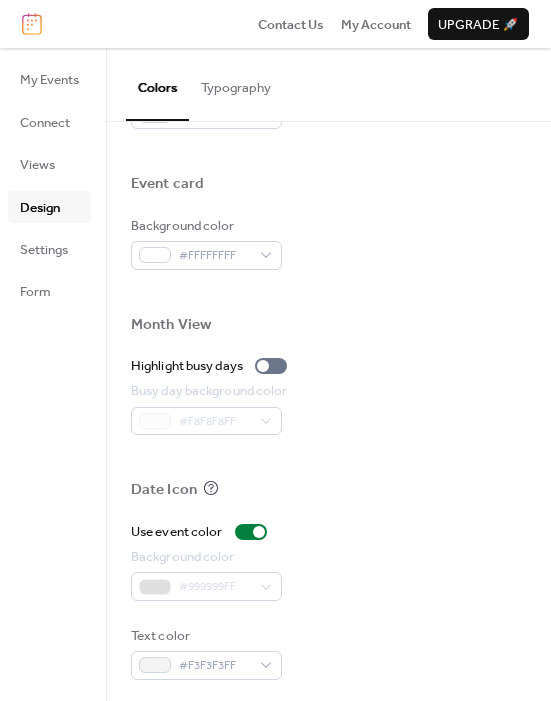 scroll, scrollTop: 953, scrollLeft: 0, axis: vertical 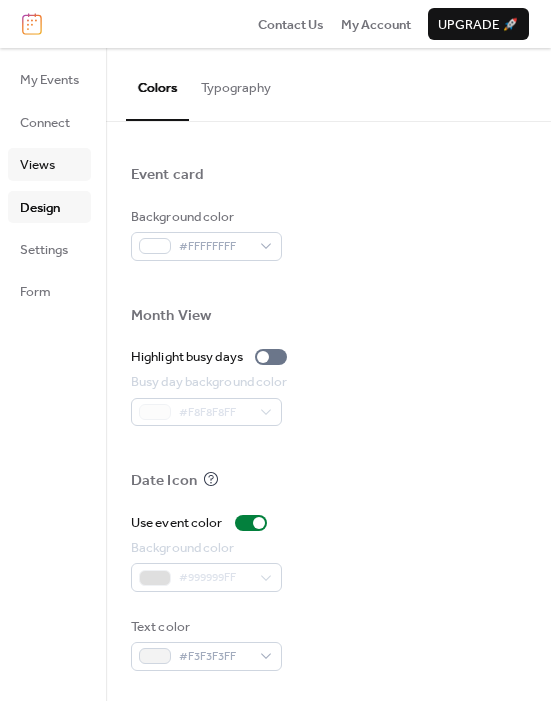 click on "Views" at bounding box center [49, 164] 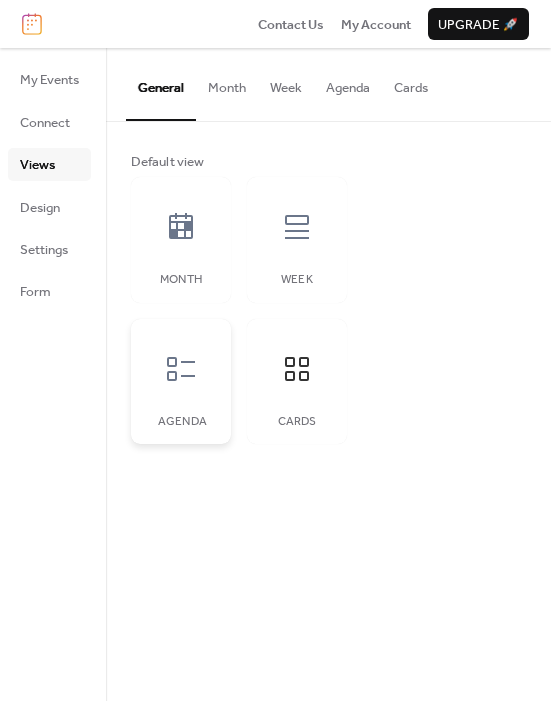 click on "Agenda" at bounding box center (181, 382) 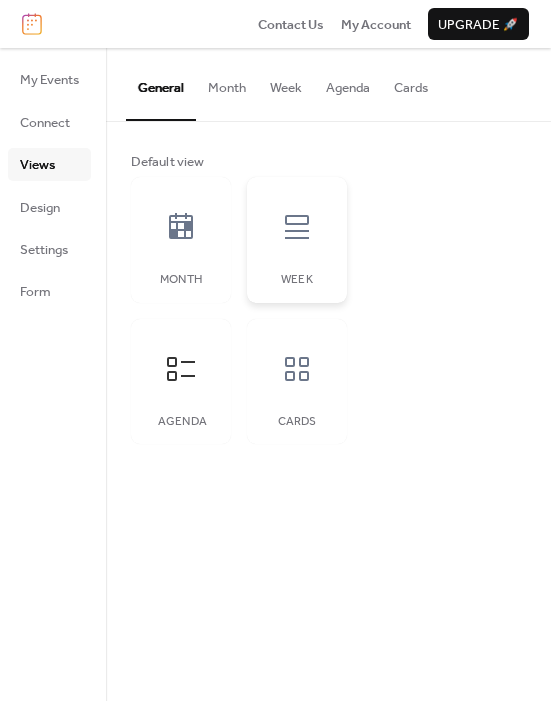 click at bounding box center (297, 227) 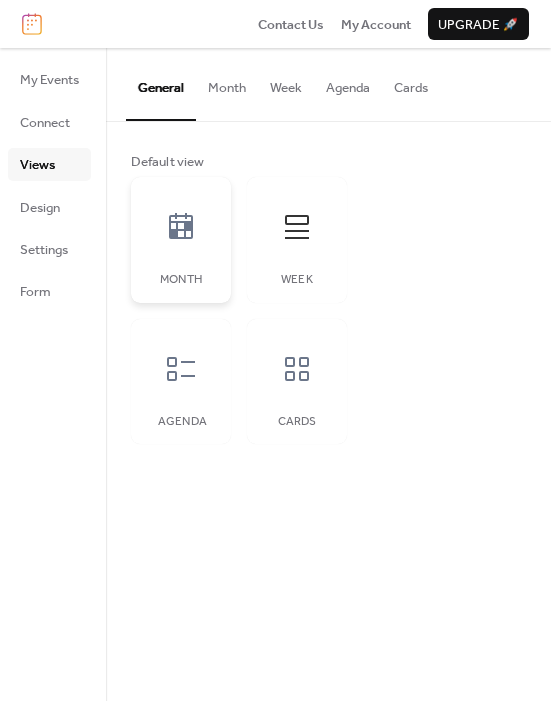 click at bounding box center [181, 227] 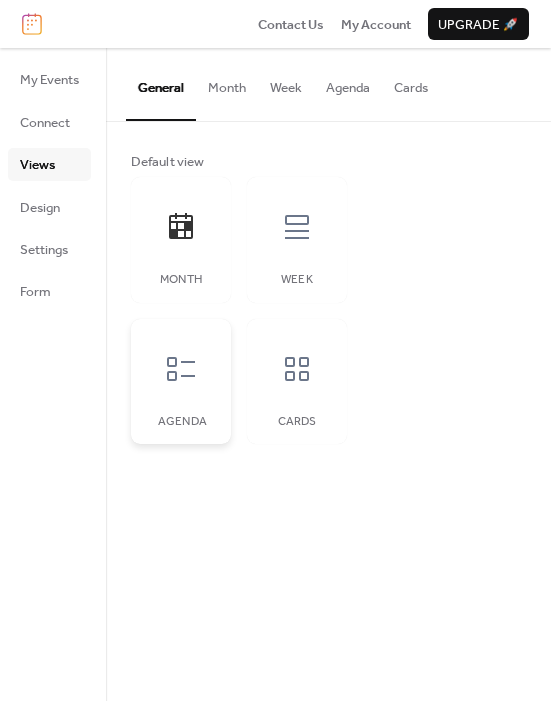 click at bounding box center [181, 369] 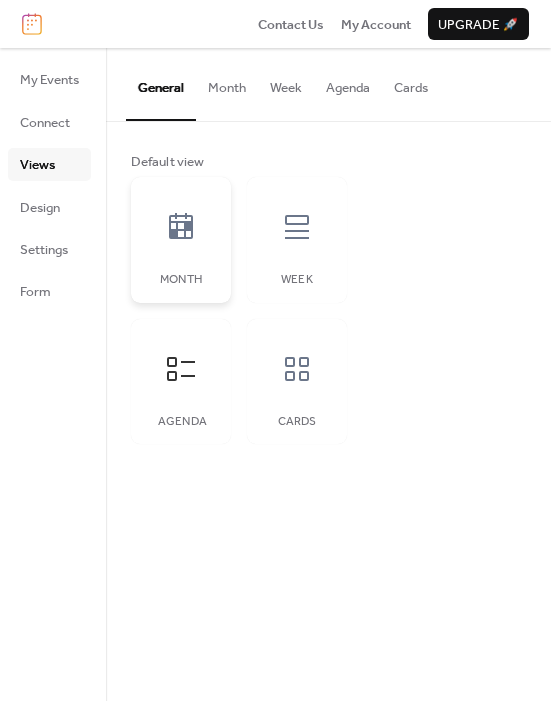 click at bounding box center [181, 227] 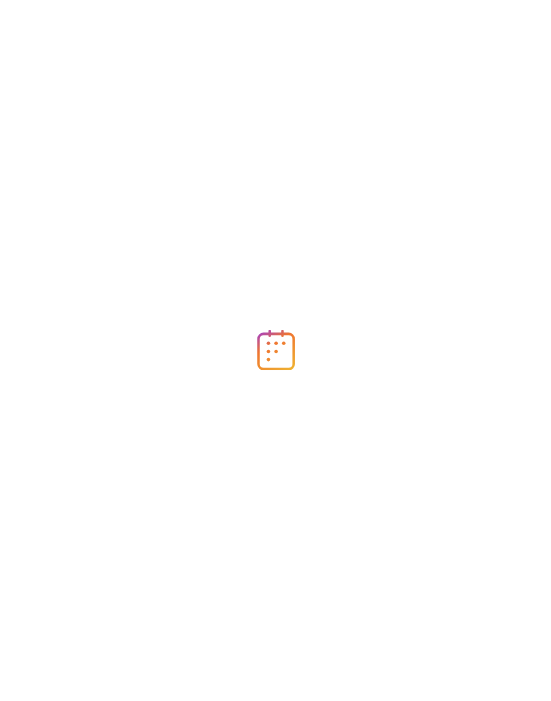 scroll, scrollTop: 0, scrollLeft: 0, axis: both 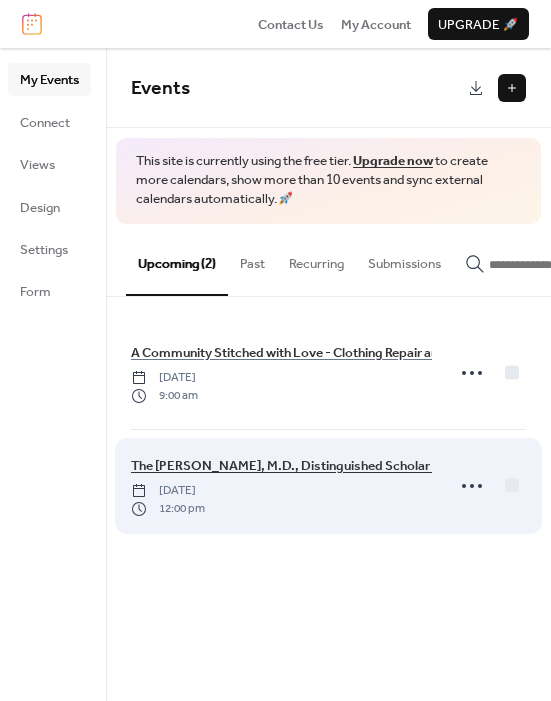 click on "The [PERSON_NAME], M.D., Distinguished Scholar Lecture - Virtual" at bounding box center (329, 466) 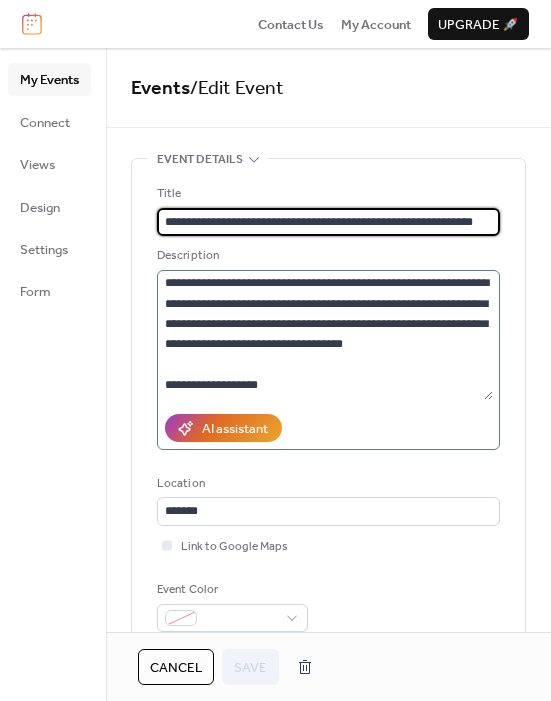 scroll, scrollTop: 1388, scrollLeft: 0, axis: vertical 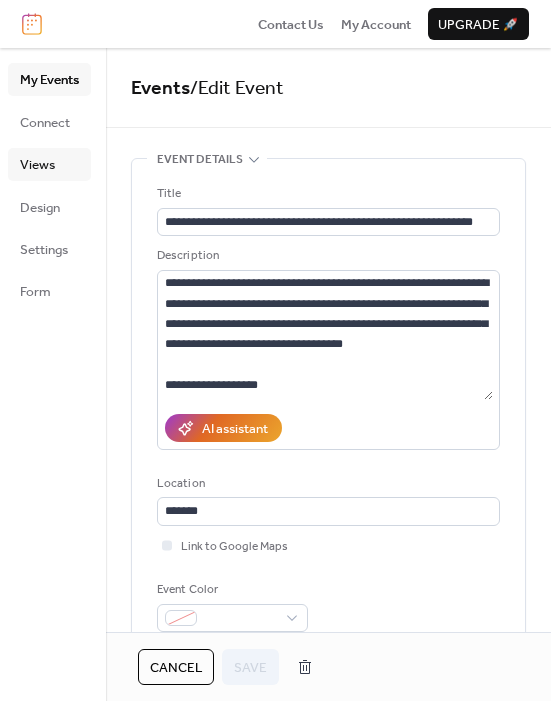 click on "Views" at bounding box center (49, 164) 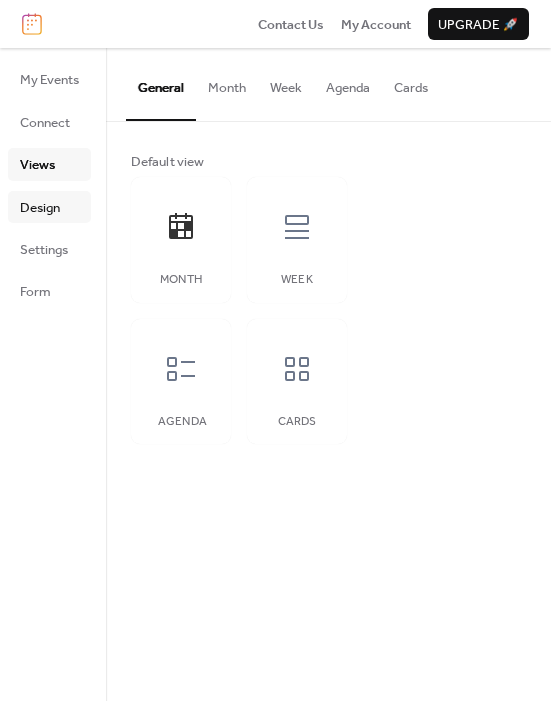 click on "Design" at bounding box center [40, 208] 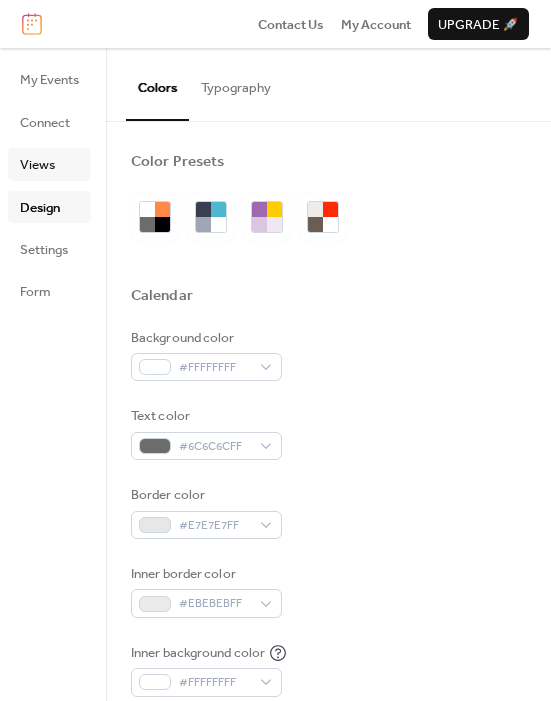 click on "Views" at bounding box center [49, 164] 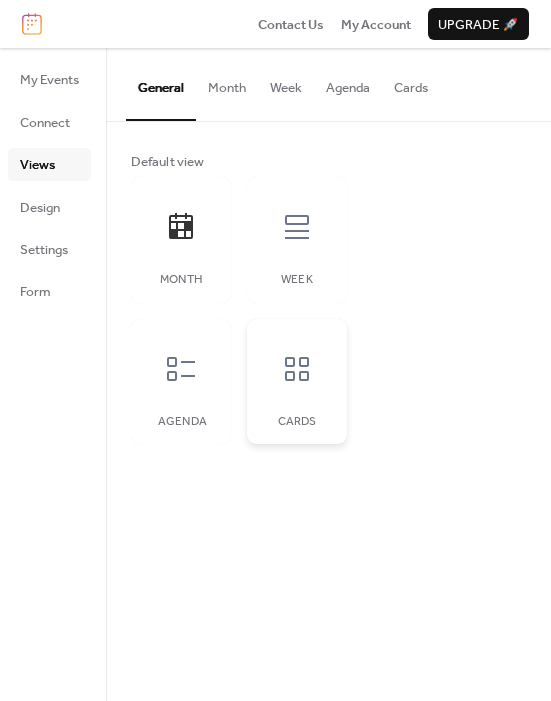 click at bounding box center [297, 369] 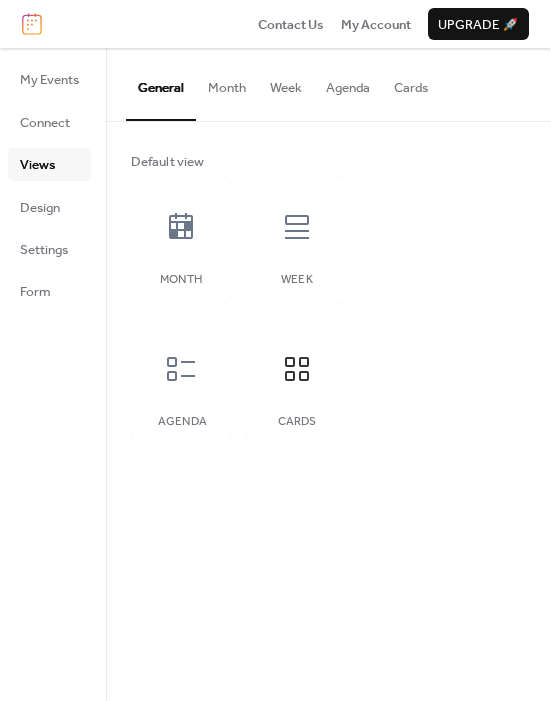 click on "Cards" at bounding box center [411, 83] 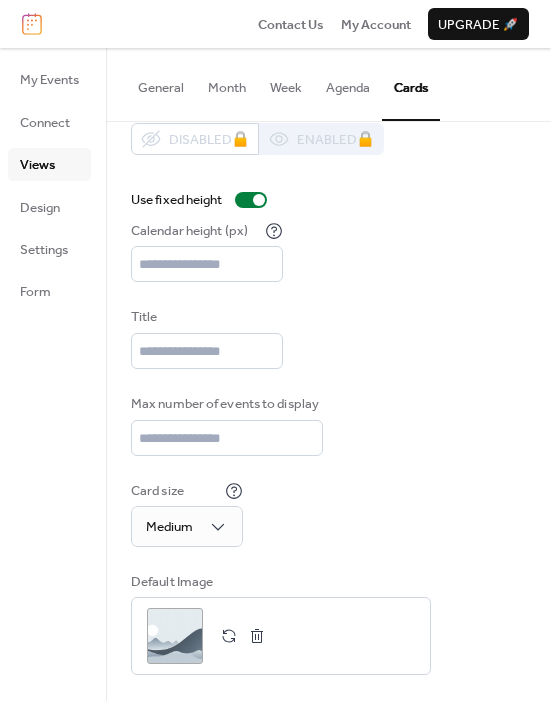 scroll, scrollTop: 33, scrollLeft: 0, axis: vertical 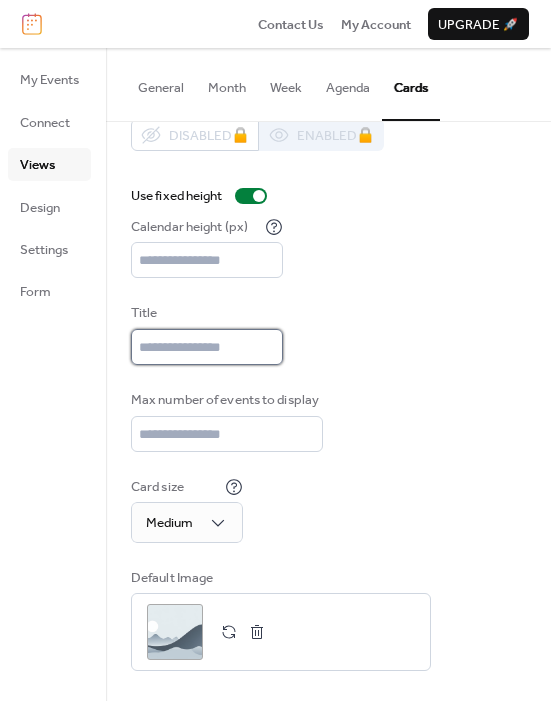 click at bounding box center (207, 347) 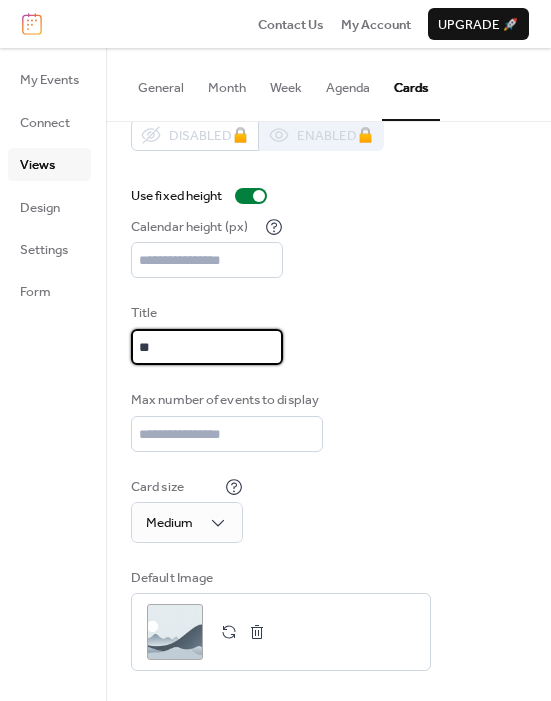 type on "*" 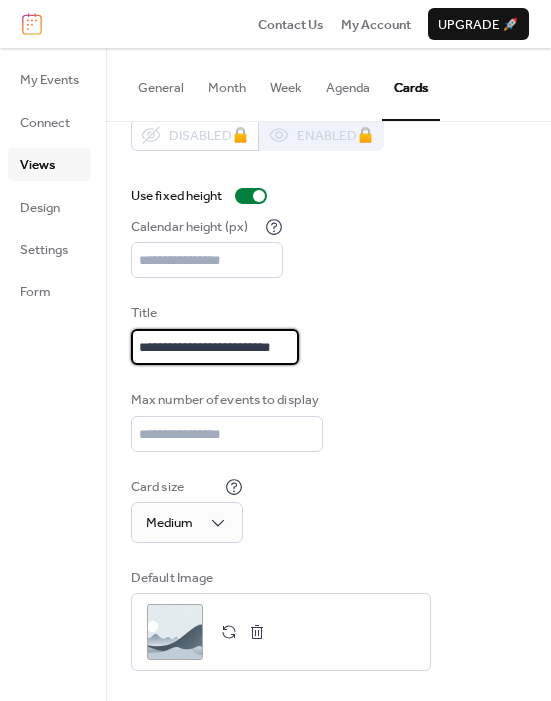 scroll, scrollTop: 0, scrollLeft: 13, axis: horizontal 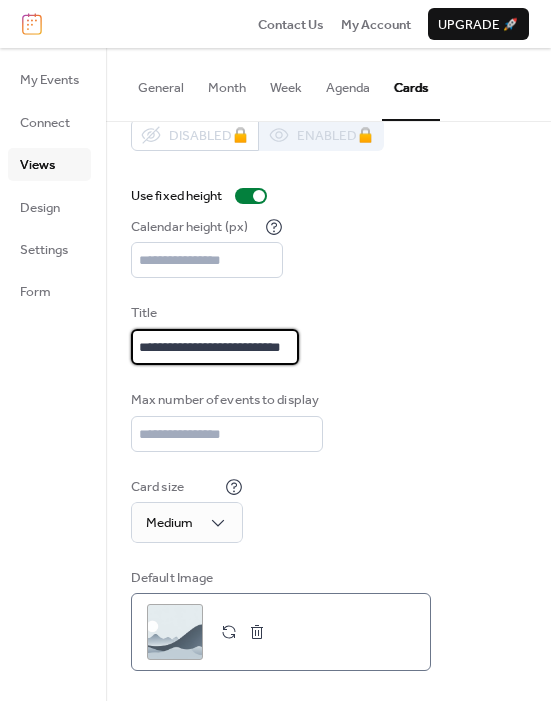 type on "**********" 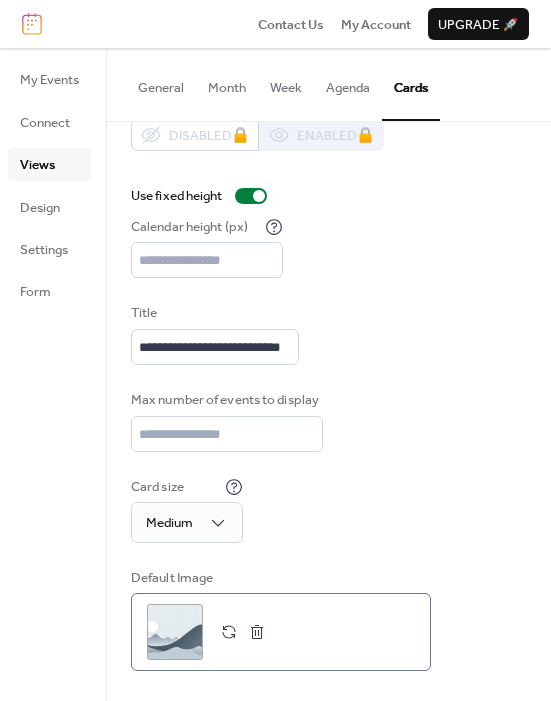 scroll, scrollTop: 0, scrollLeft: 0, axis: both 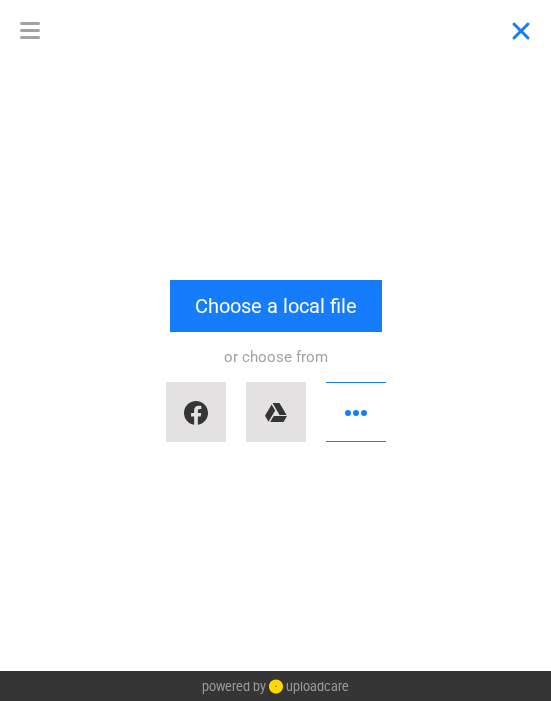 click at bounding box center [521, 30] 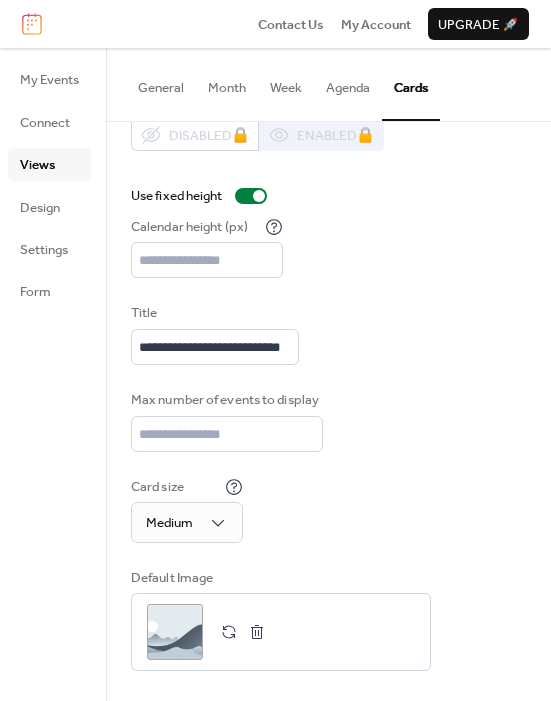 scroll, scrollTop: 3, scrollLeft: 0, axis: vertical 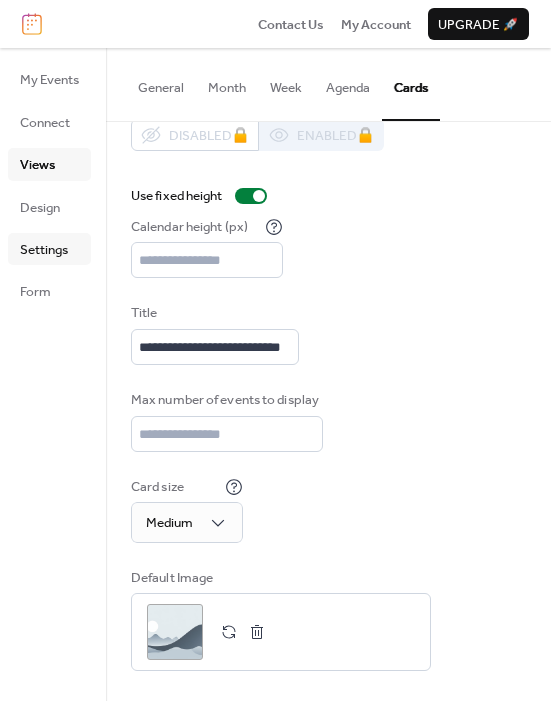 click on "Settings" at bounding box center [44, 250] 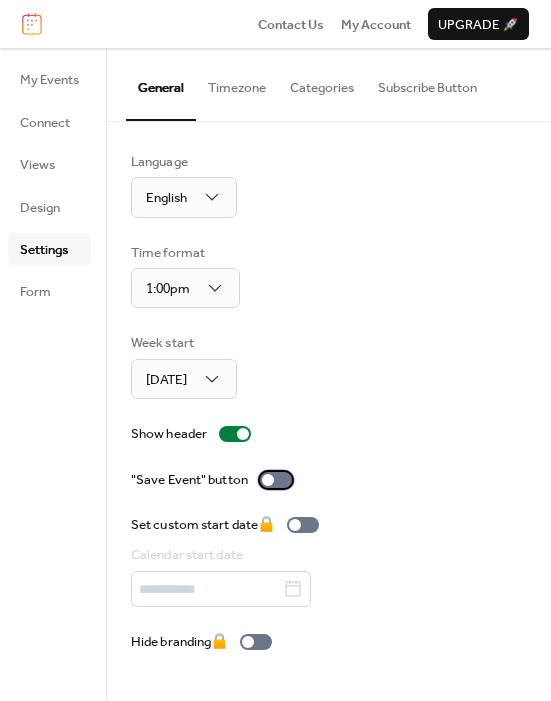 click at bounding box center (276, 480) 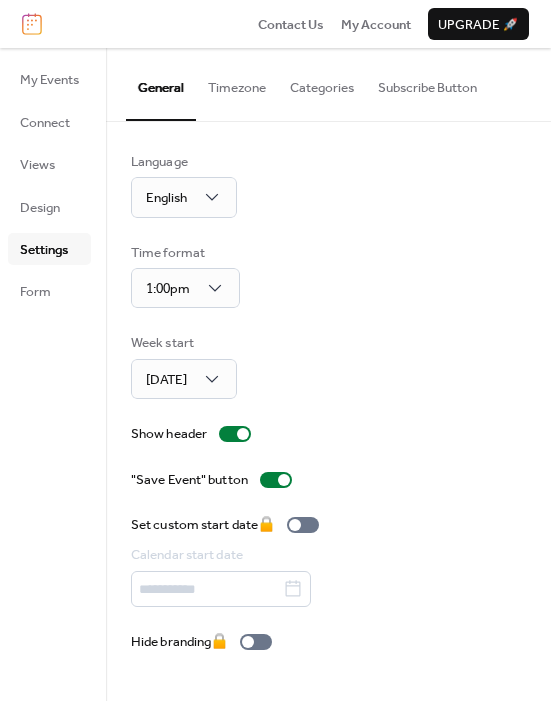 click on "Subscribe Button" at bounding box center (427, 83) 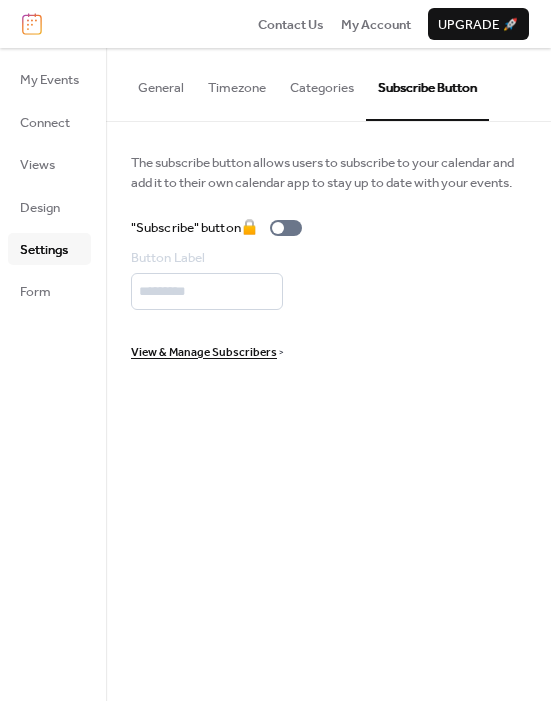 click on "Categories" at bounding box center (322, 83) 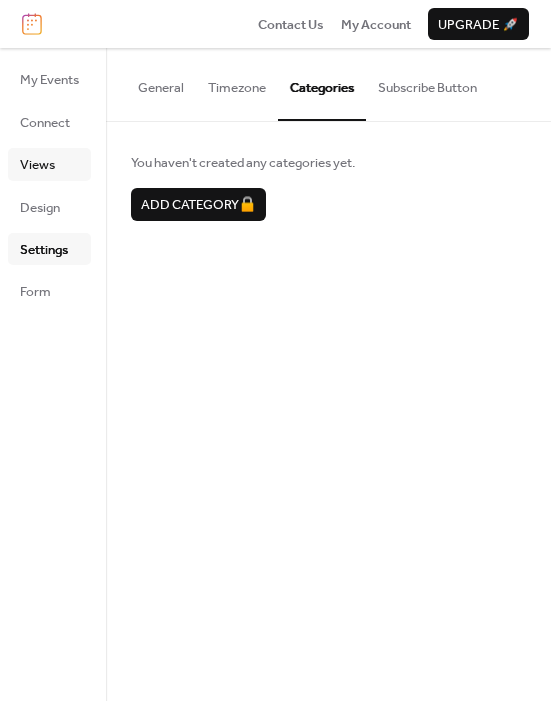 click on "Views" at bounding box center (37, 165) 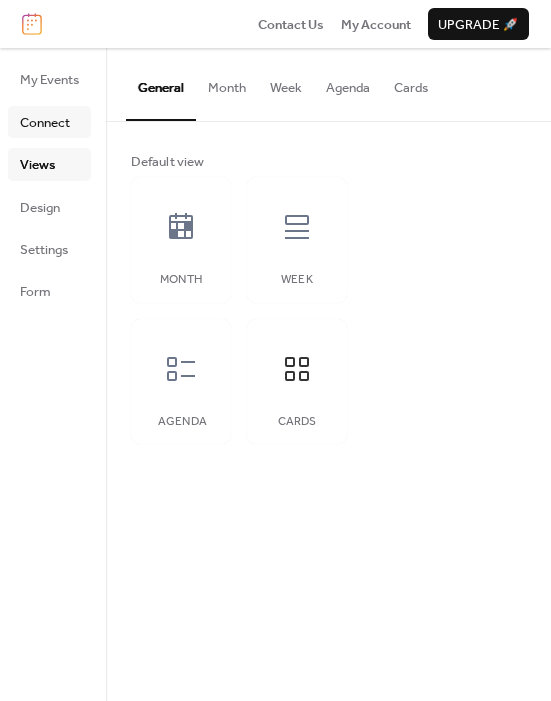 click on "Connect" at bounding box center (45, 123) 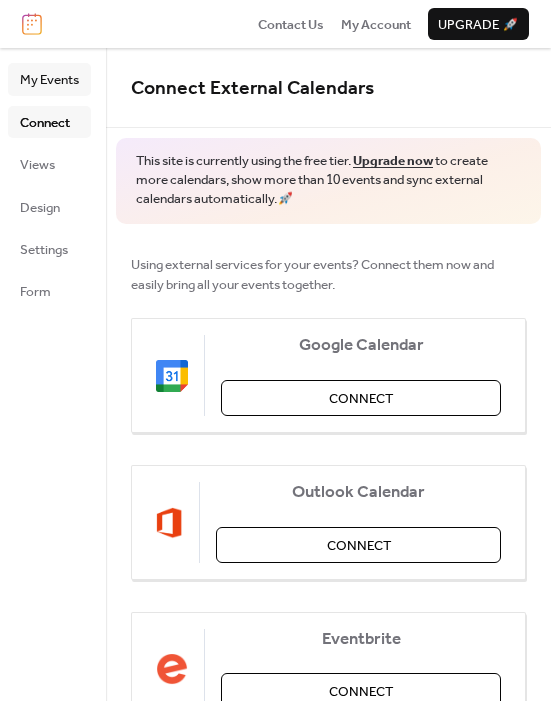 click on "My Events" at bounding box center (49, 80) 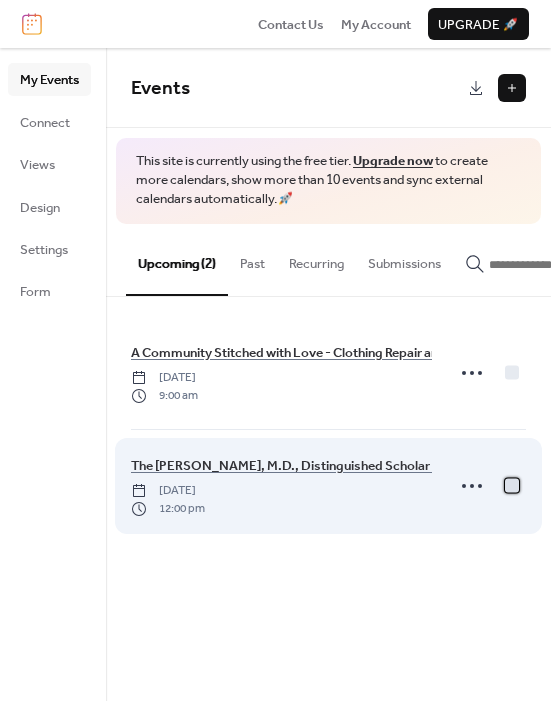 click at bounding box center (512, 485) 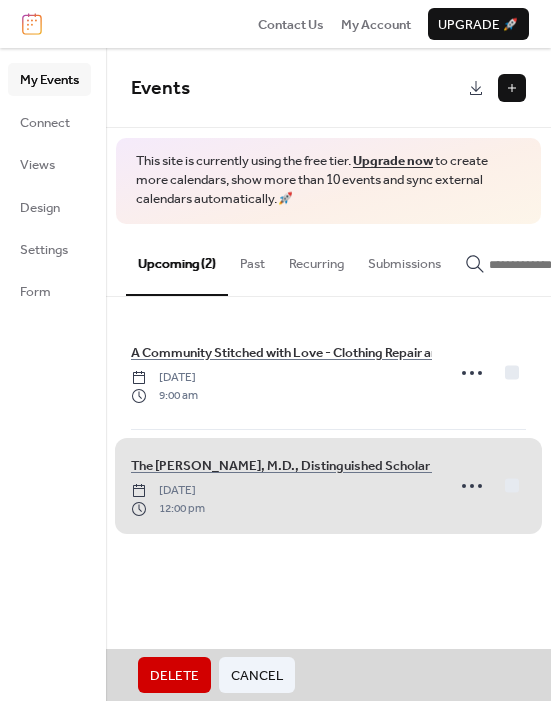 click on "The Philip Gold, M.D., Distinguished Scholar Lecture - Virtual Wednesday, August 20, 2025 12:00 pm" at bounding box center [328, 485] 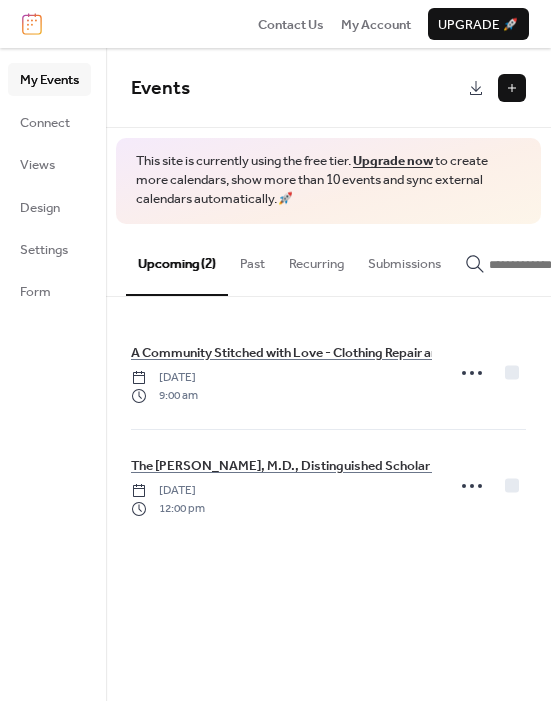click at bounding box center (512, 88) 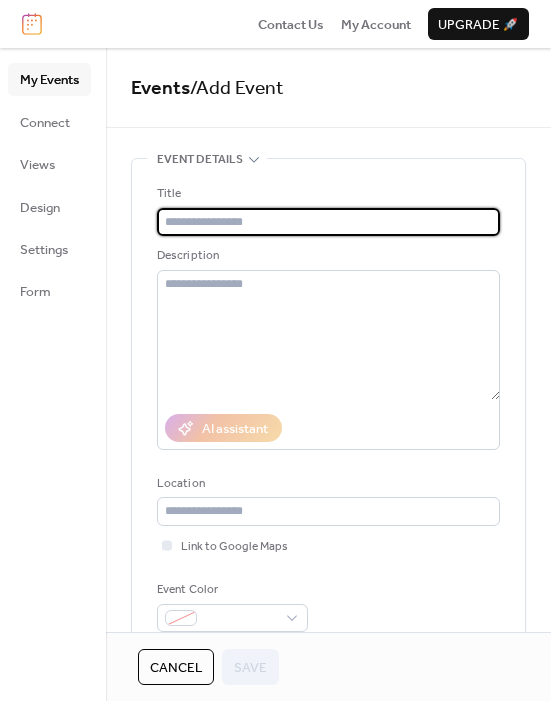 click on "My Events" at bounding box center [49, 80] 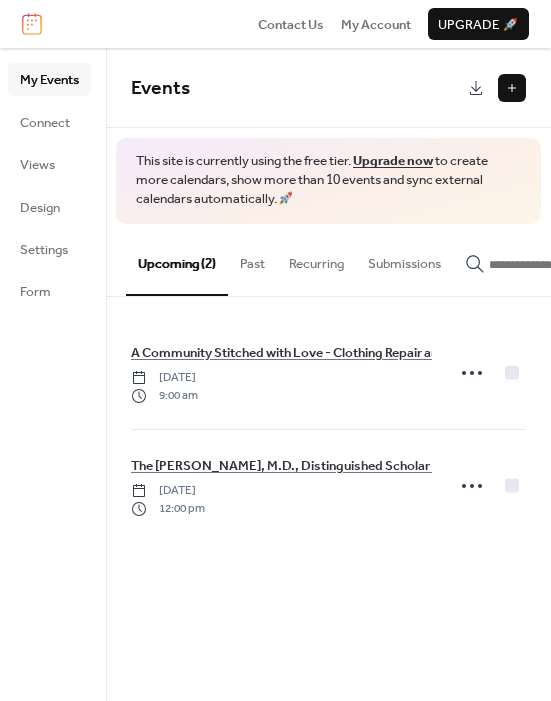 click on "Events This site is currently using the free tier.   Upgrade now   to create more calendars, show more than 10 events and sync external calendars automatically. 🚀 Upcoming  (2) Past  Recurring  Submissions   A Community Stitched with Love - Clothing Repair and Volunteer Opportunity Saturday, July 12, 2025 9:00 am The Philip Gold, M.D., Distinguished Scholar Lecture - Virtual Wednesday, August 20, 2025 12:00 pm Cancel" at bounding box center (328, 374) 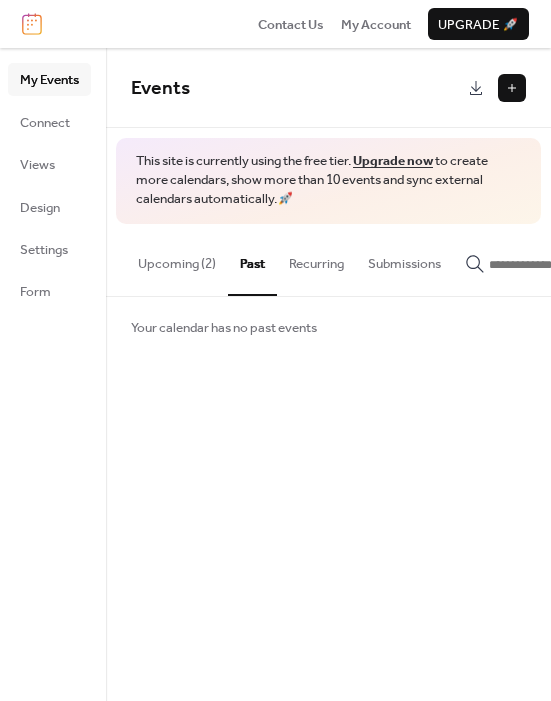click on "Recurring" at bounding box center [316, 259] 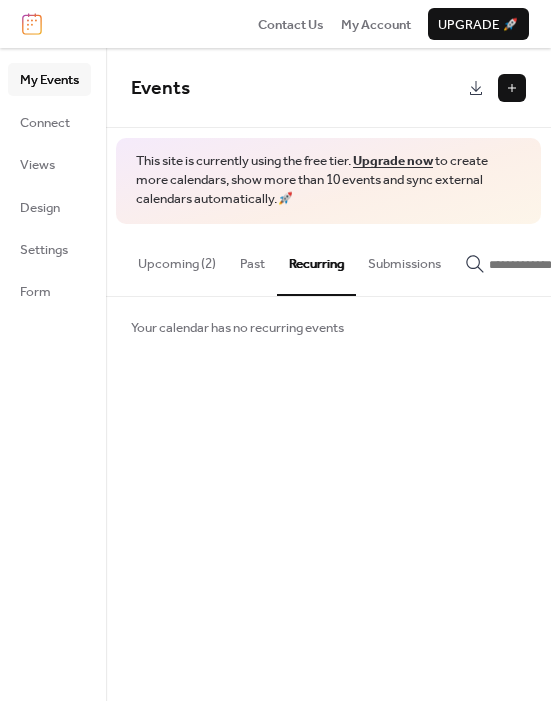 click on "Submissions" at bounding box center (404, 259) 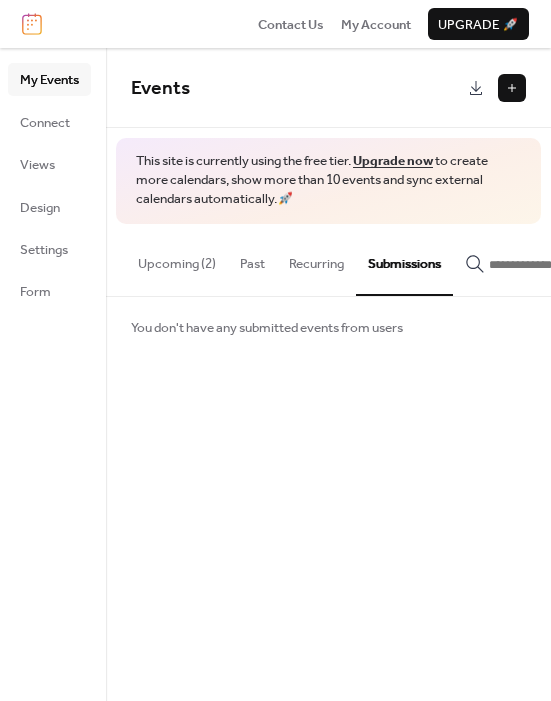 click at bounding box center [539, 265] 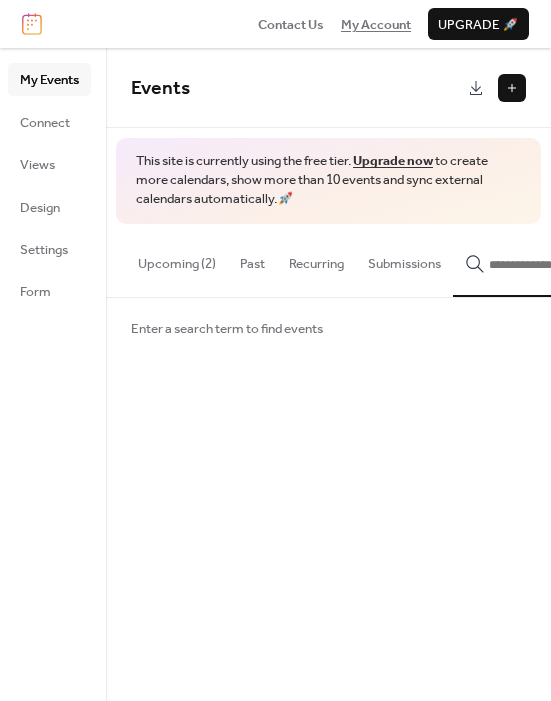 click on "My Account" at bounding box center [376, 25] 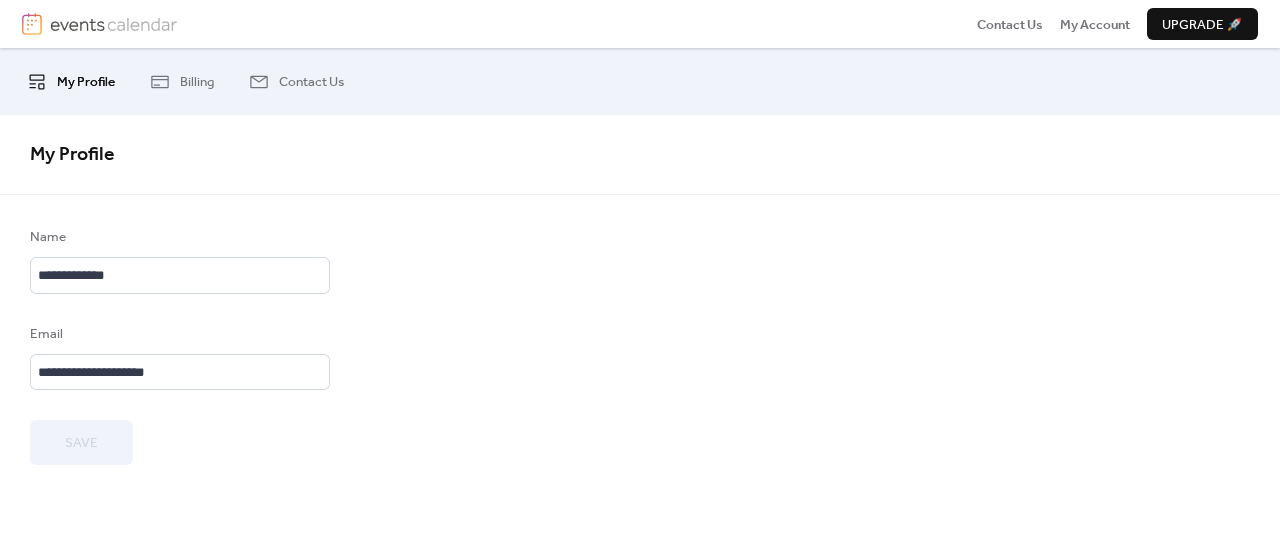 scroll, scrollTop: 0, scrollLeft: 0, axis: both 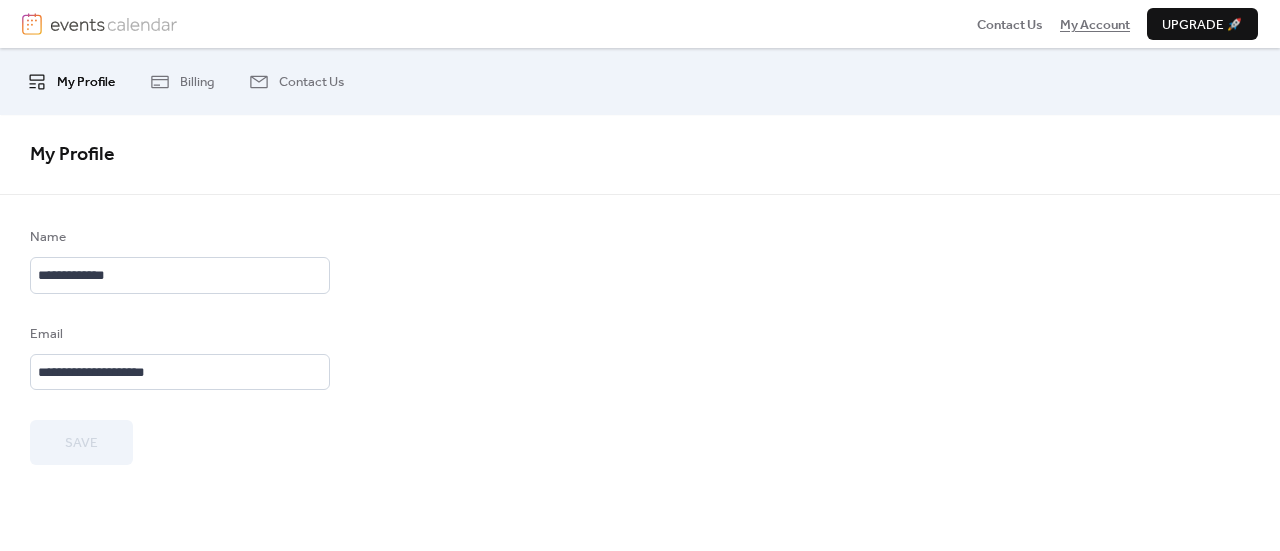 click on "My Account" at bounding box center (1095, 25) 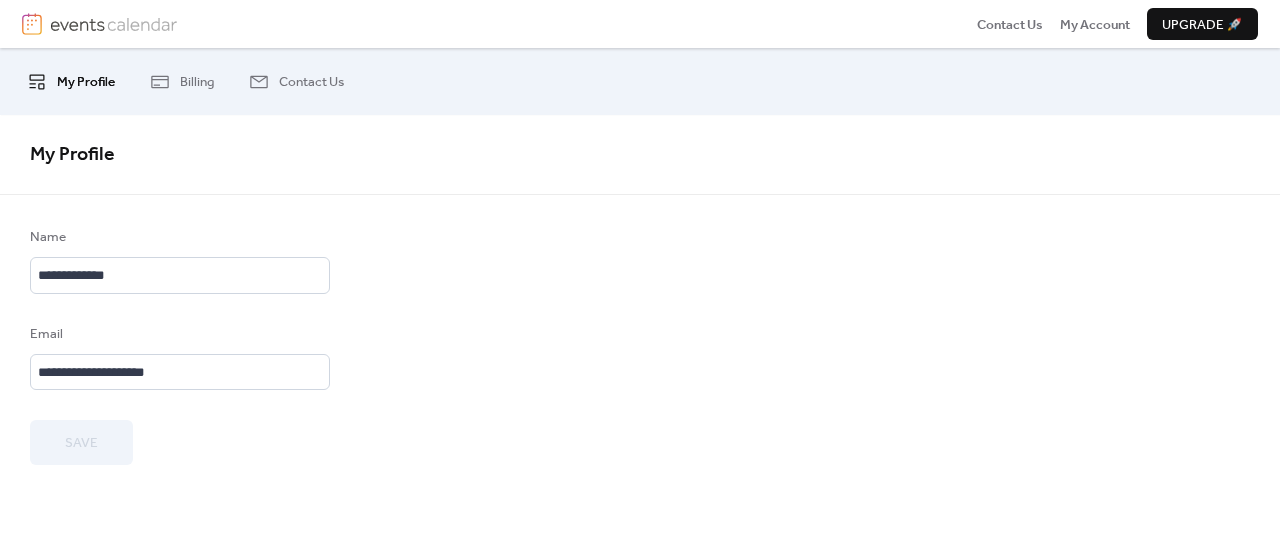 scroll, scrollTop: 0, scrollLeft: 0, axis: both 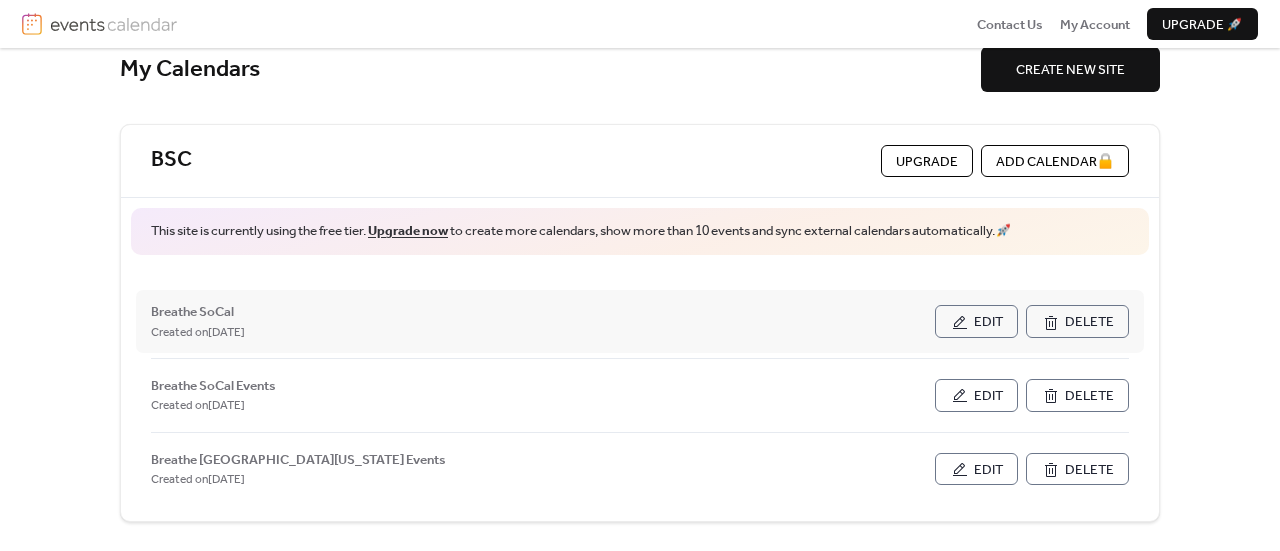 click on "Edit" at bounding box center [988, 322] 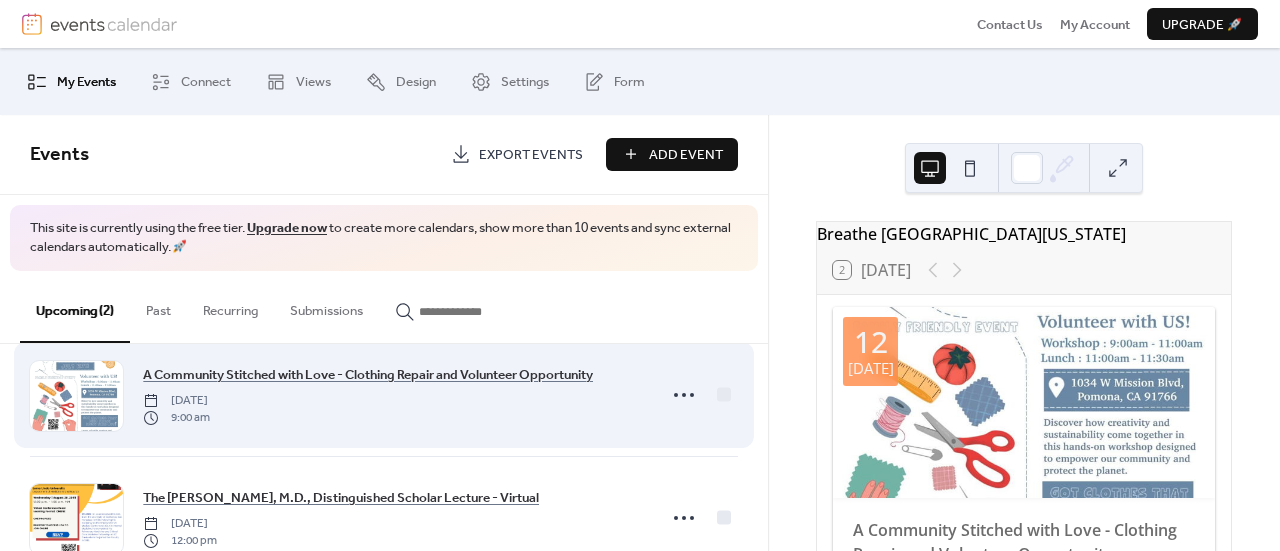 scroll, scrollTop: 97, scrollLeft: 0, axis: vertical 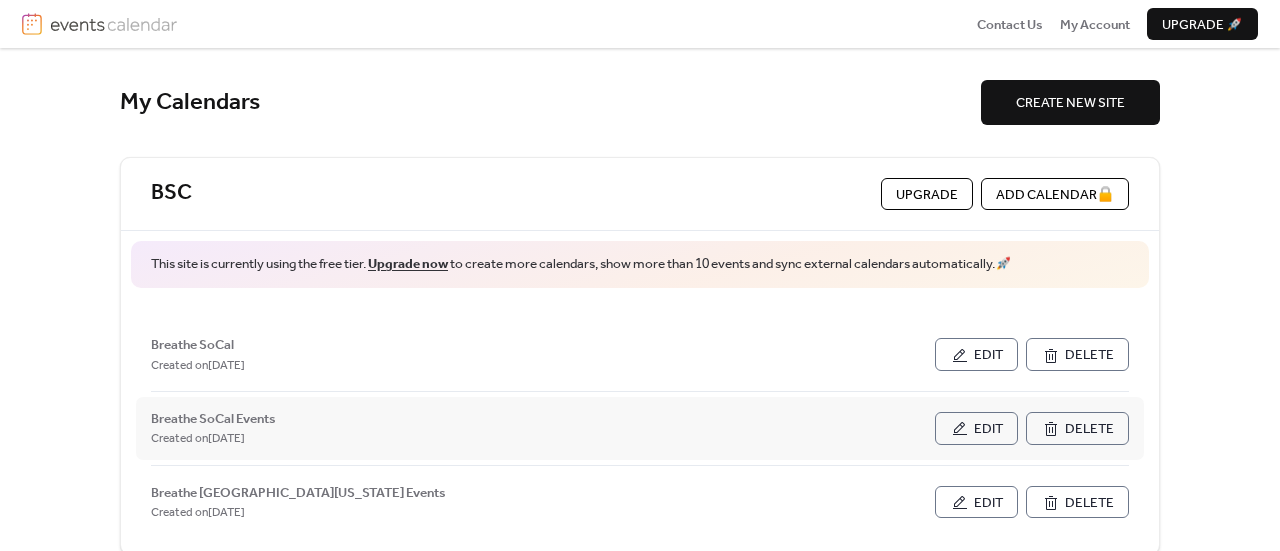 click on "Edit" at bounding box center (976, 428) 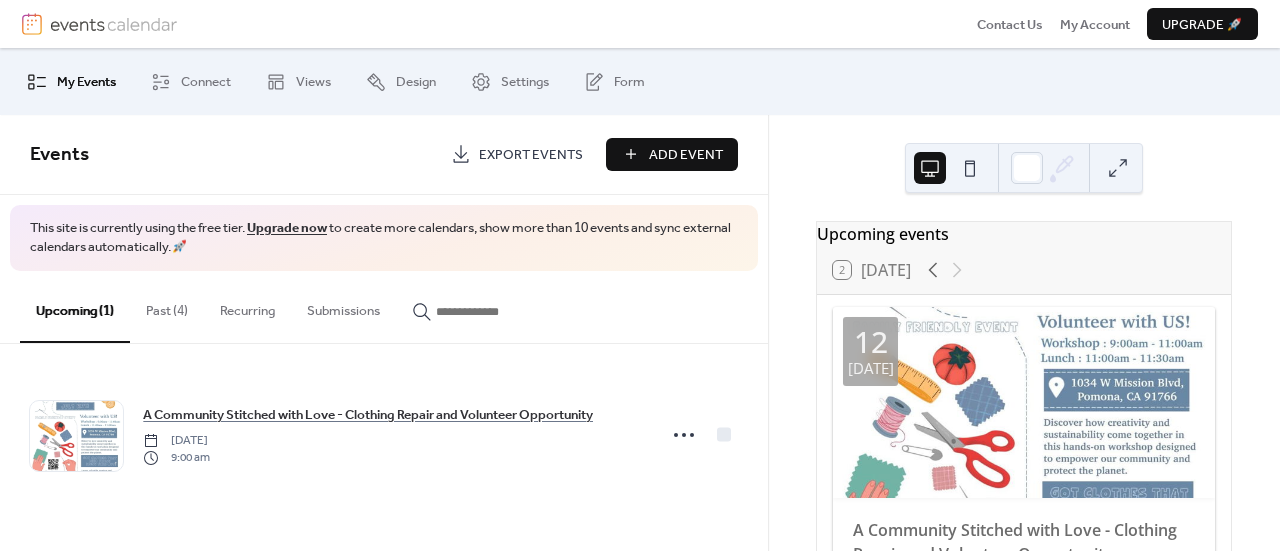 click on "Add Event" at bounding box center (686, 155) 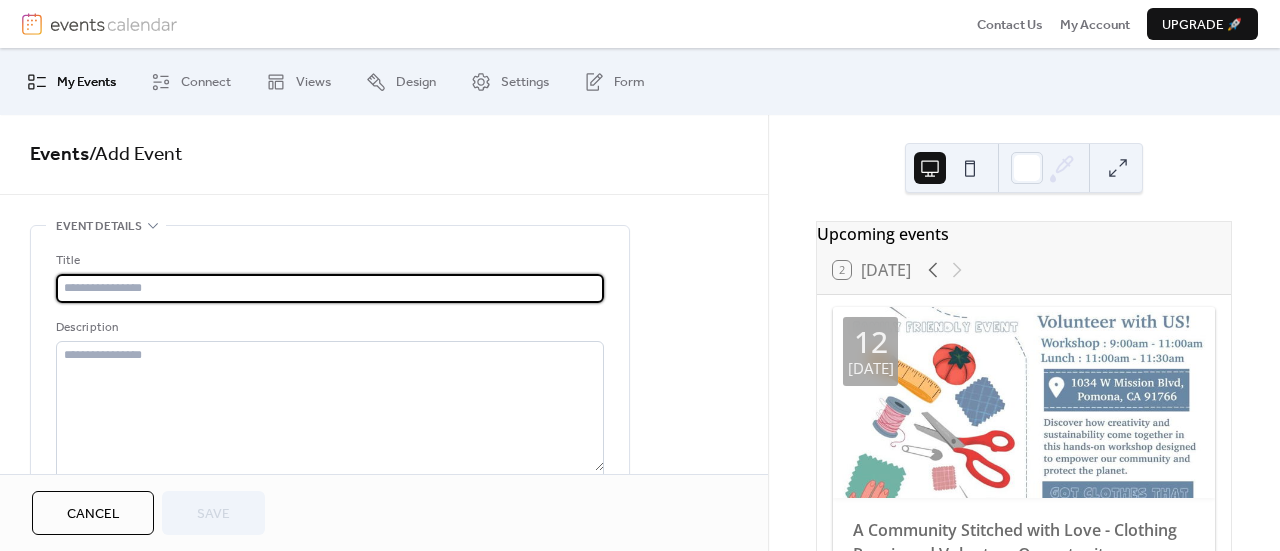 click at bounding box center [330, 288] 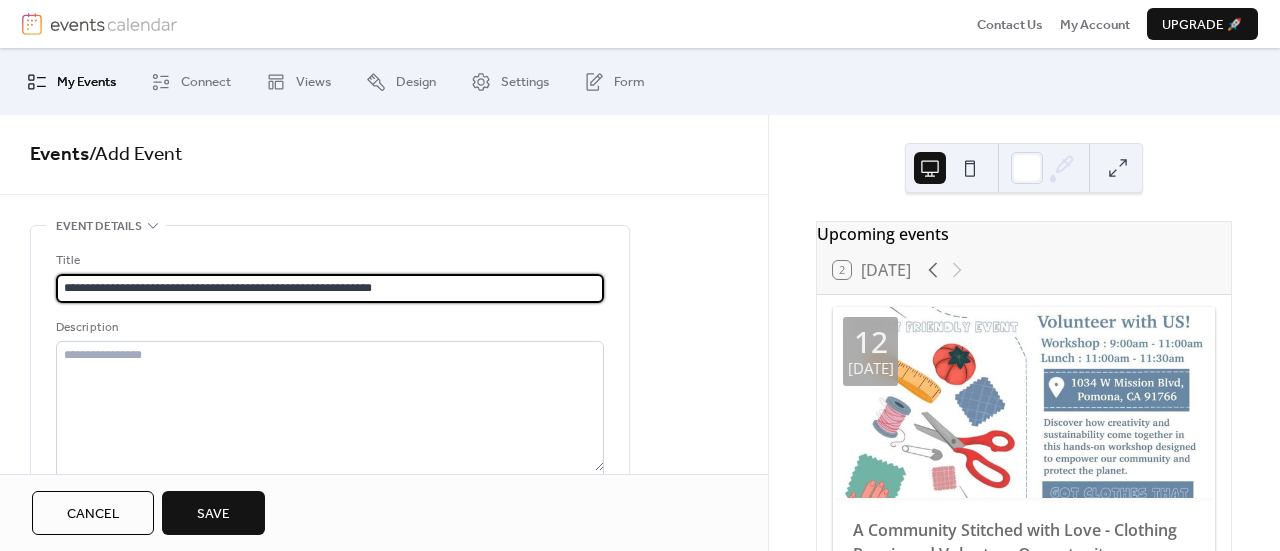 type on "**********" 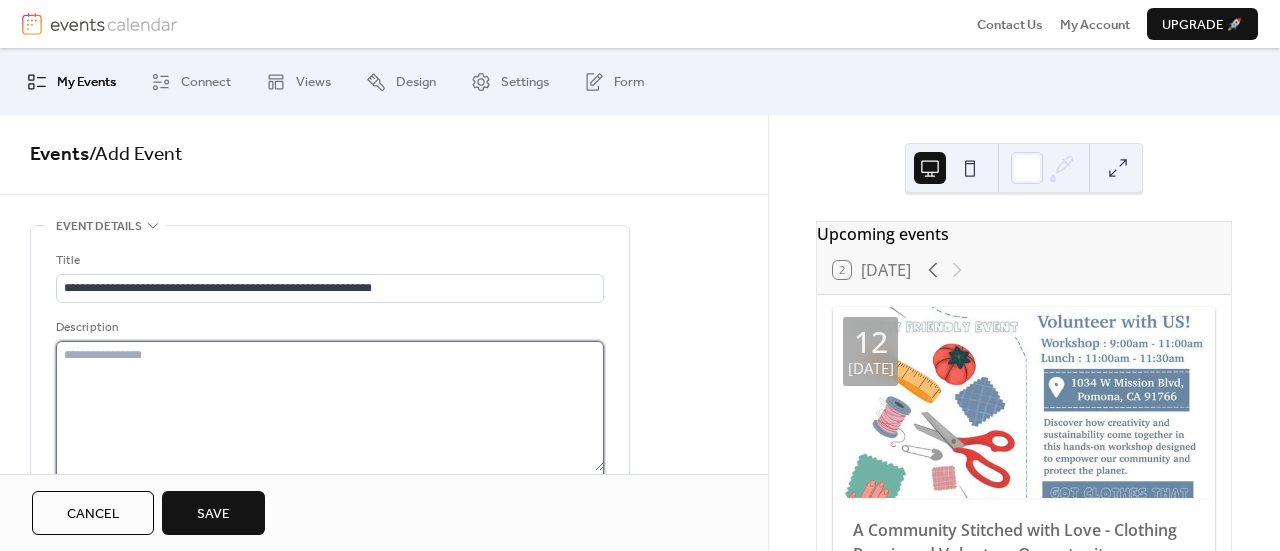 click at bounding box center [330, 406] 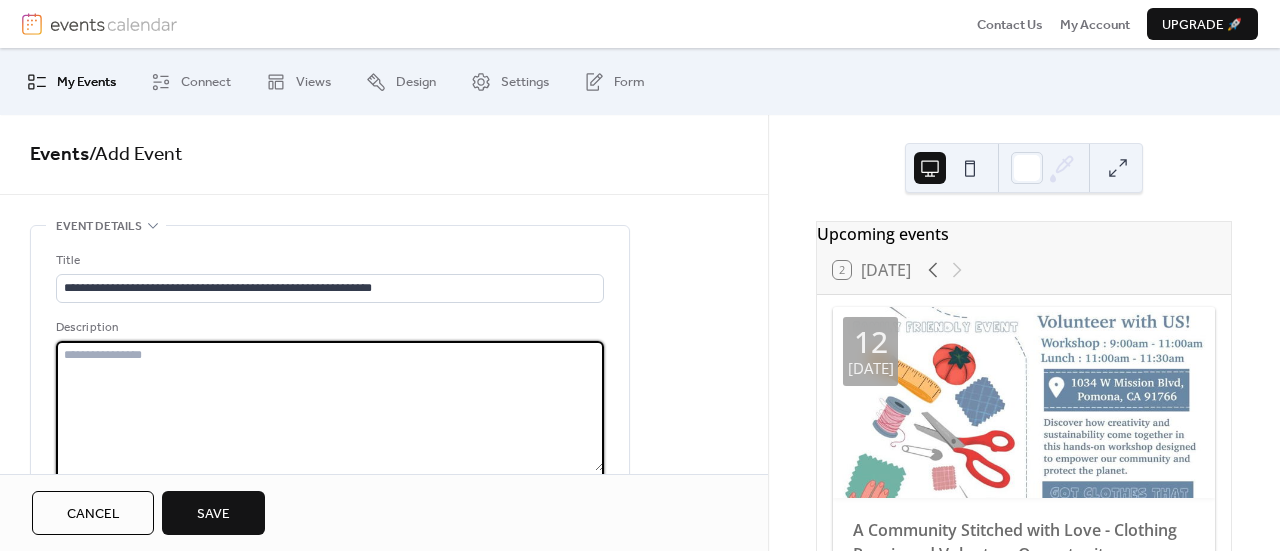 click at bounding box center [330, 406] 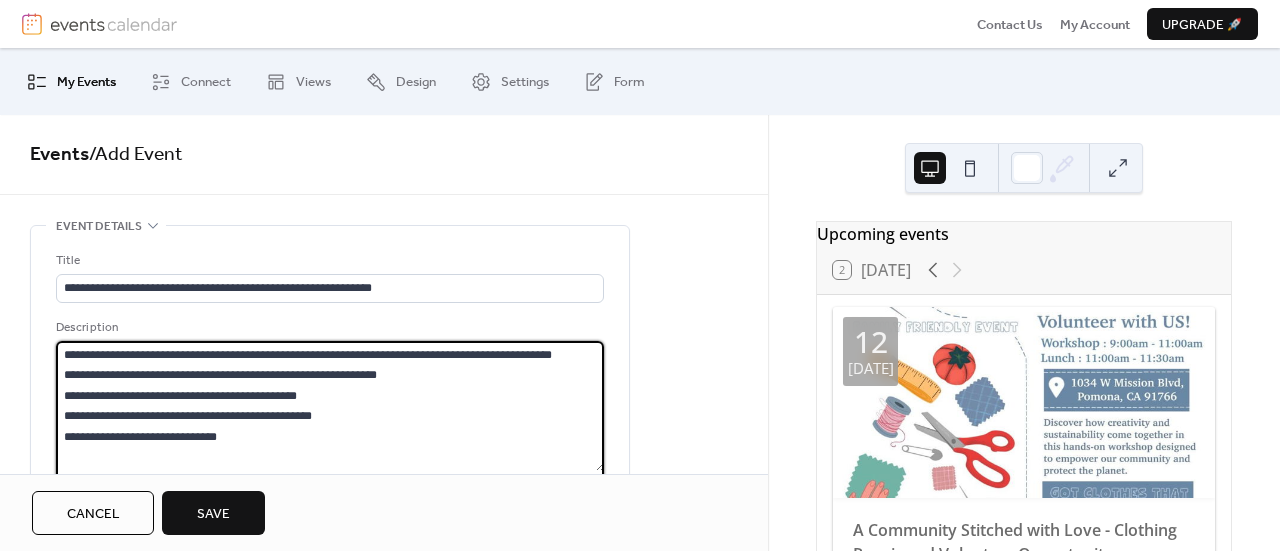scroll, scrollTop: 914, scrollLeft: 0, axis: vertical 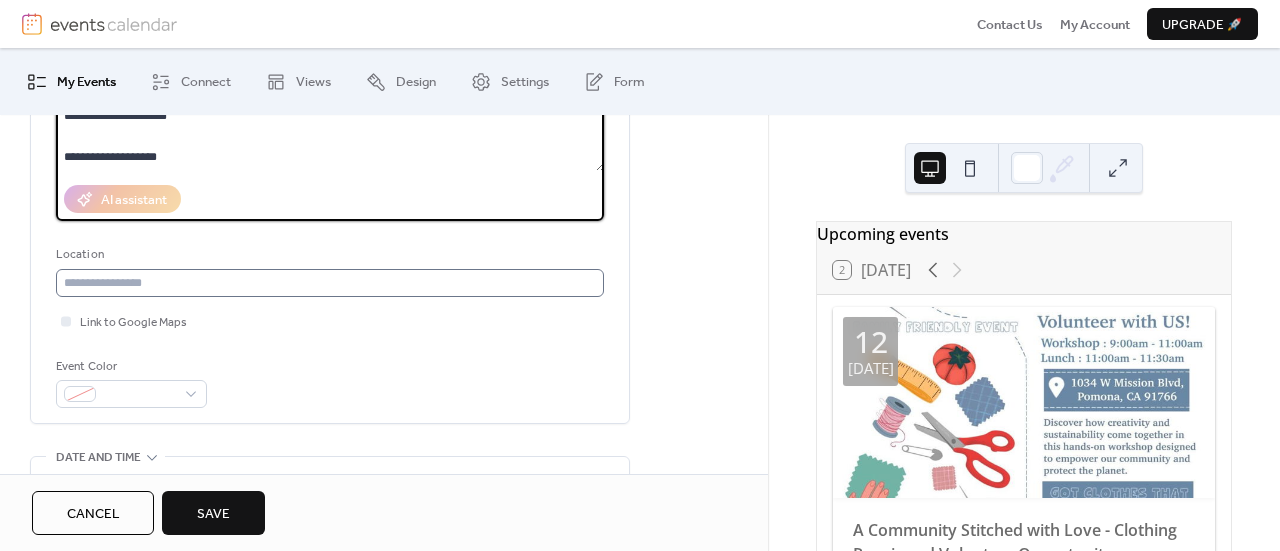 type on "**********" 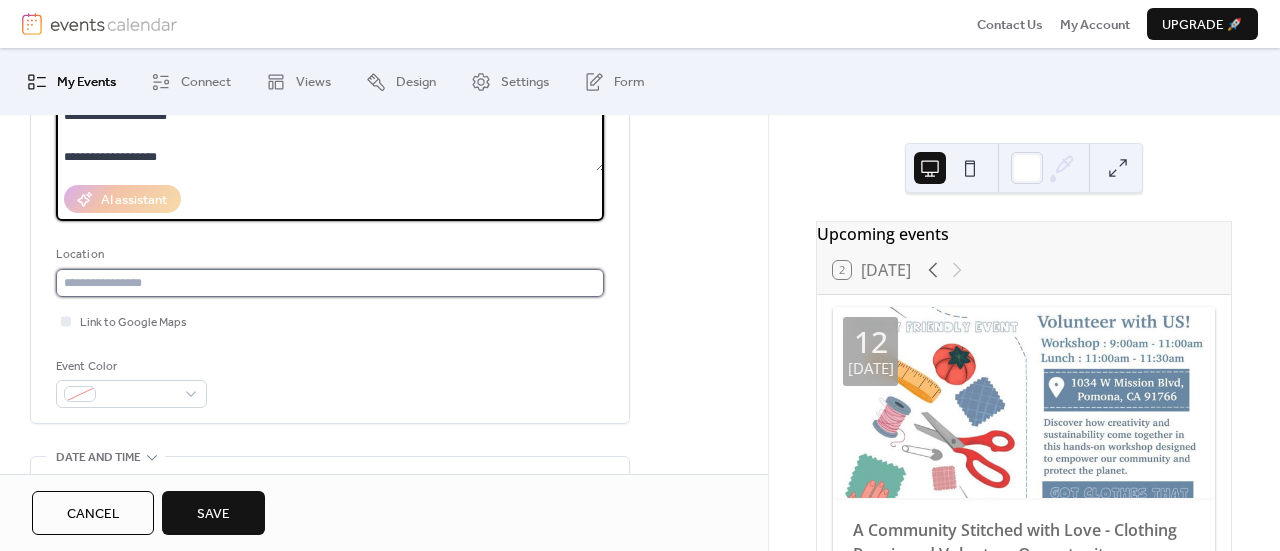 click at bounding box center [330, 283] 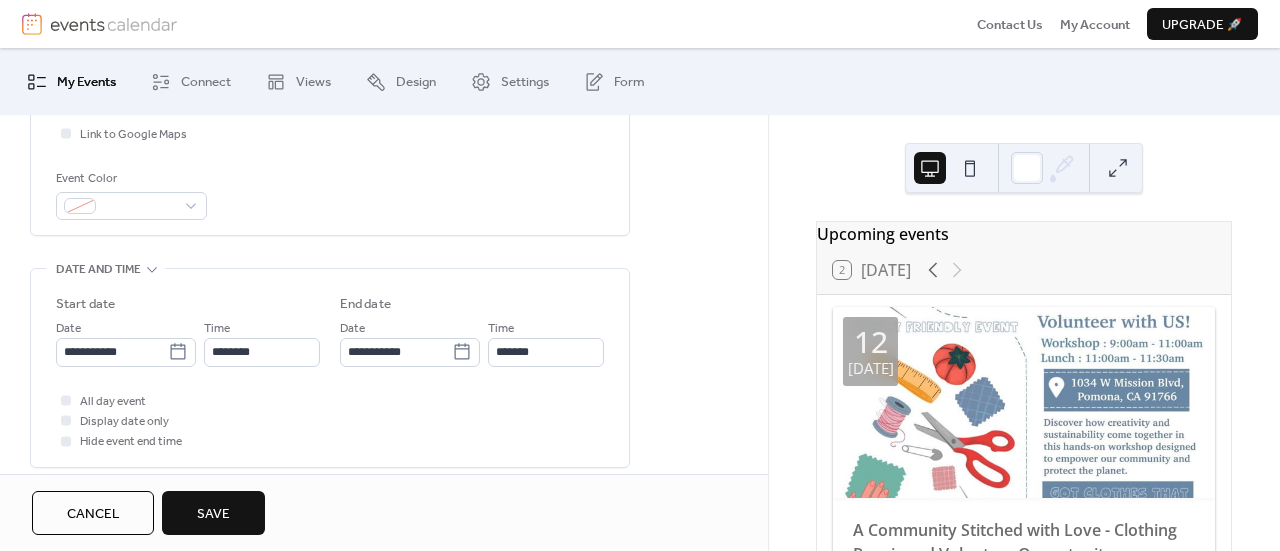 scroll, scrollTop: 500, scrollLeft: 0, axis: vertical 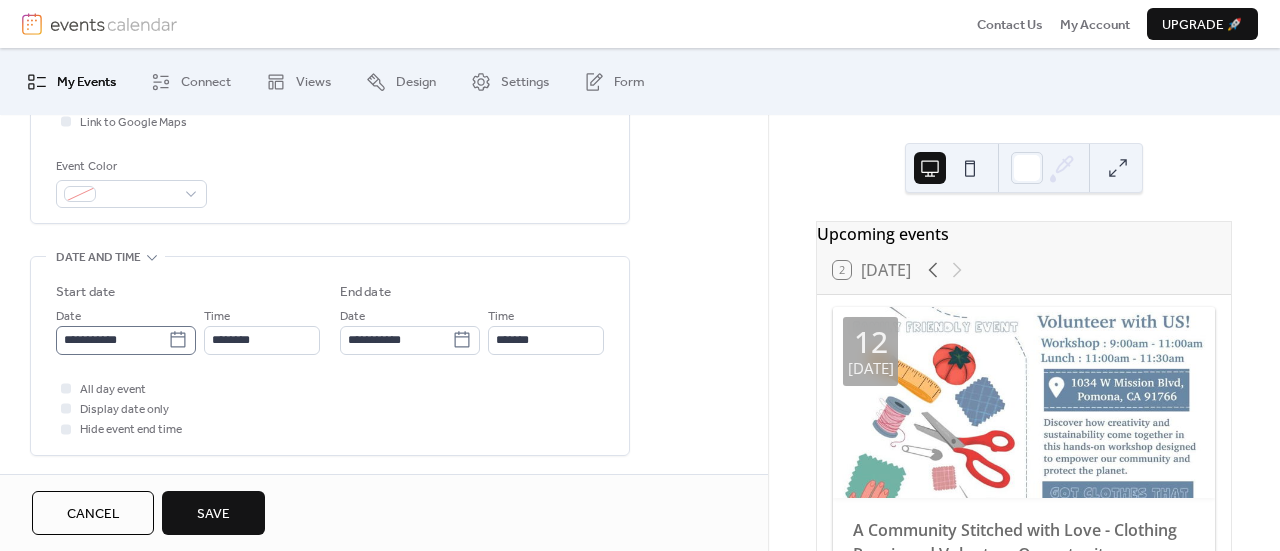 type on "*******" 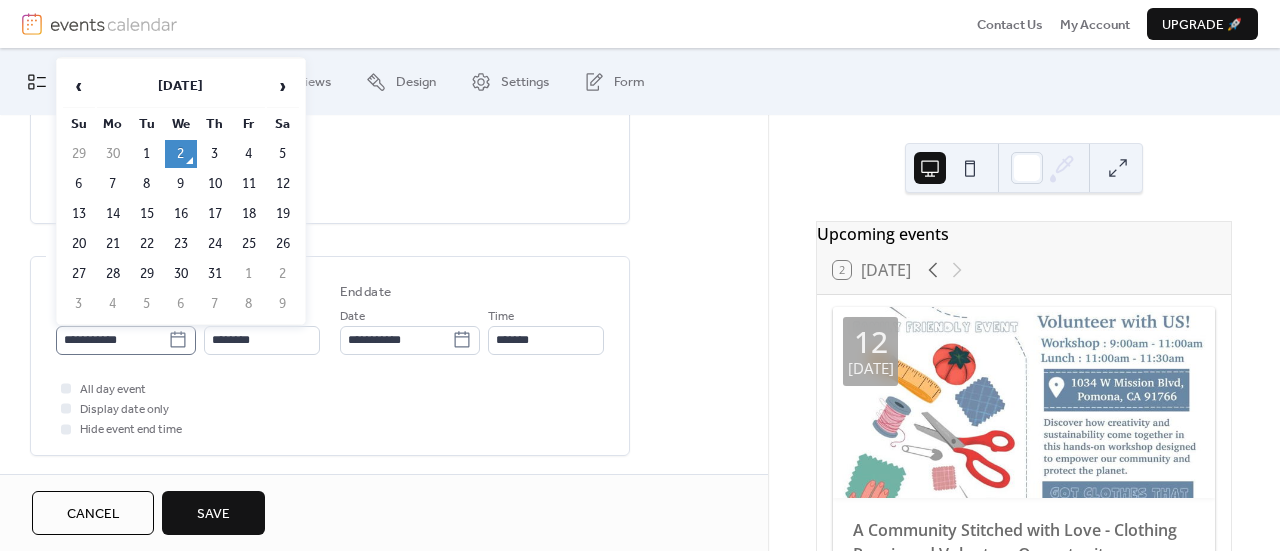 click 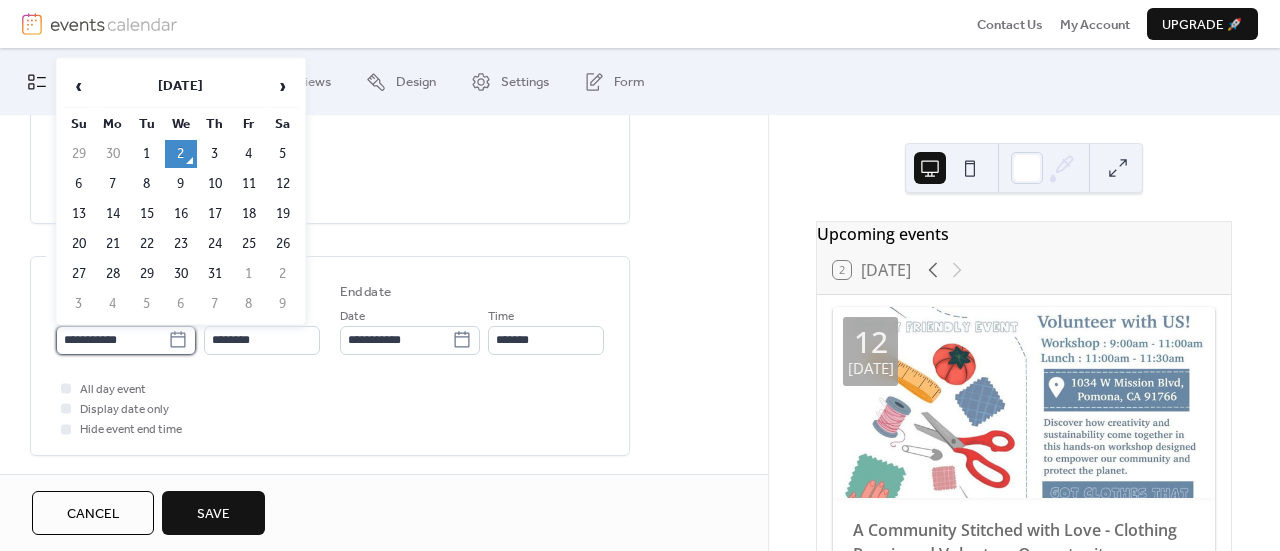 click on "**********" at bounding box center (112, 340) 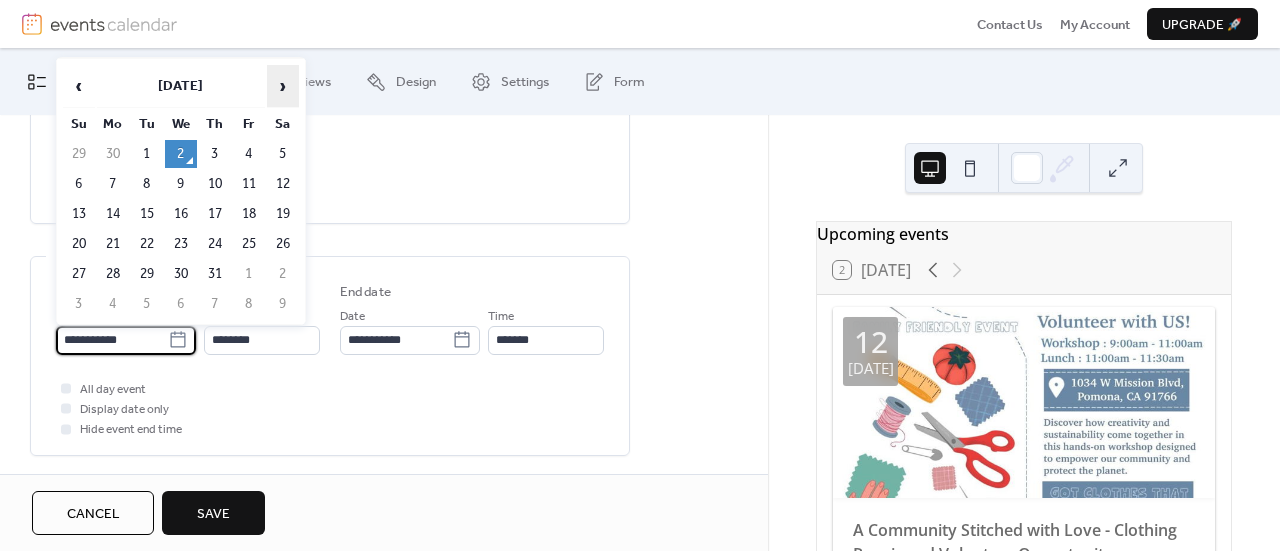 click on "›" at bounding box center [283, 86] 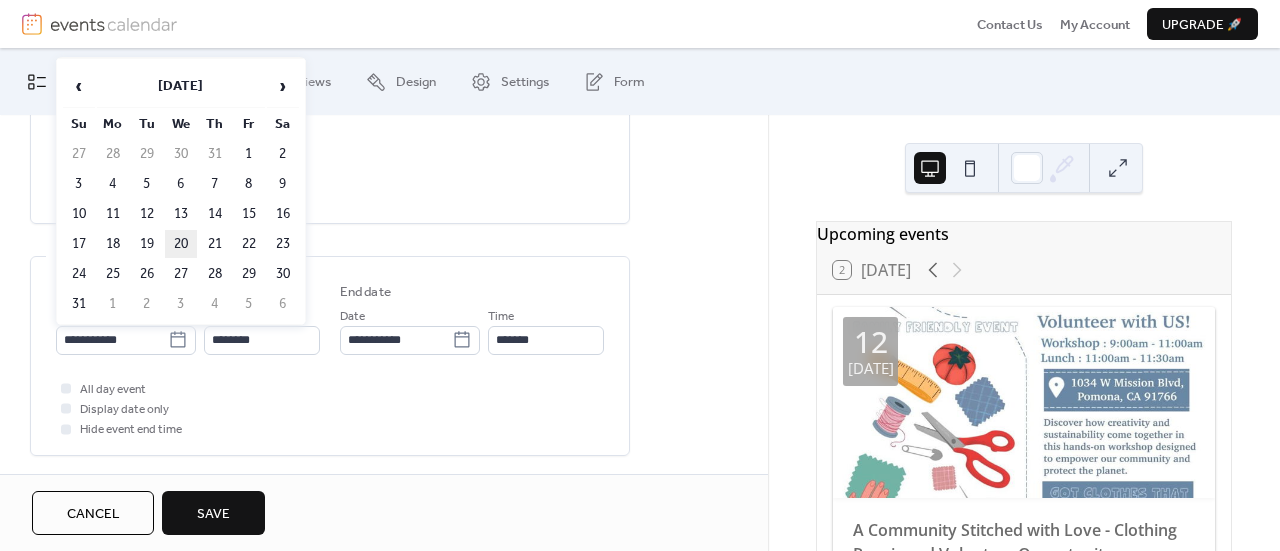 click on "20" at bounding box center (181, 244) 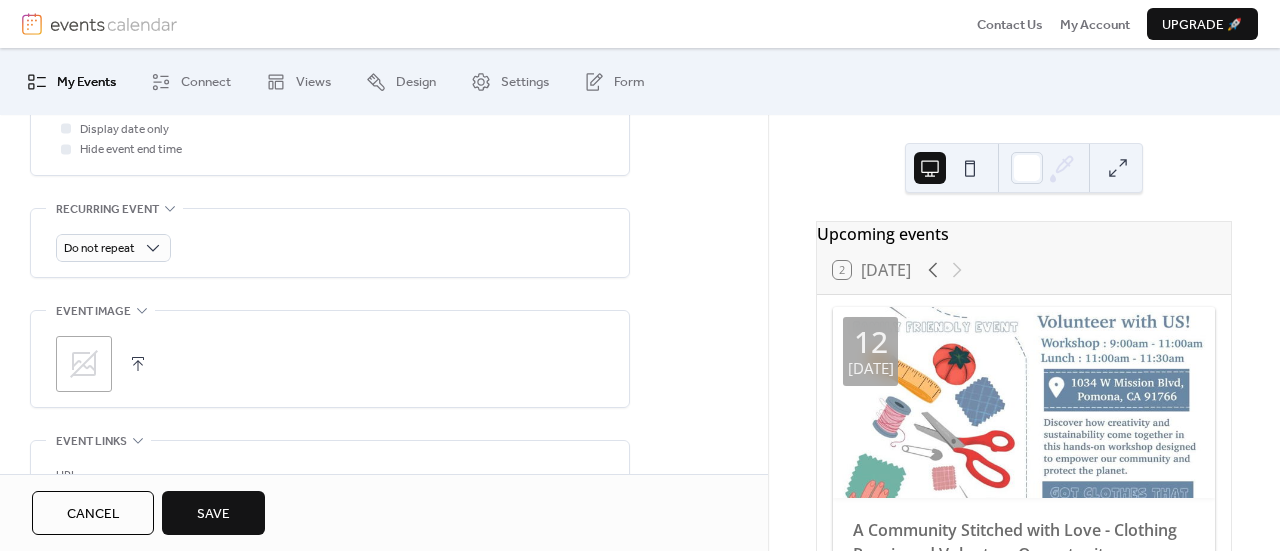 scroll, scrollTop: 800, scrollLeft: 0, axis: vertical 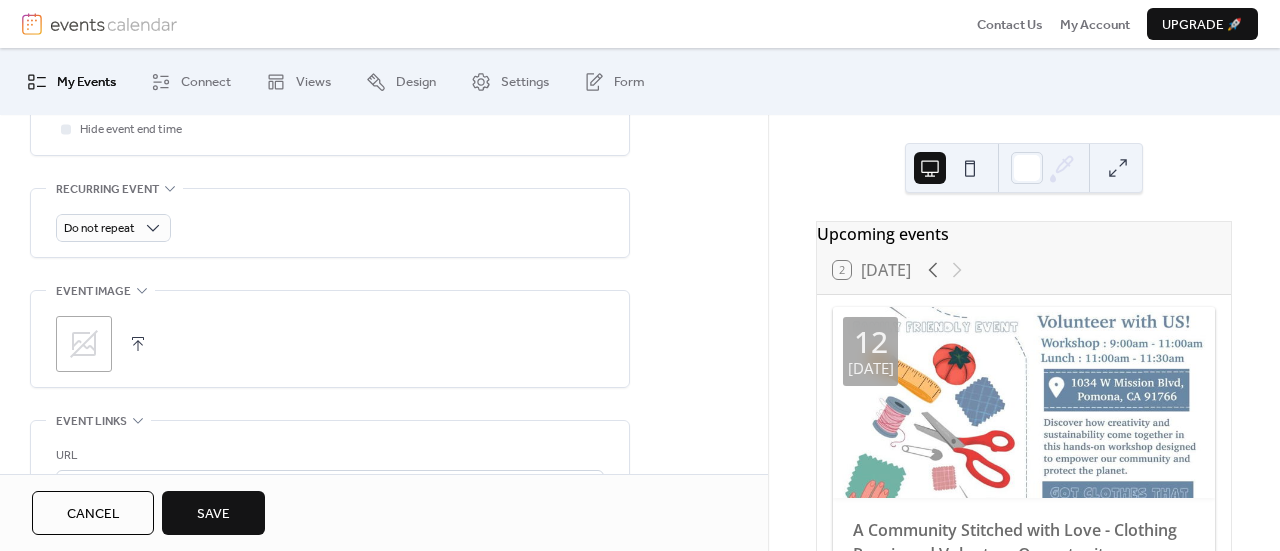 click on ";" at bounding box center (84, 344) 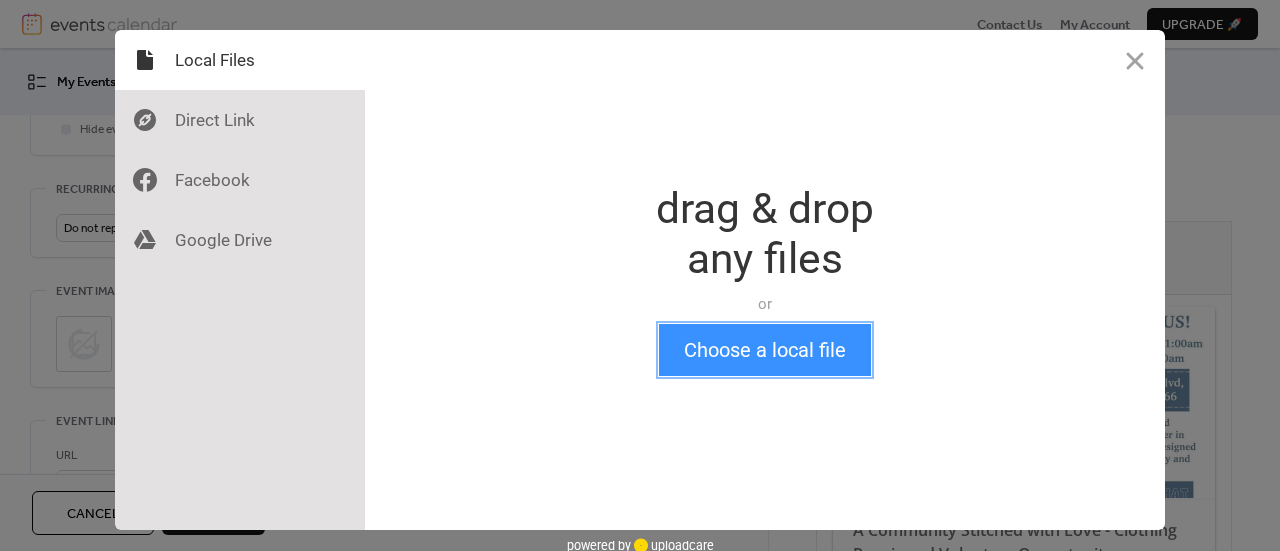 click on "Choose a local file" at bounding box center [765, 350] 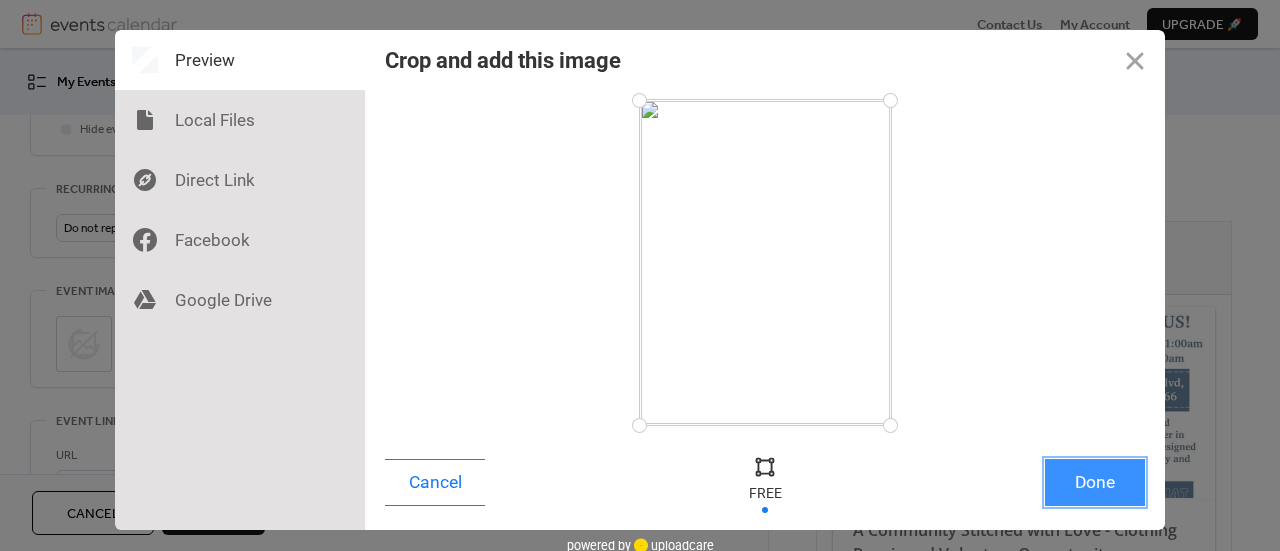 click on "Done" at bounding box center [1095, 482] 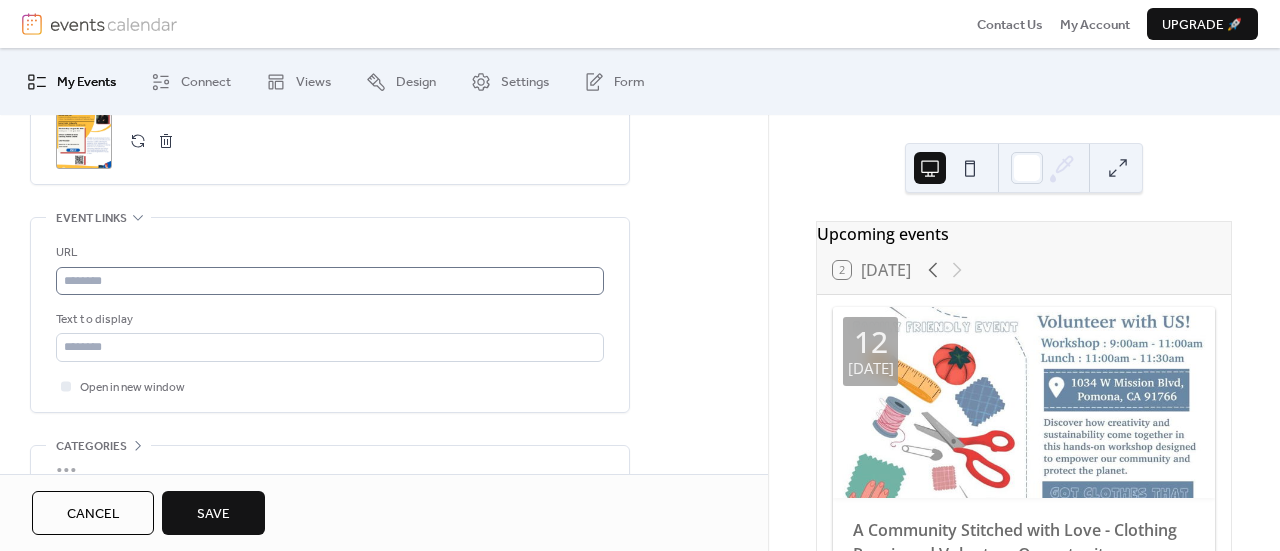 scroll, scrollTop: 1000, scrollLeft: 0, axis: vertical 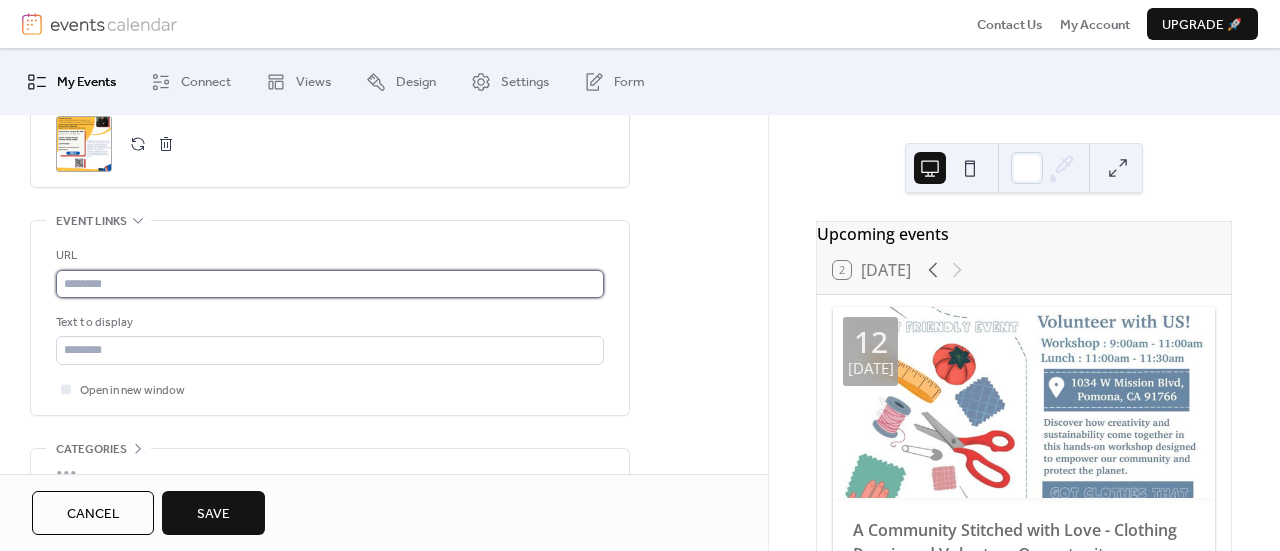click at bounding box center (330, 284) 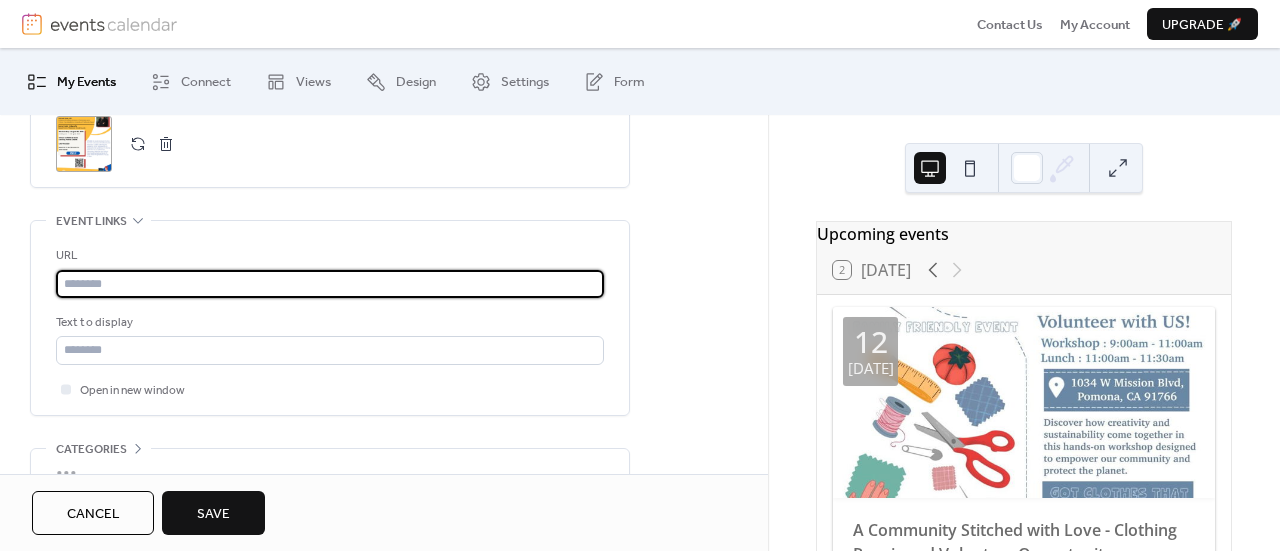 paste on "**********" 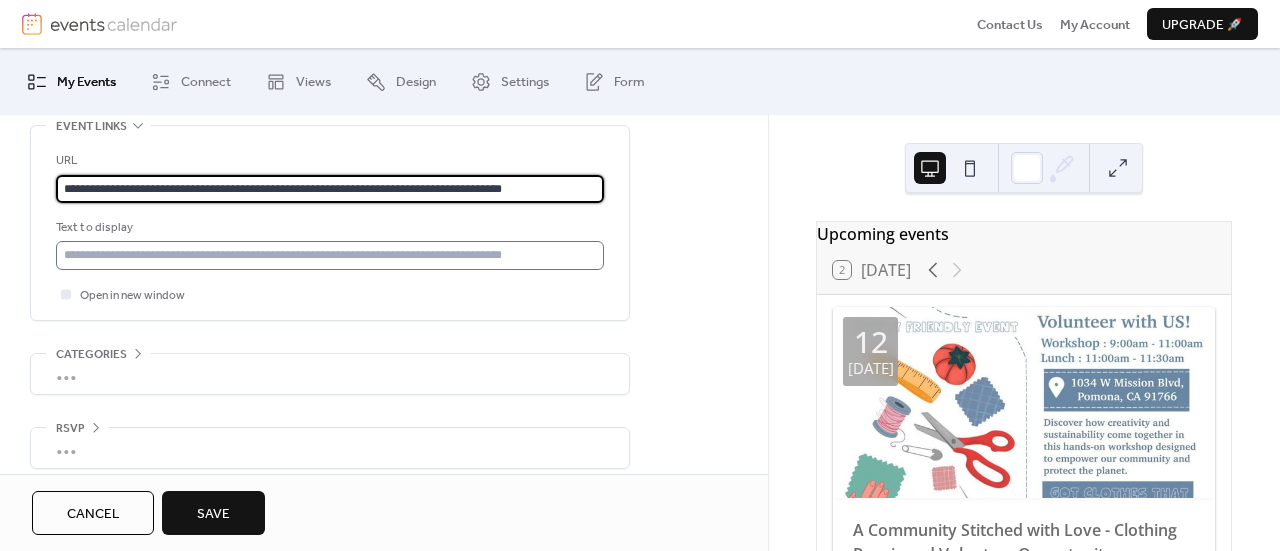 scroll, scrollTop: 1105, scrollLeft: 0, axis: vertical 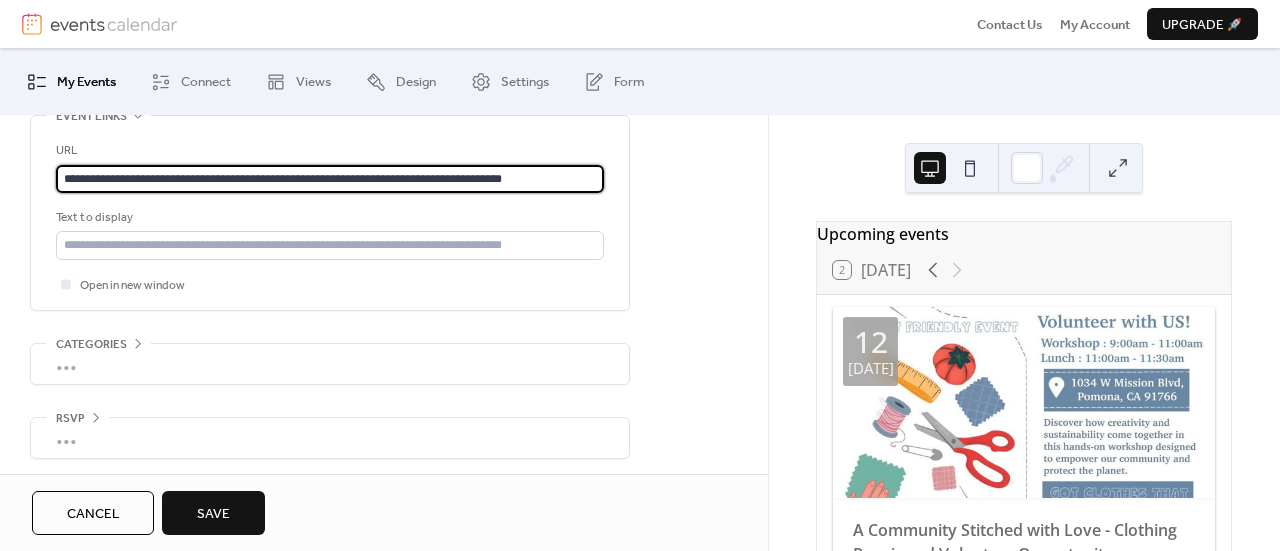 type on "**********" 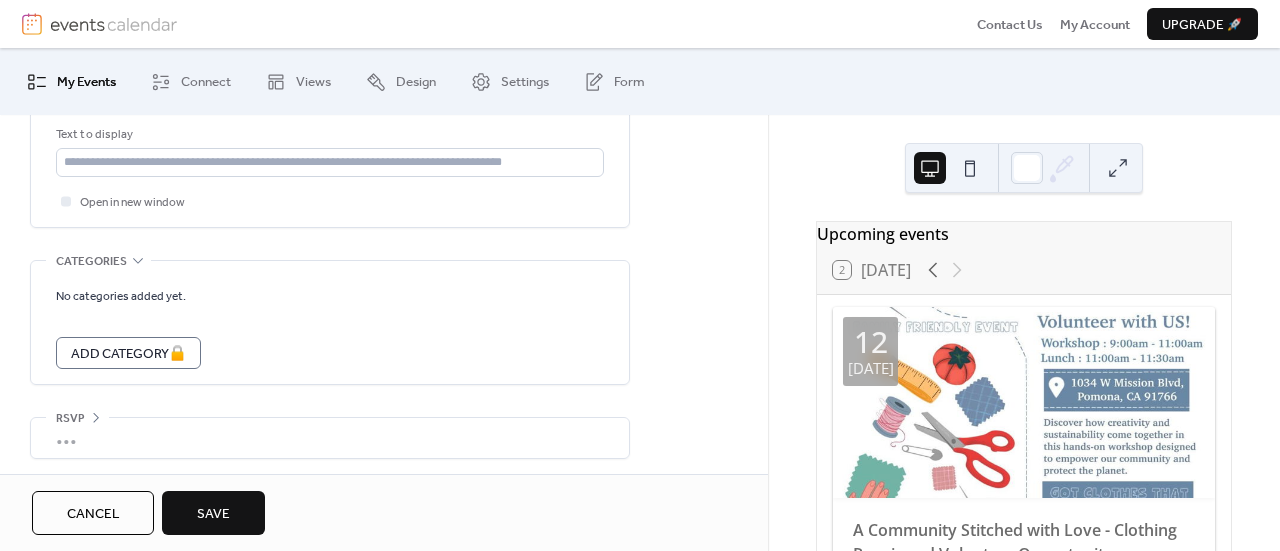 click on "•••" at bounding box center [330, 438] 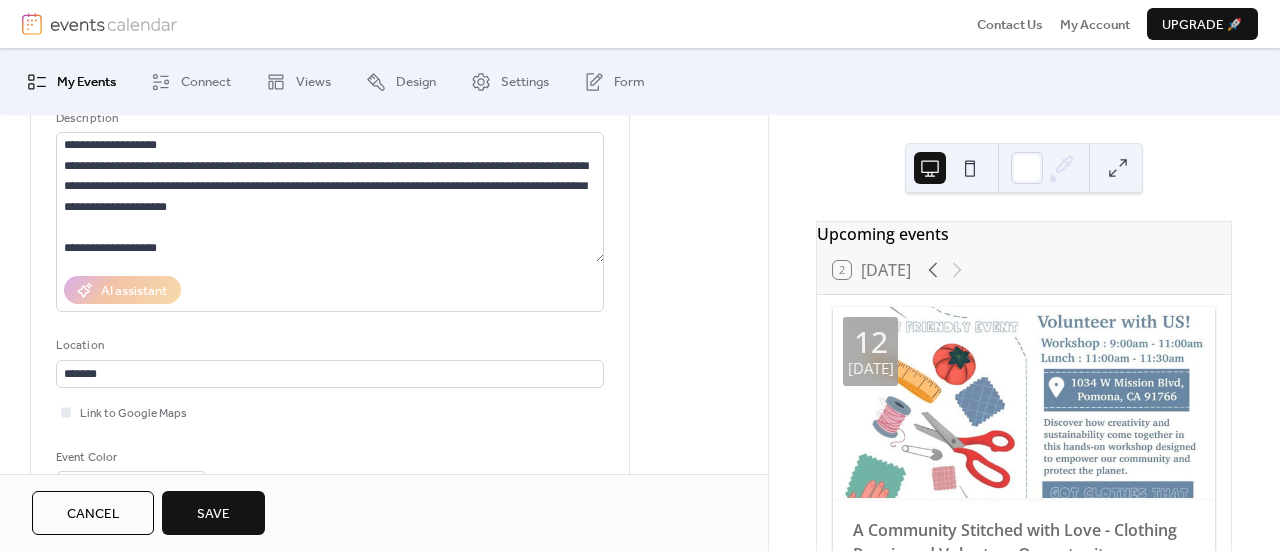 scroll, scrollTop: 153, scrollLeft: 0, axis: vertical 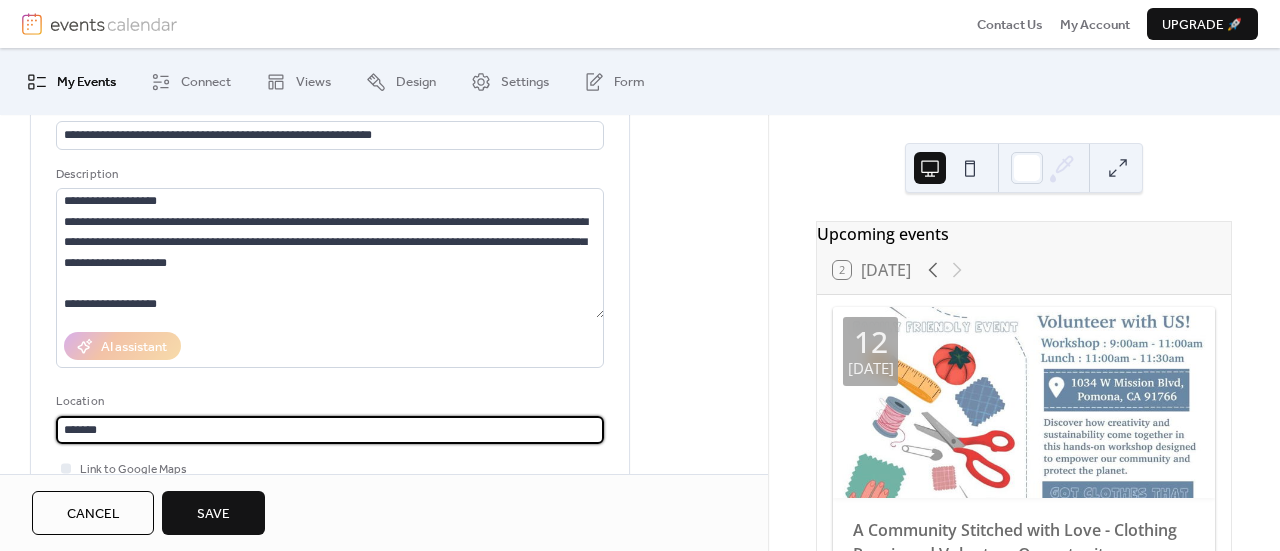 click on "*******" at bounding box center [330, 430] 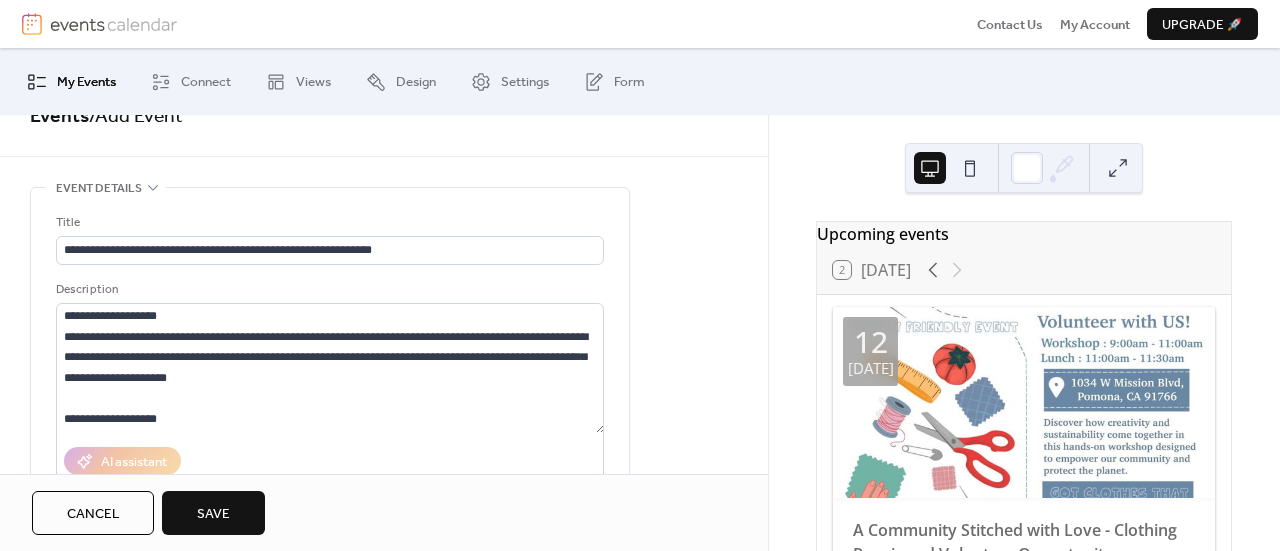 scroll, scrollTop: 0, scrollLeft: 0, axis: both 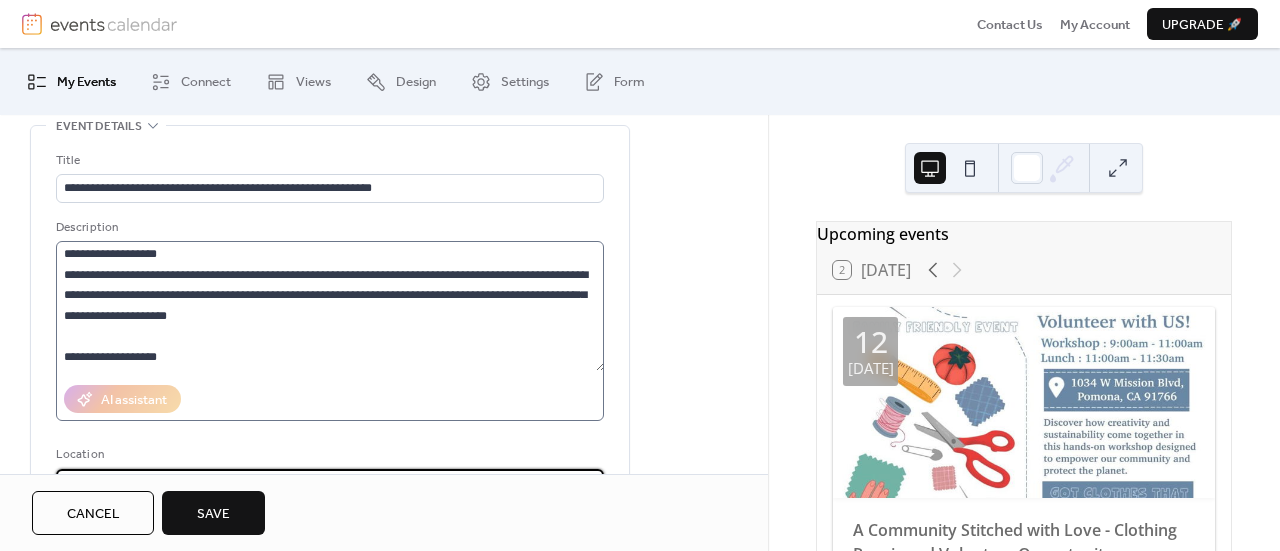 type on "*******" 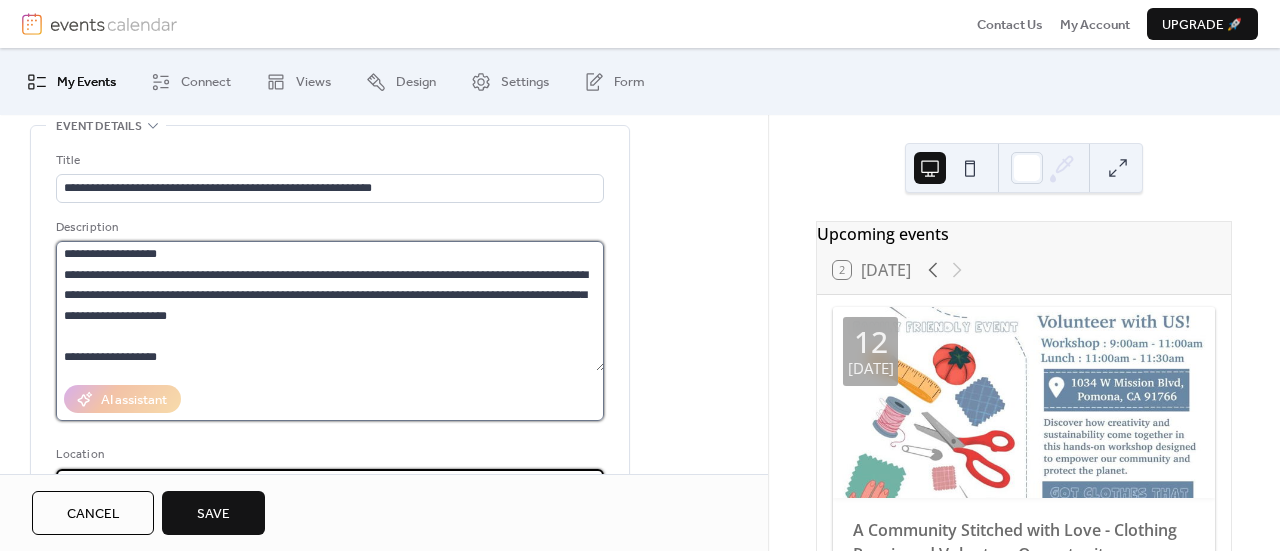 click at bounding box center [330, 306] 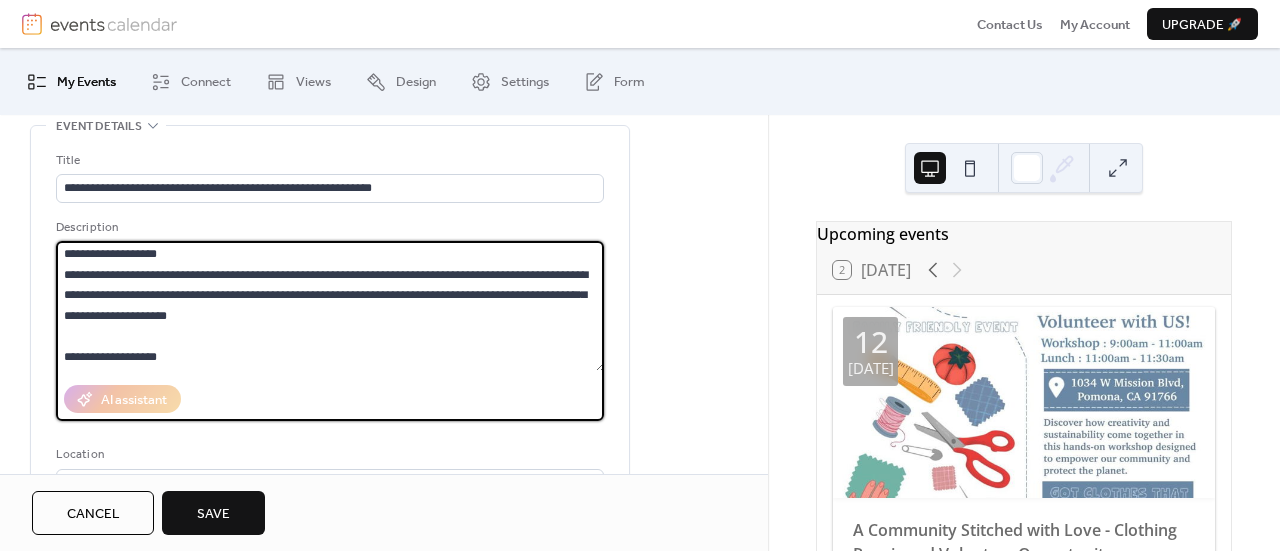 click at bounding box center [330, 306] 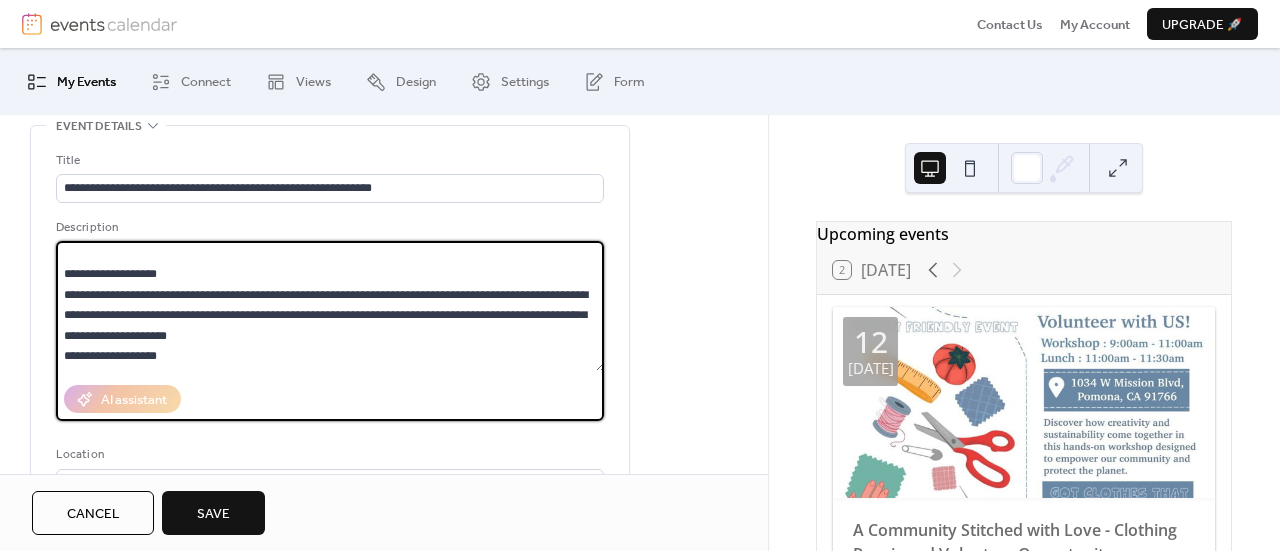 scroll, scrollTop: 897, scrollLeft: 0, axis: vertical 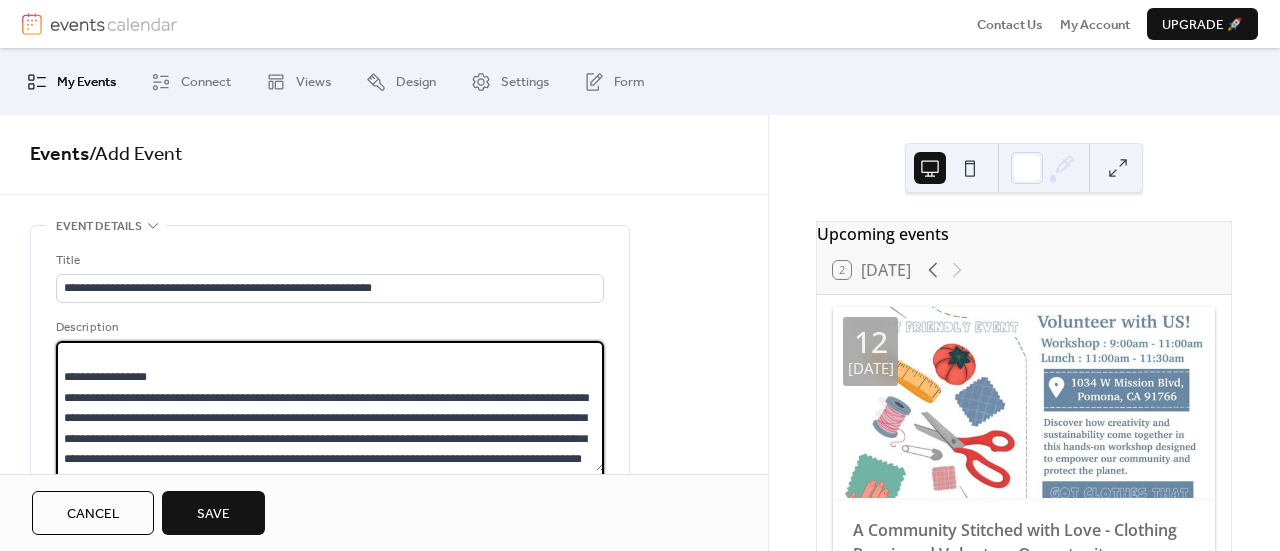 click at bounding box center [330, 406] 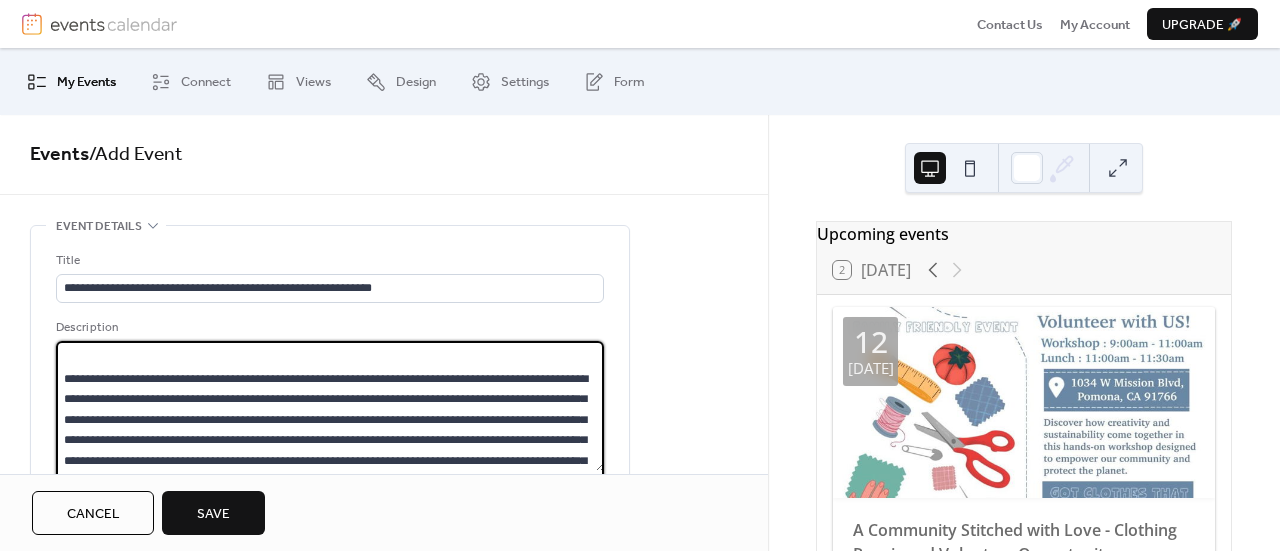 scroll, scrollTop: 224, scrollLeft: 0, axis: vertical 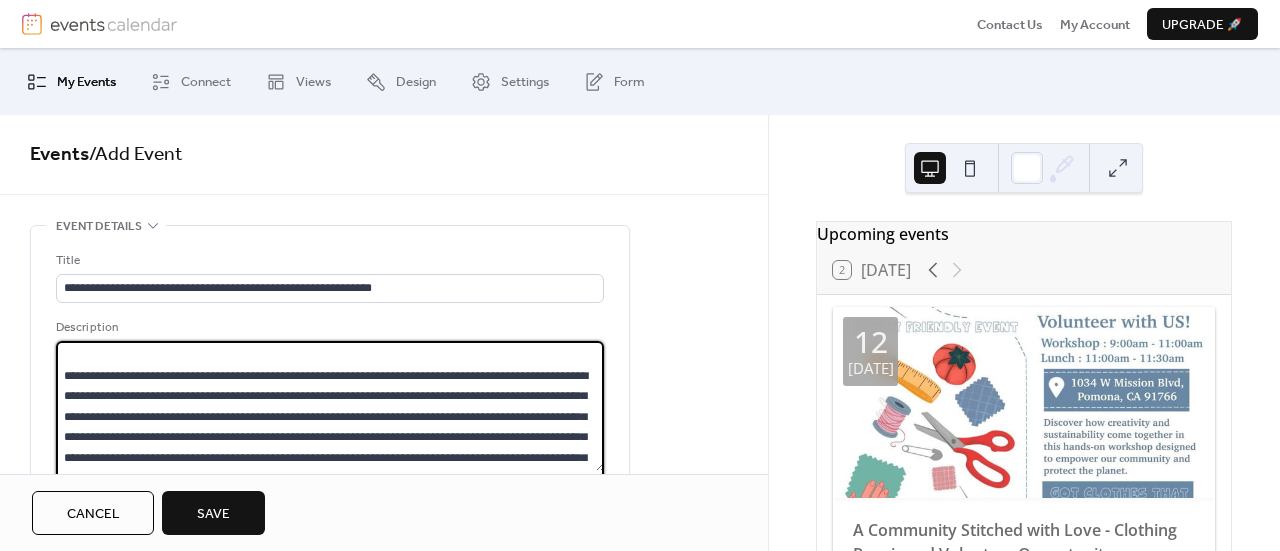 click at bounding box center (330, 406) 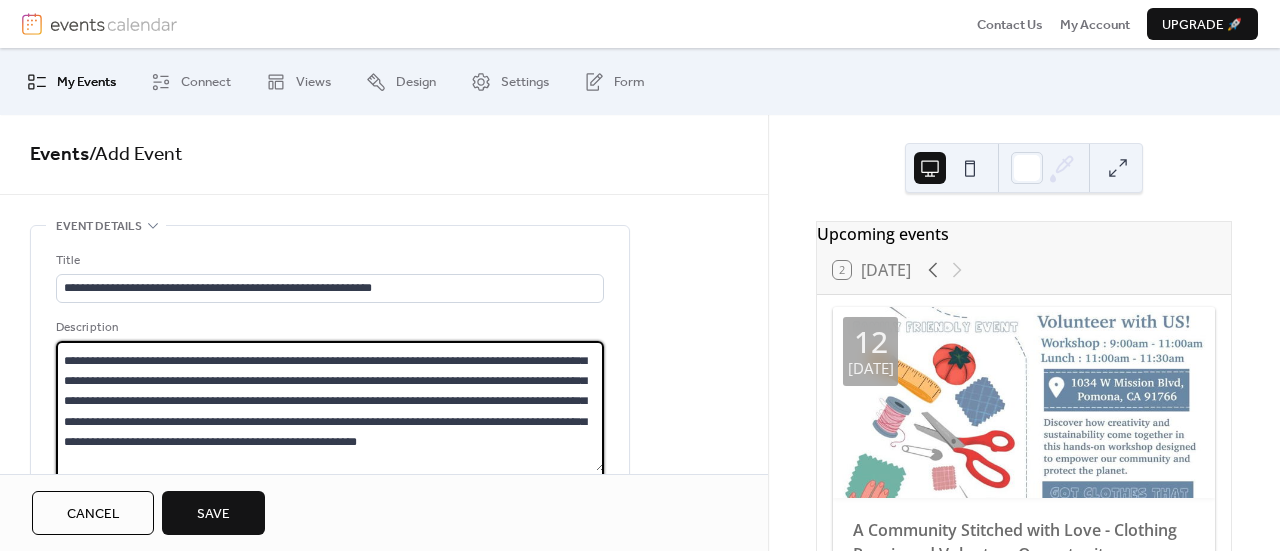 scroll, scrollTop: 424, scrollLeft: 0, axis: vertical 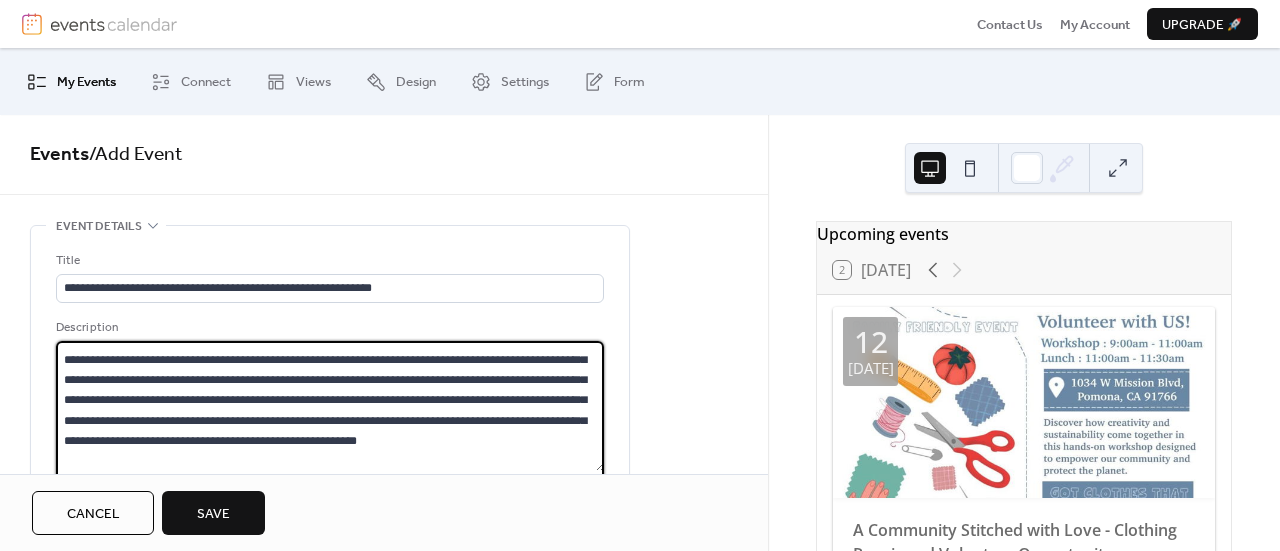 click at bounding box center [330, 406] 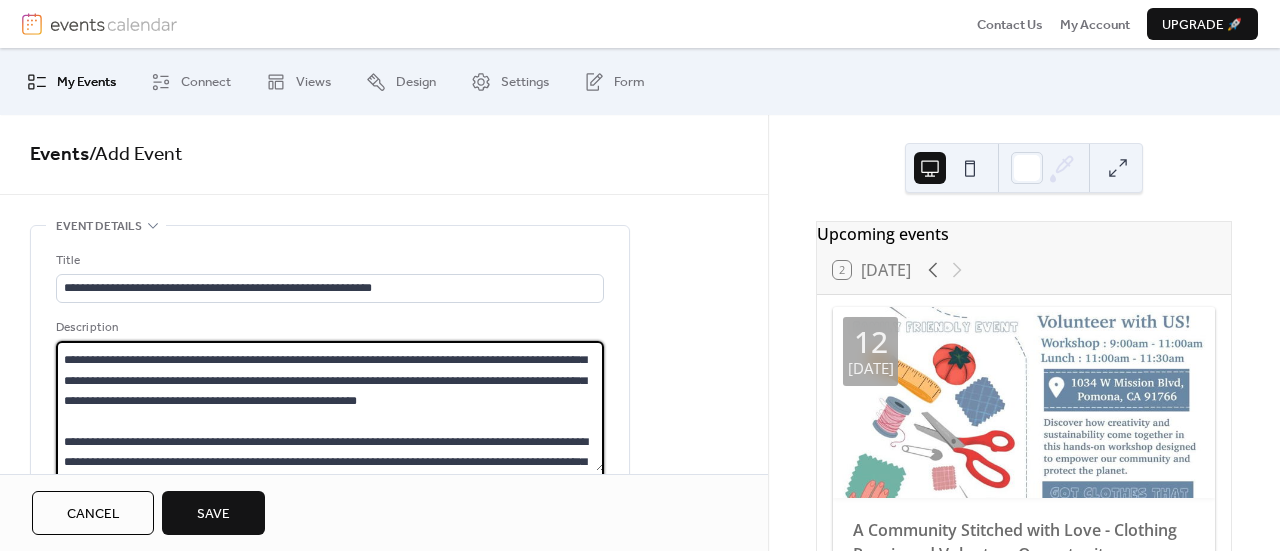scroll, scrollTop: 524, scrollLeft: 0, axis: vertical 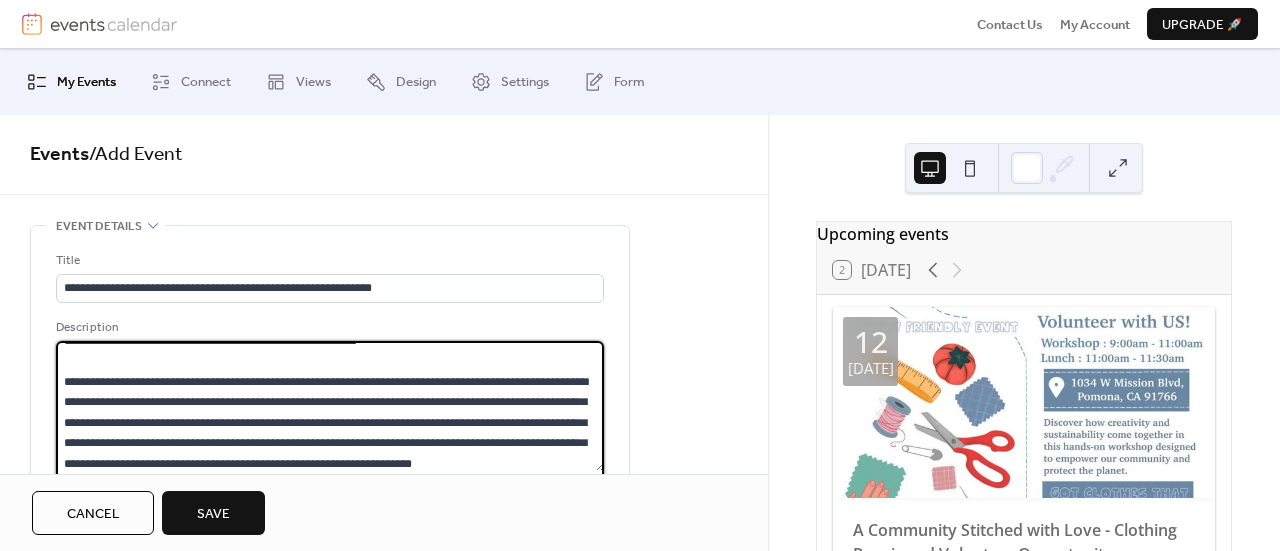 click at bounding box center (330, 406) 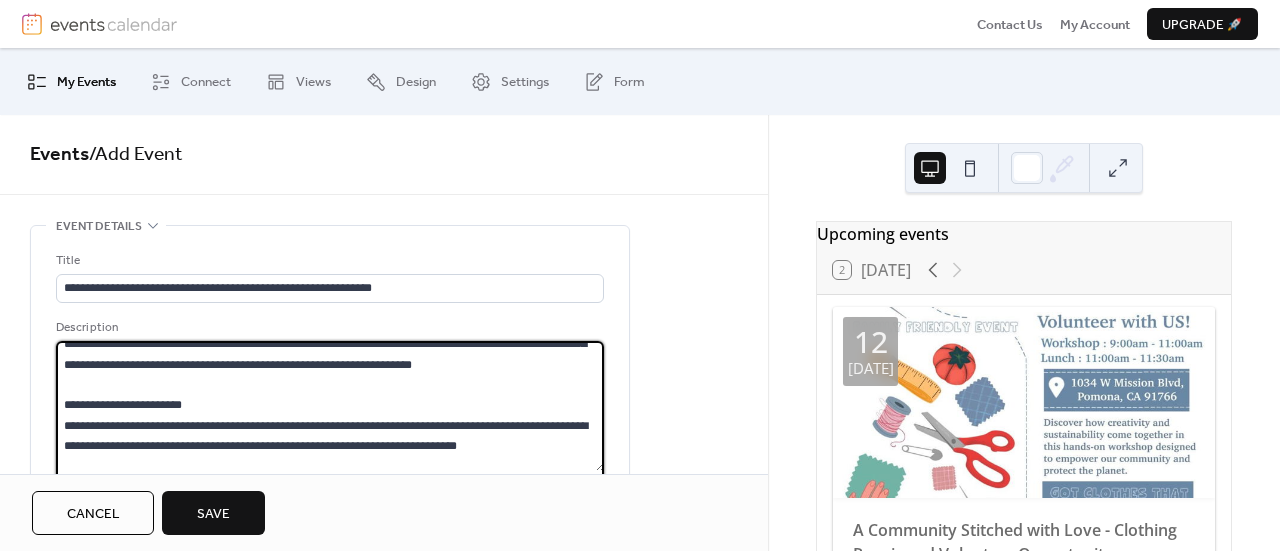 scroll, scrollTop: 624, scrollLeft: 0, axis: vertical 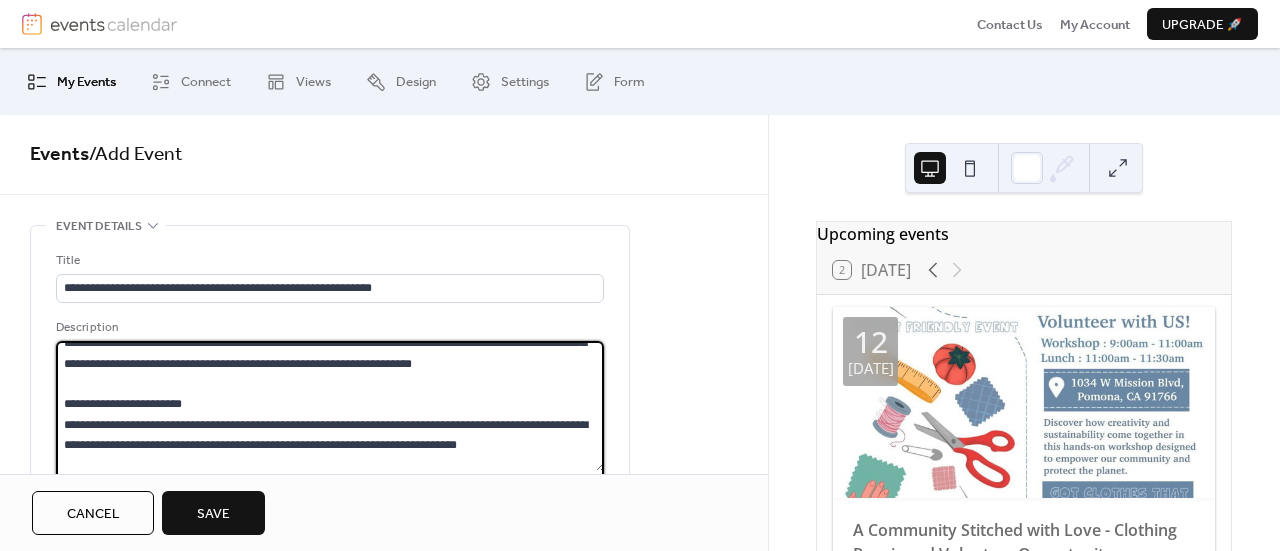 click at bounding box center [330, 406] 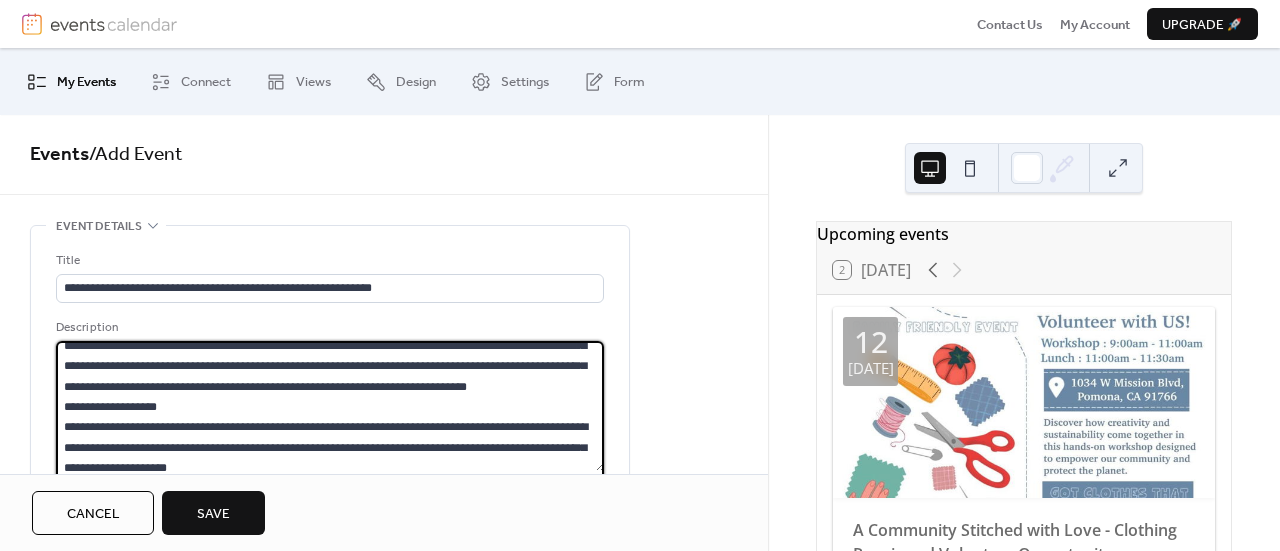 scroll, scrollTop: 824, scrollLeft: 0, axis: vertical 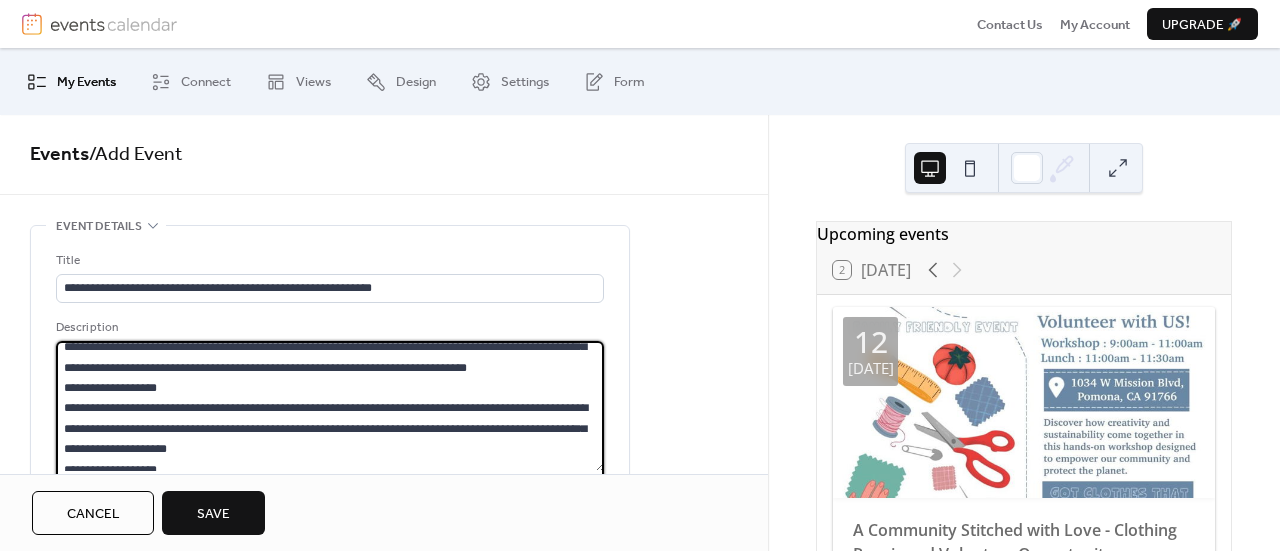 click at bounding box center (330, 406) 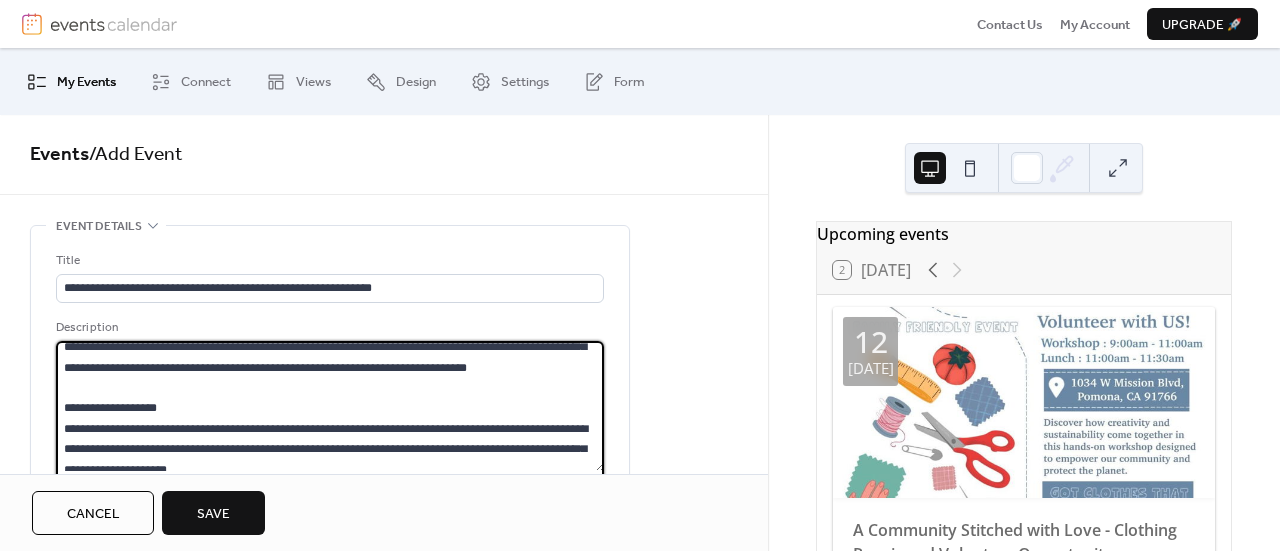 scroll, scrollTop: 897, scrollLeft: 0, axis: vertical 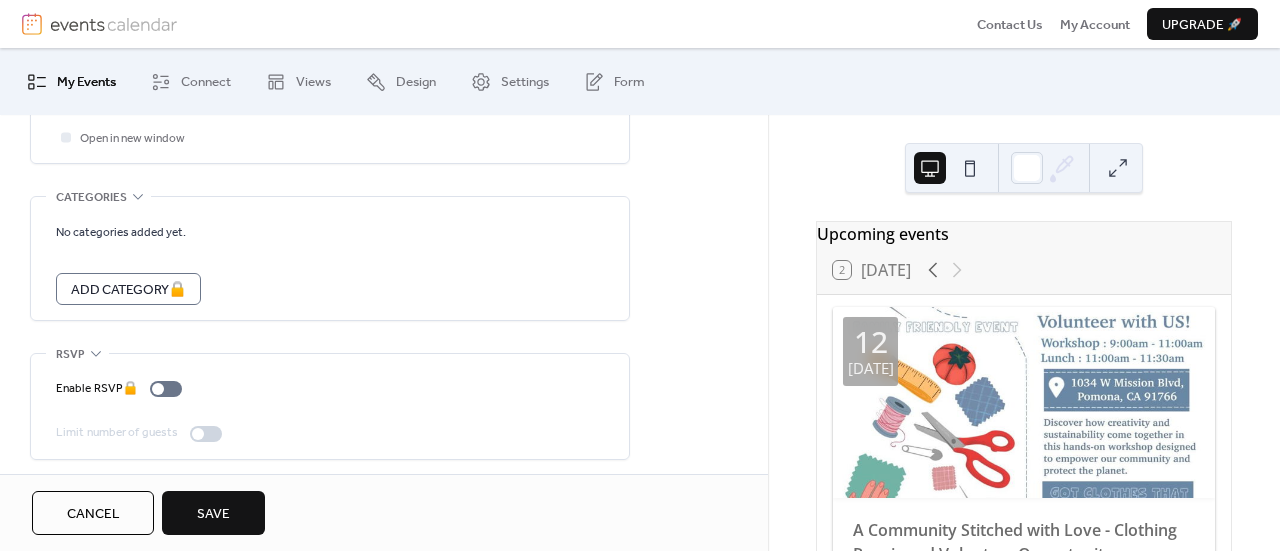 type on "**********" 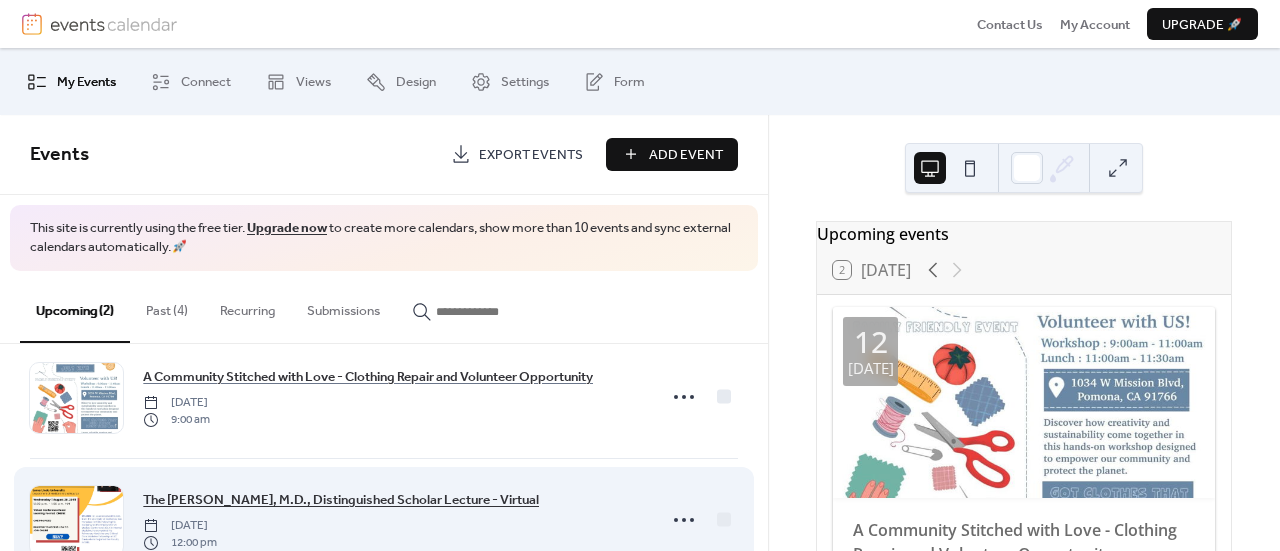 scroll, scrollTop: 97, scrollLeft: 0, axis: vertical 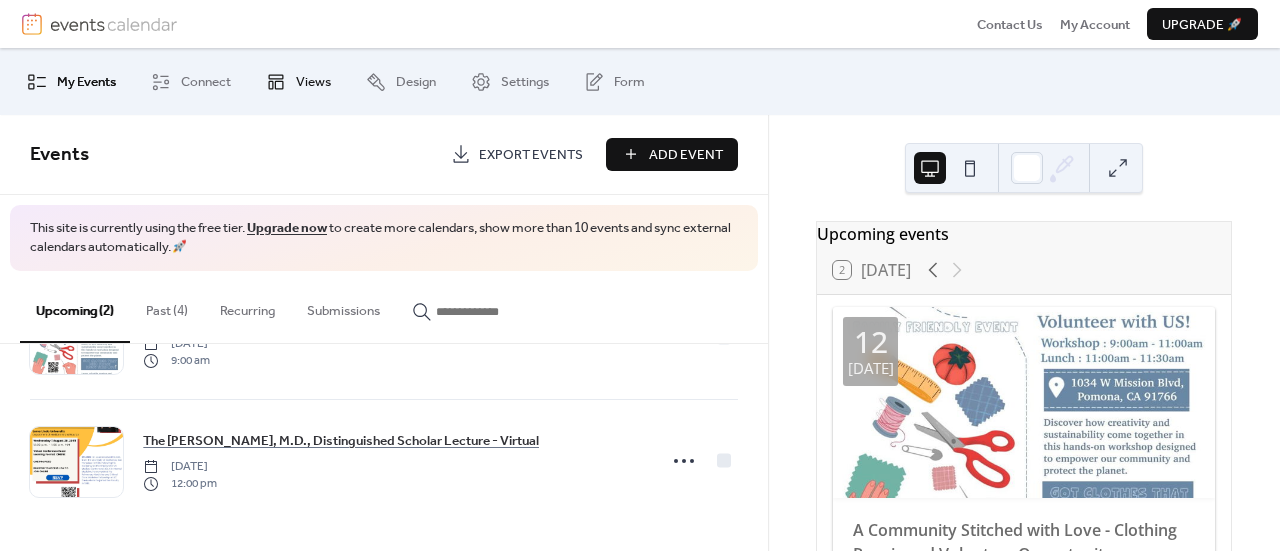 click on "Views" at bounding box center (298, 81) 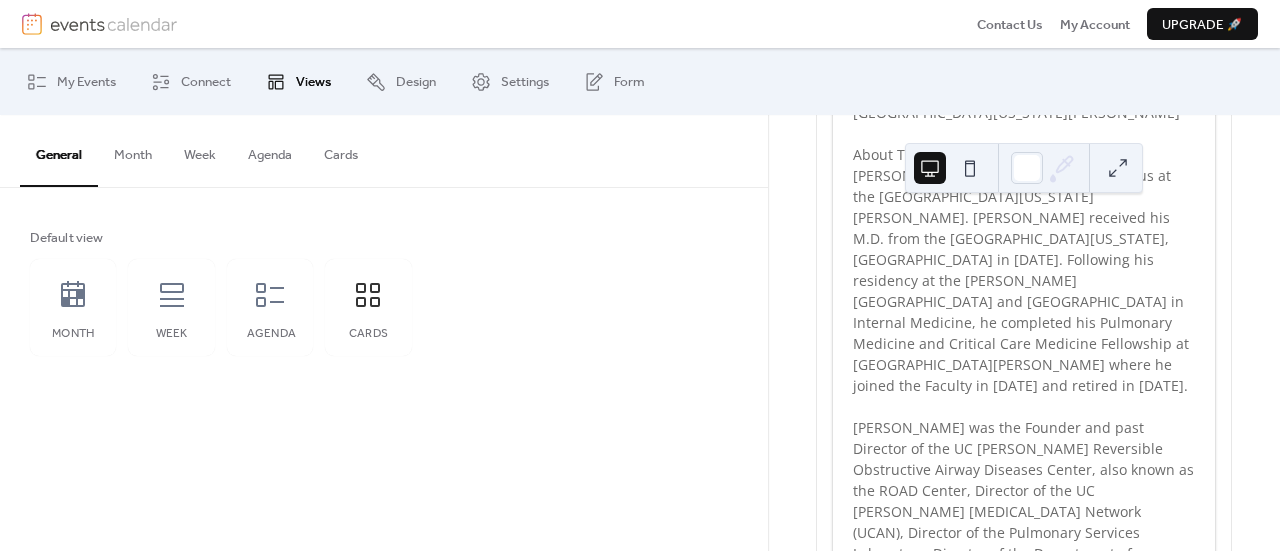 scroll, scrollTop: 1900, scrollLeft: 0, axis: vertical 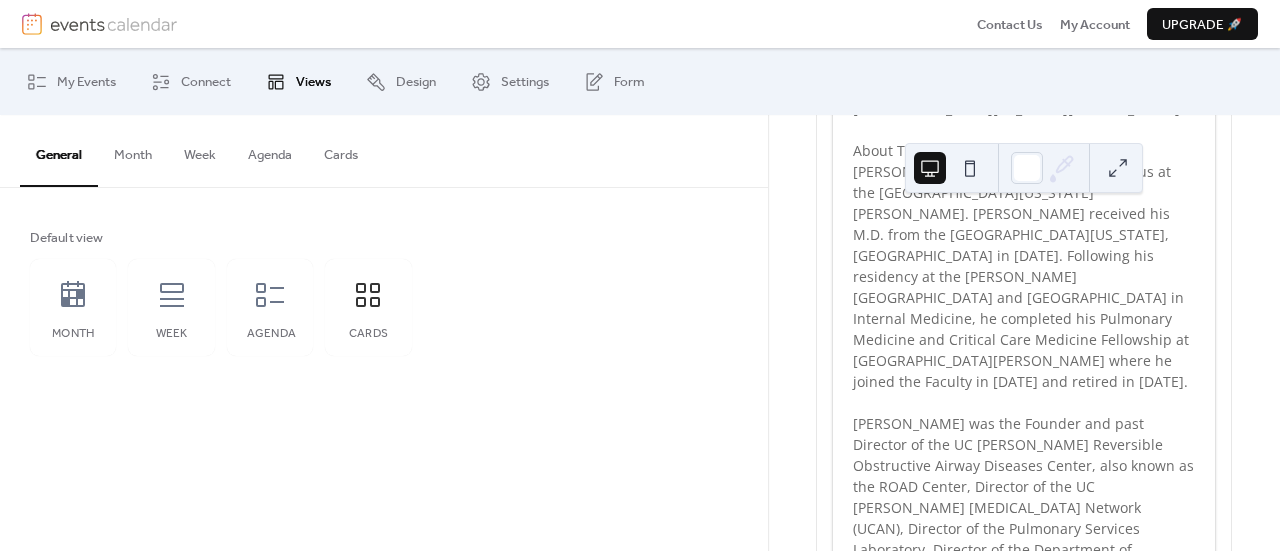 click on "Agenda" at bounding box center (270, 150) 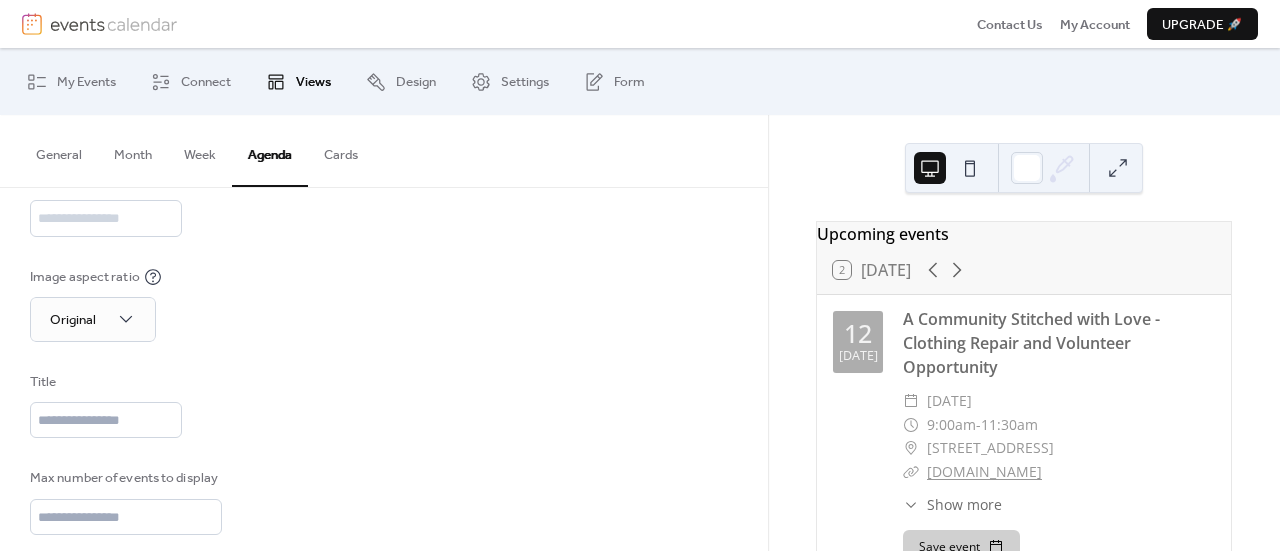 scroll, scrollTop: 290, scrollLeft: 0, axis: vertical 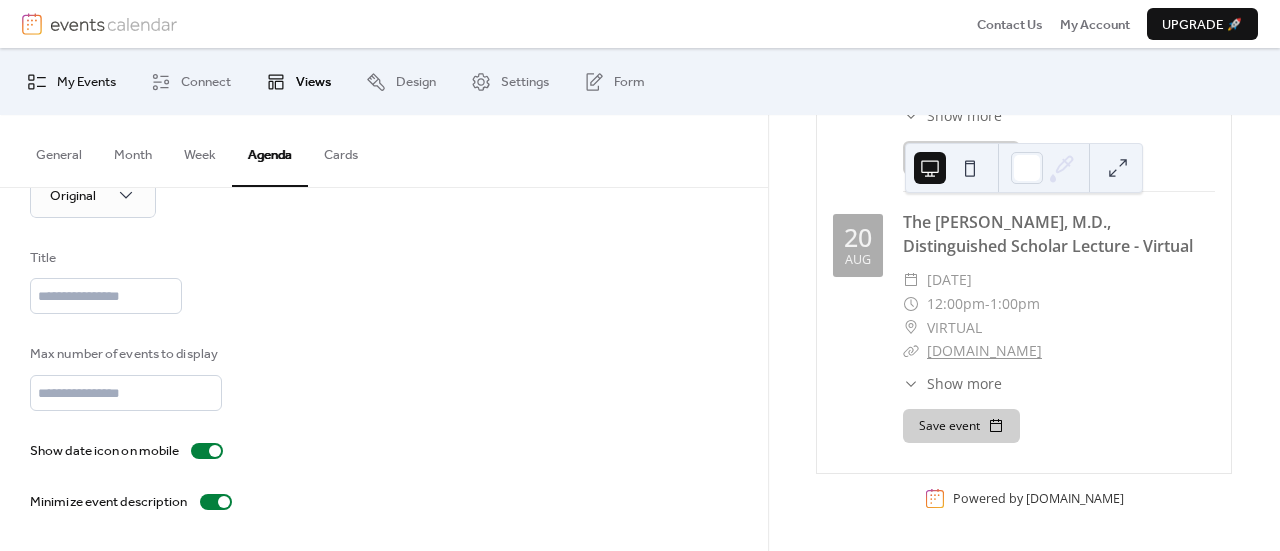 click on "My Events" at bounding box center (86, 82) 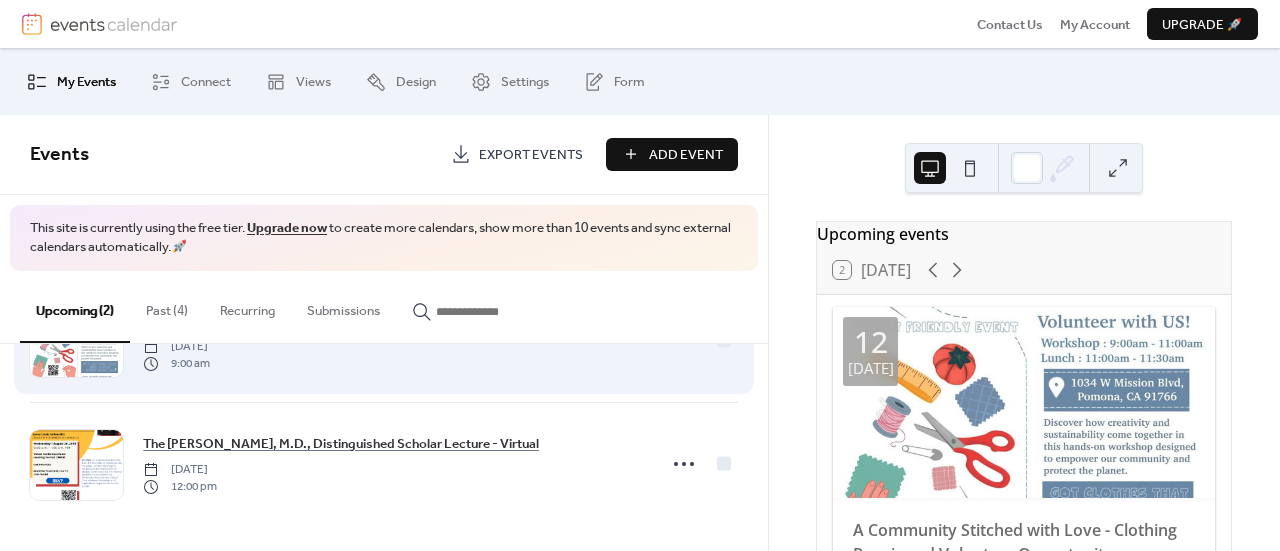 scroll, scrollTop: 97, scrollLeft: 0, axis: vertical 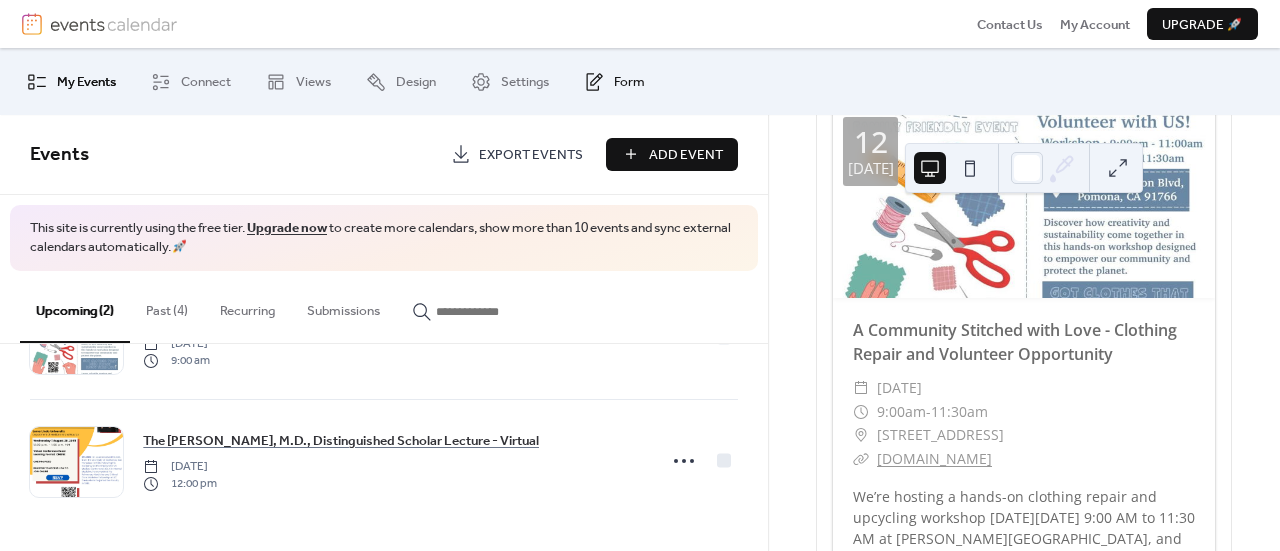 click on "Form" at bounding box center (629, 82) 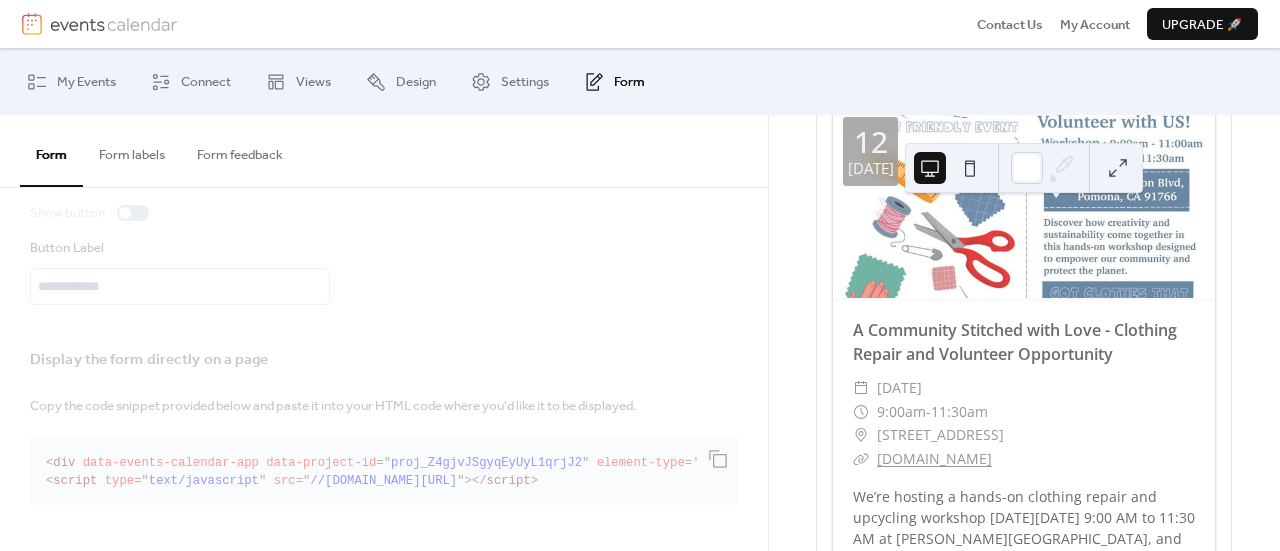 scroll, scrollTop: 228, scrollLeft: 0, axis: vertical 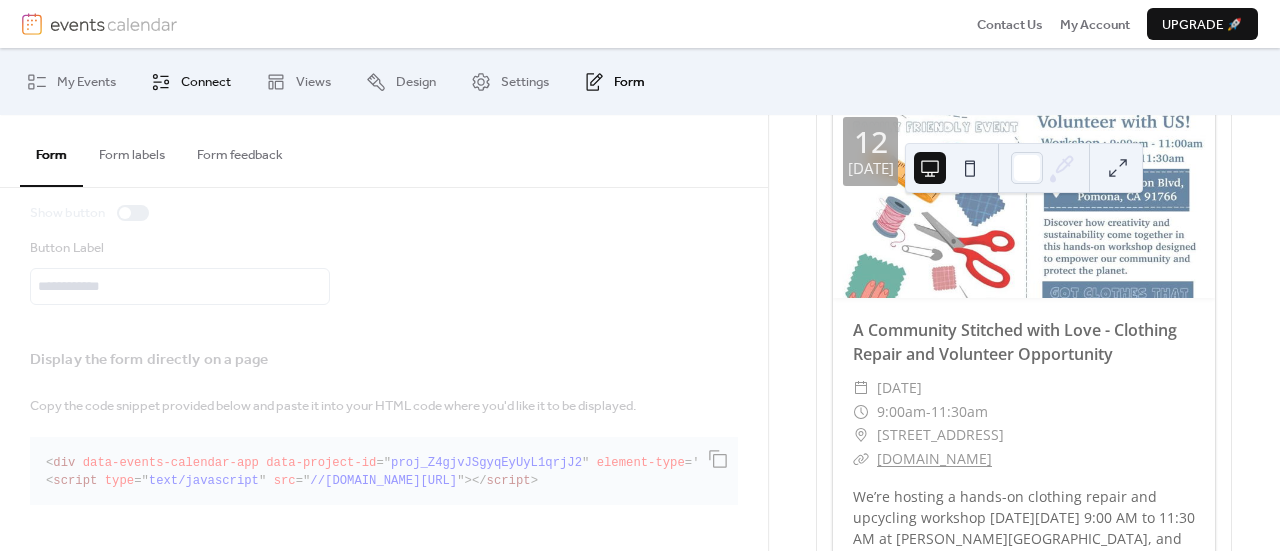 click on "Connect" at bounding box center (191, 81) 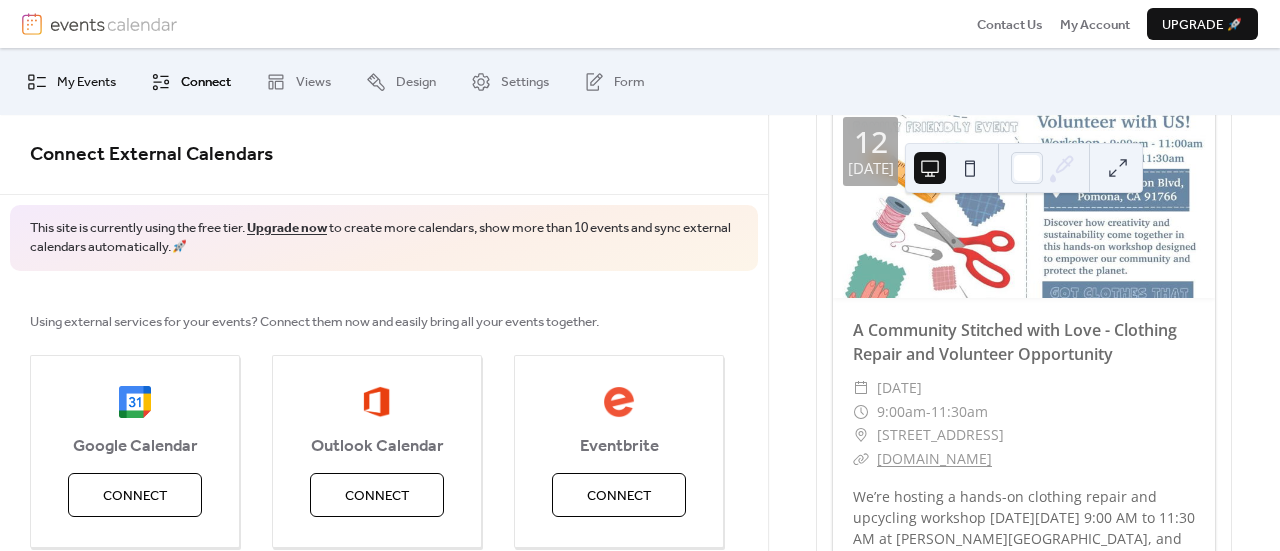 click on "My Events" at bounding box center [86, 82] 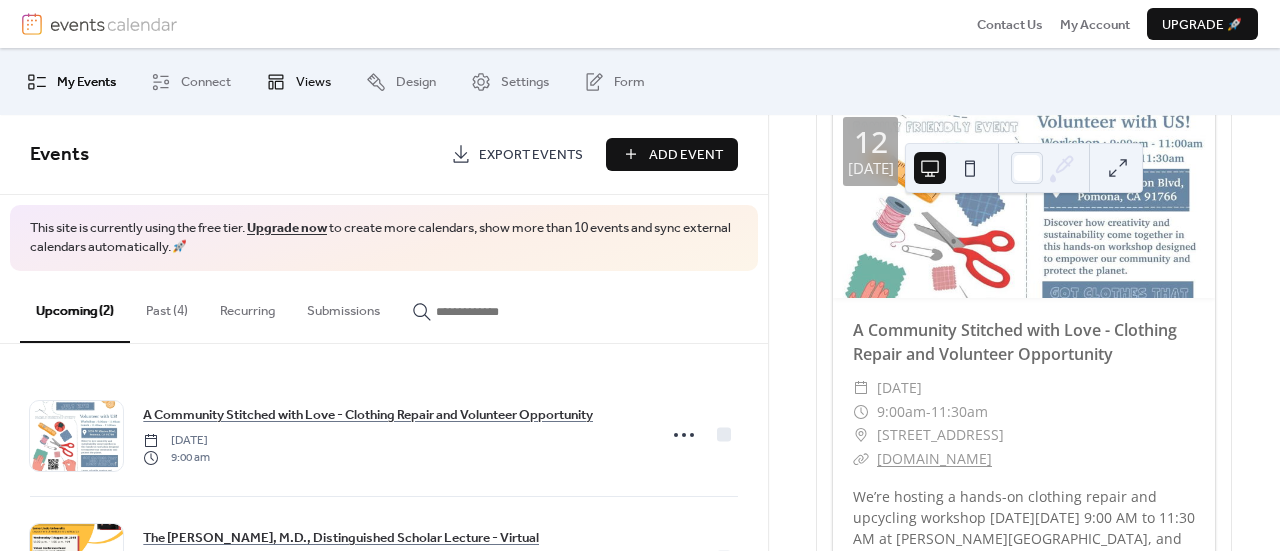 click on "Views" at bounding box center [298, 81] 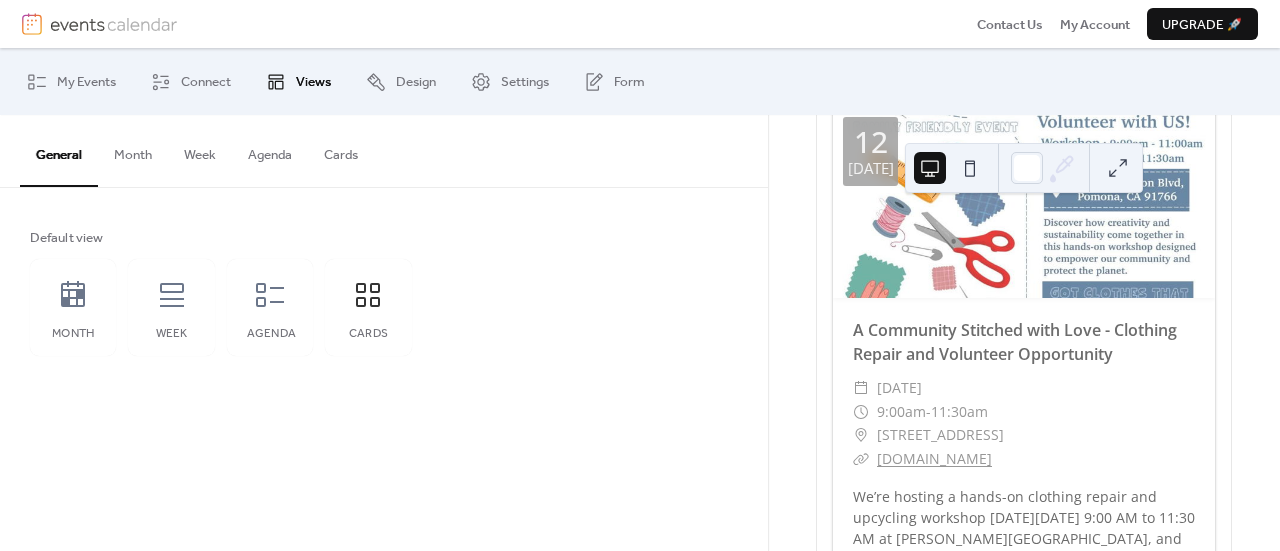 click at bounding box center [100, 24] 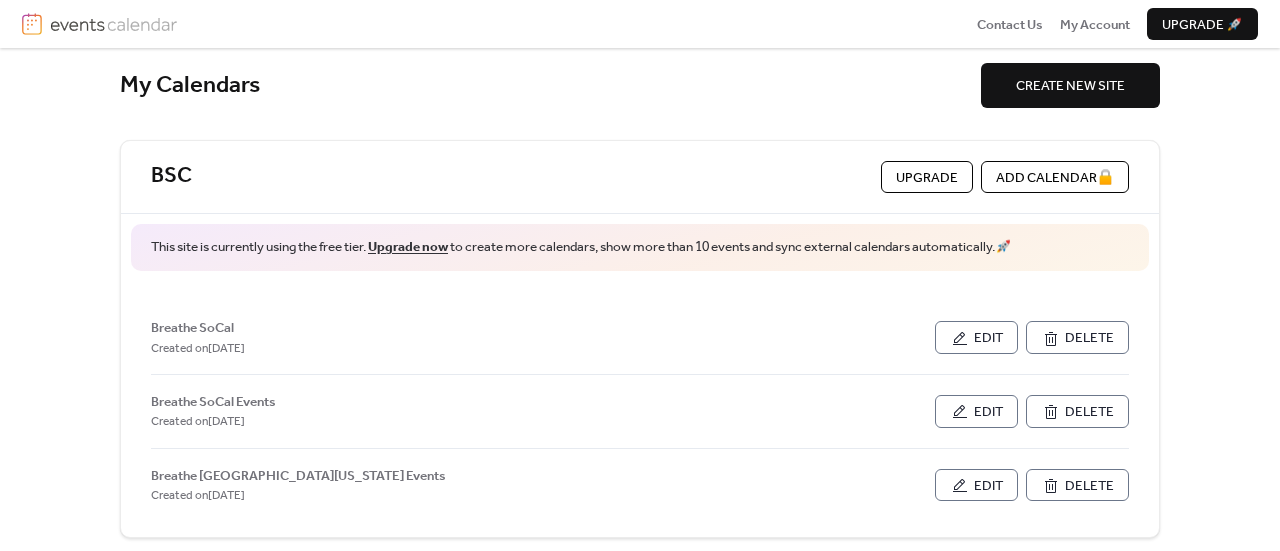 scroll, scrollTop: 33, scrollLeft: 0, axis: vertical 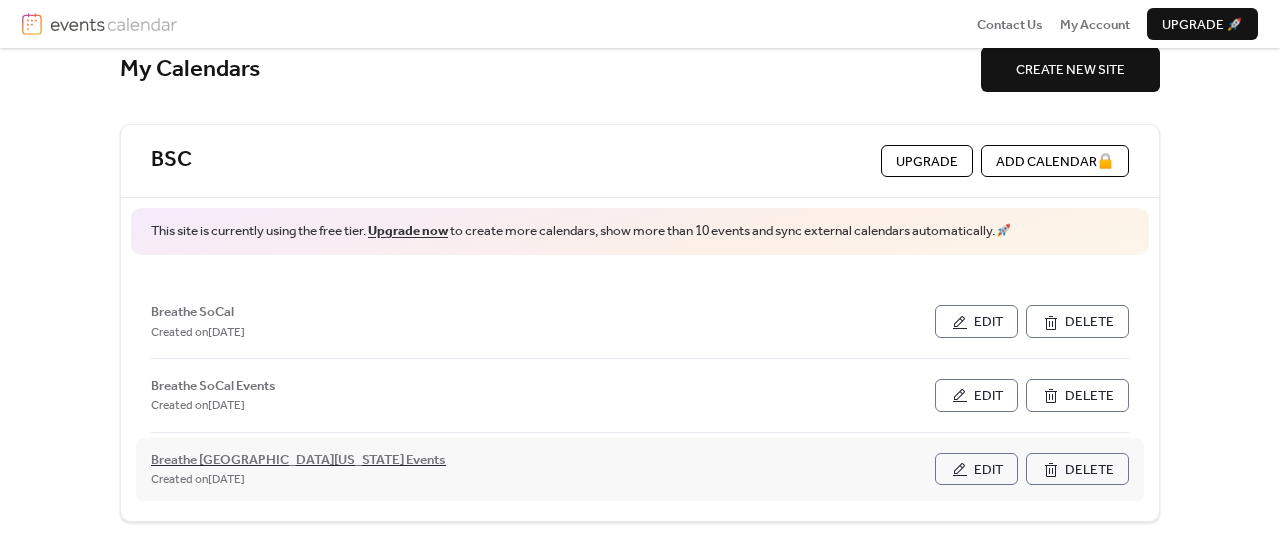 click on "Breathe [GEOGRAPHIC_DATA][US_STATE] Events" at bounding box center [298, 460] 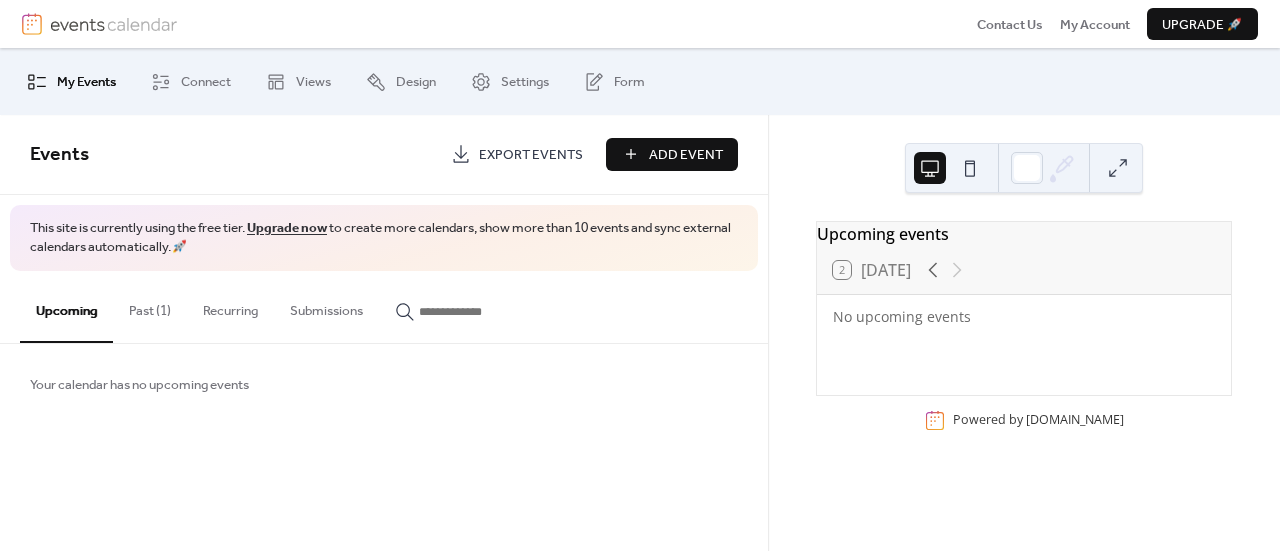 click on "Past  (1)" at bounding box center (150, 306) 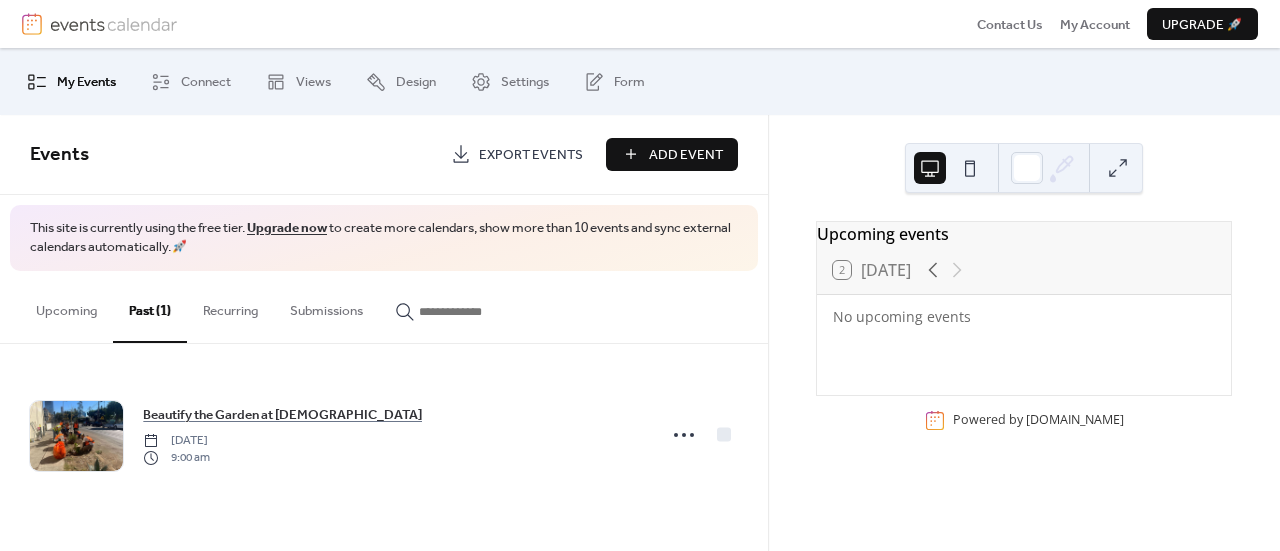 click on "Upcoming" at bounding box center [66, 306] 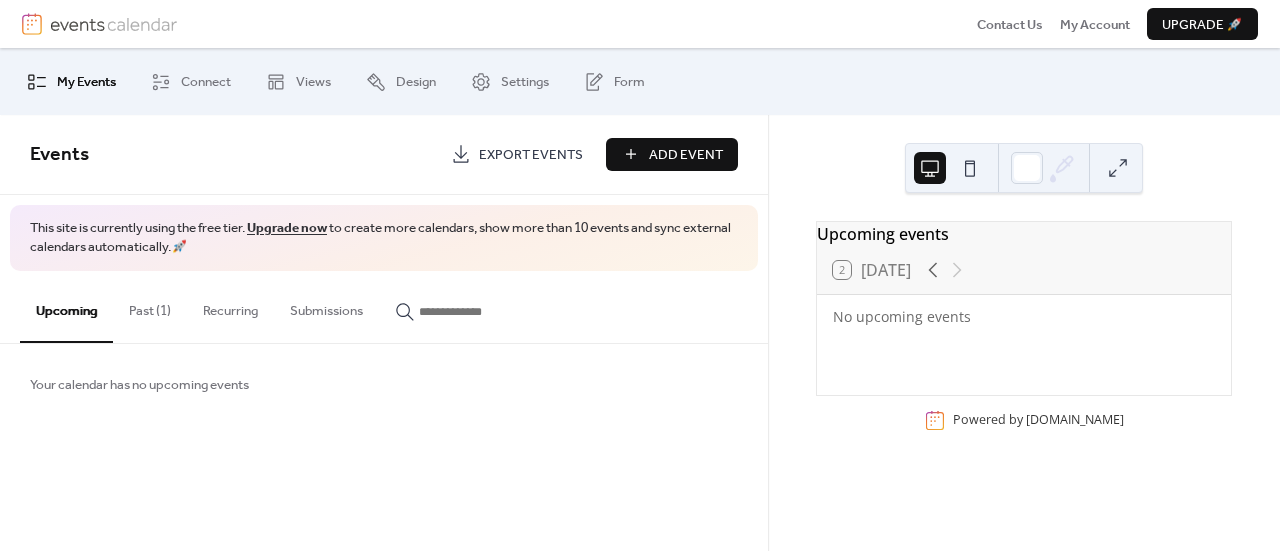 click on "Recurring" at bounding box center (230, 306) 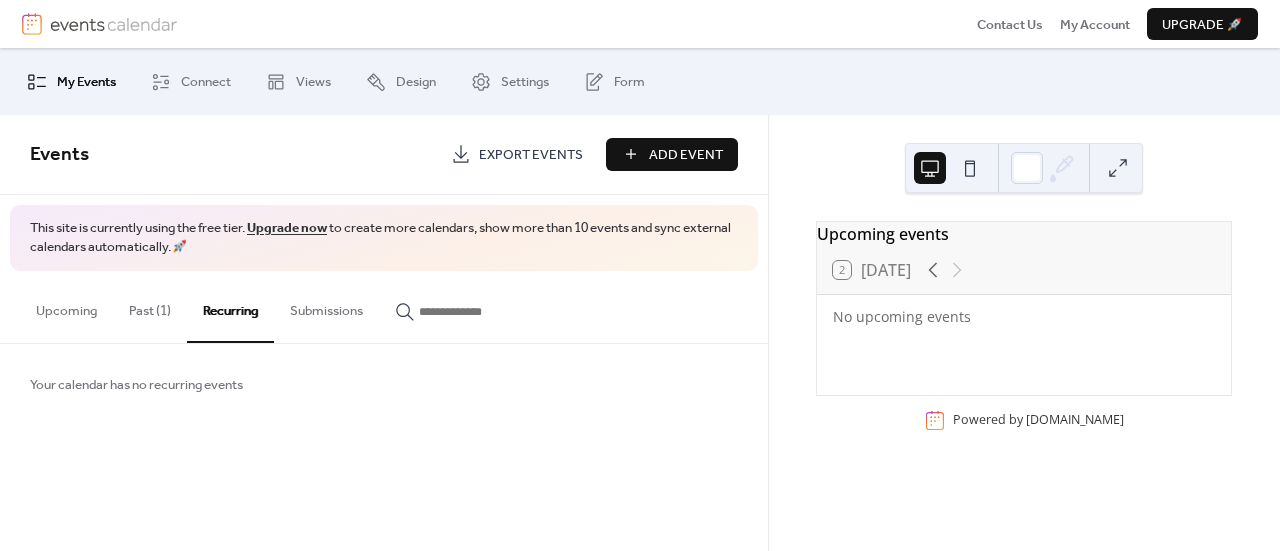 click on "Submissions" at bounding box center (326, 306) 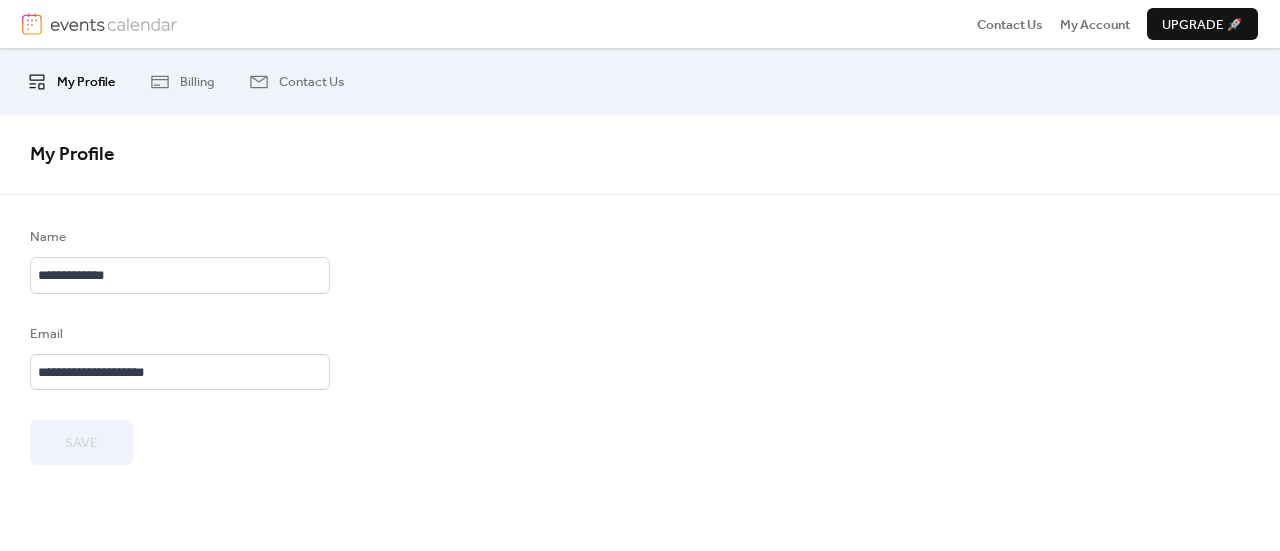 scroll, scrollTop: 0, scrollLeft: 0, axis: both 